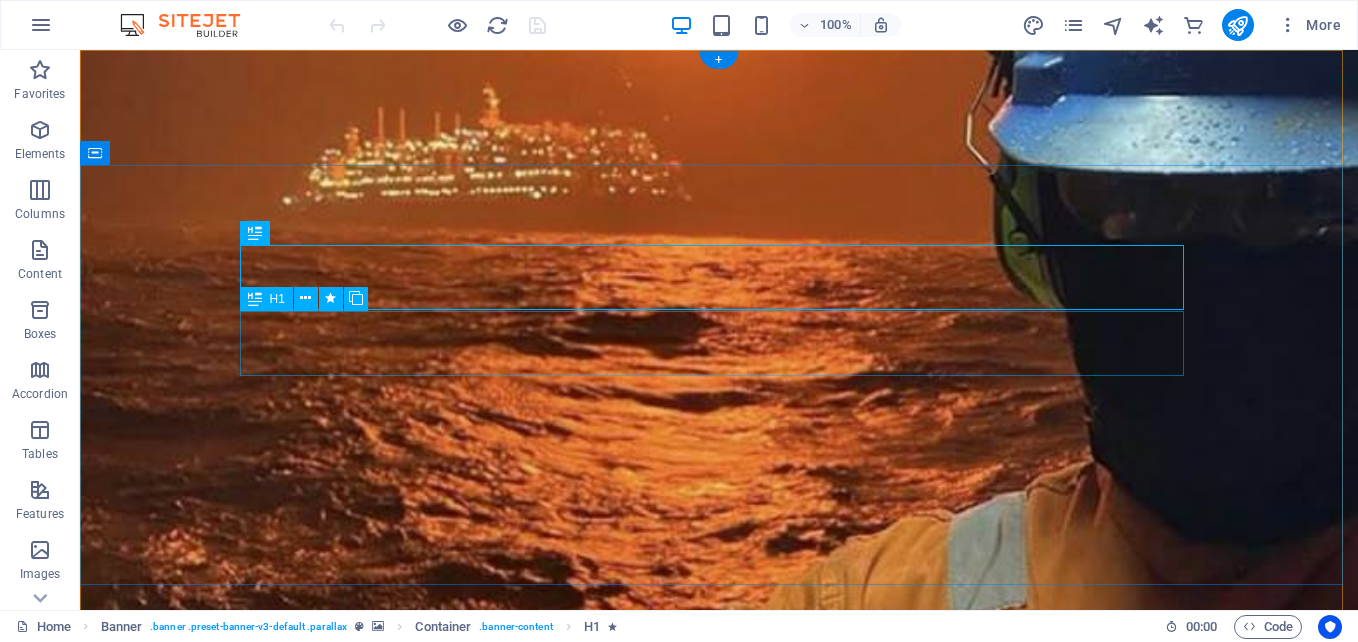 scroll, scrollTop: 0, scrollLeft: 0, axis: both 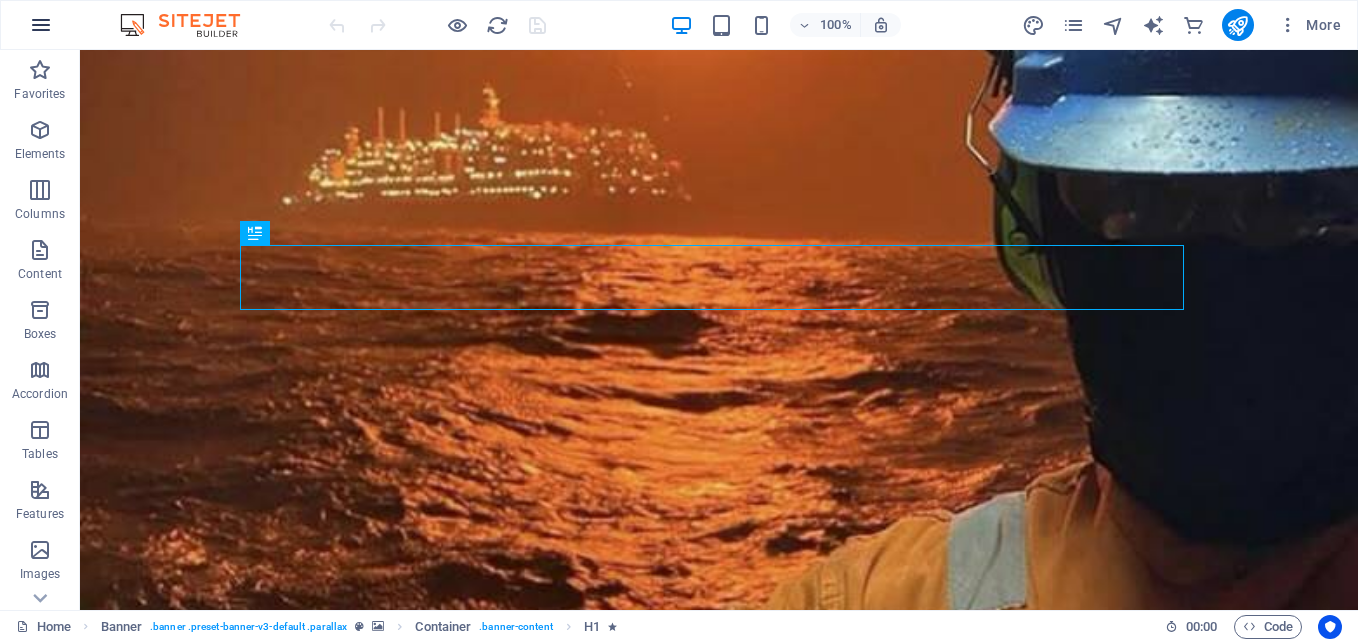 click at bounding box center [41, 25] 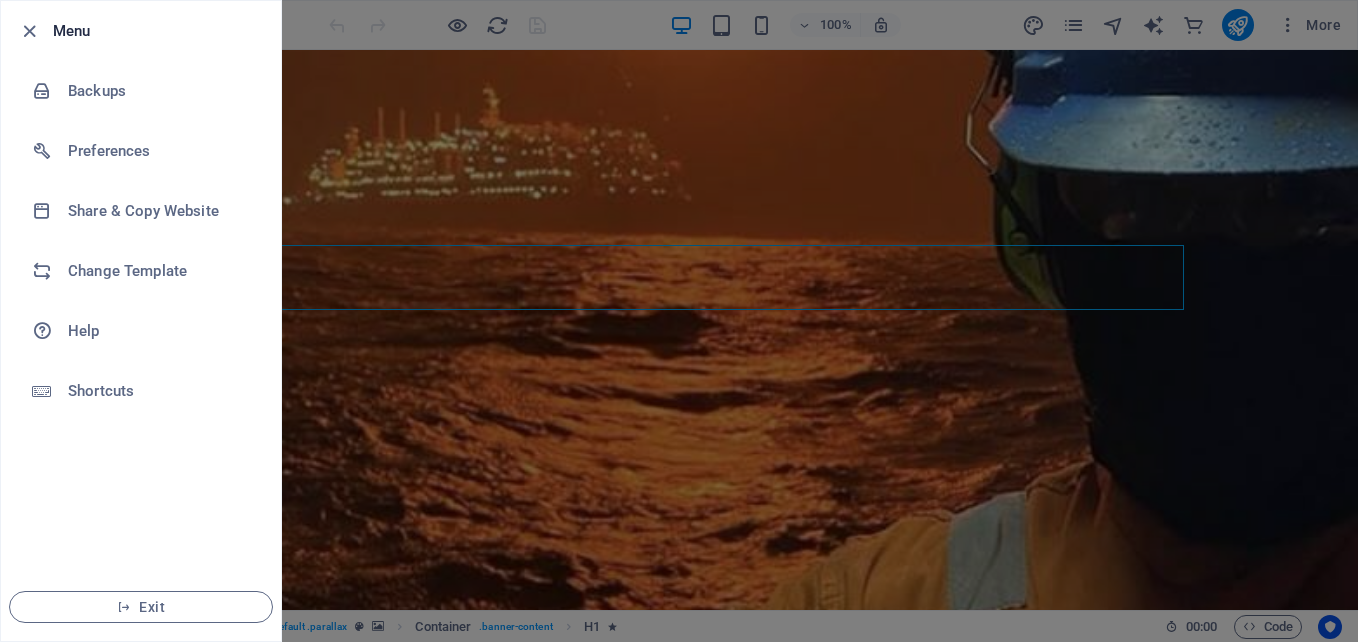 click at bounding box center (679, 321) 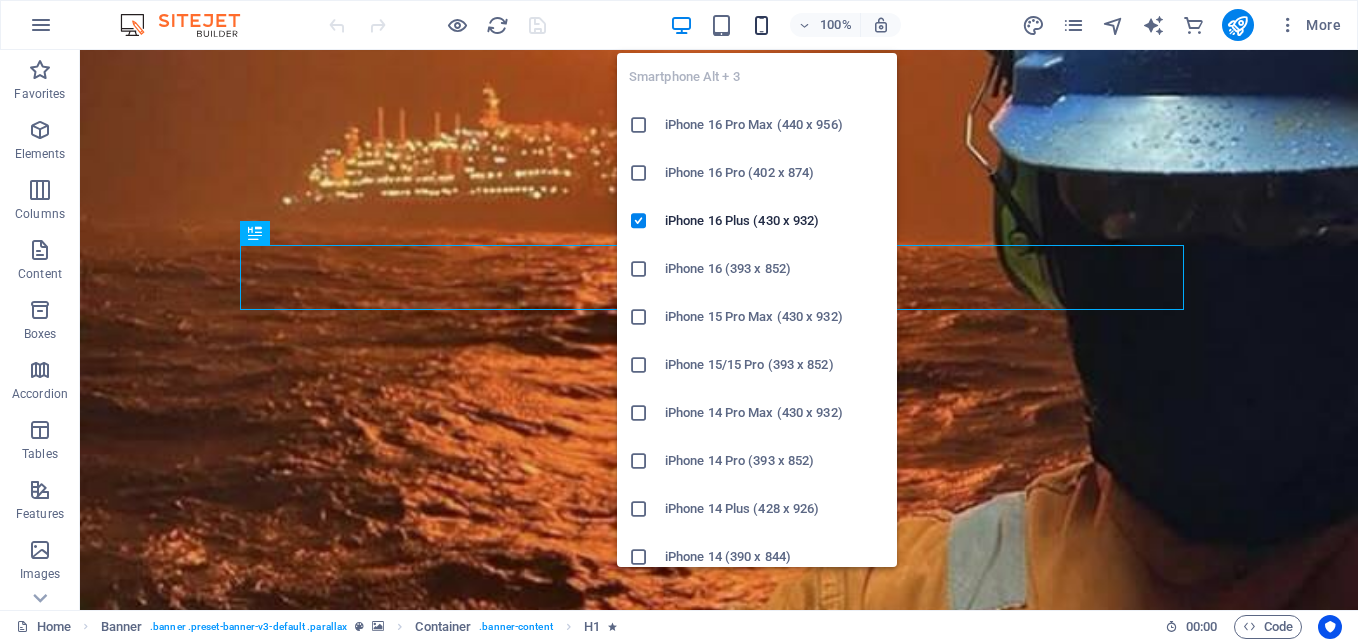 click at bounding box center [761, 25] 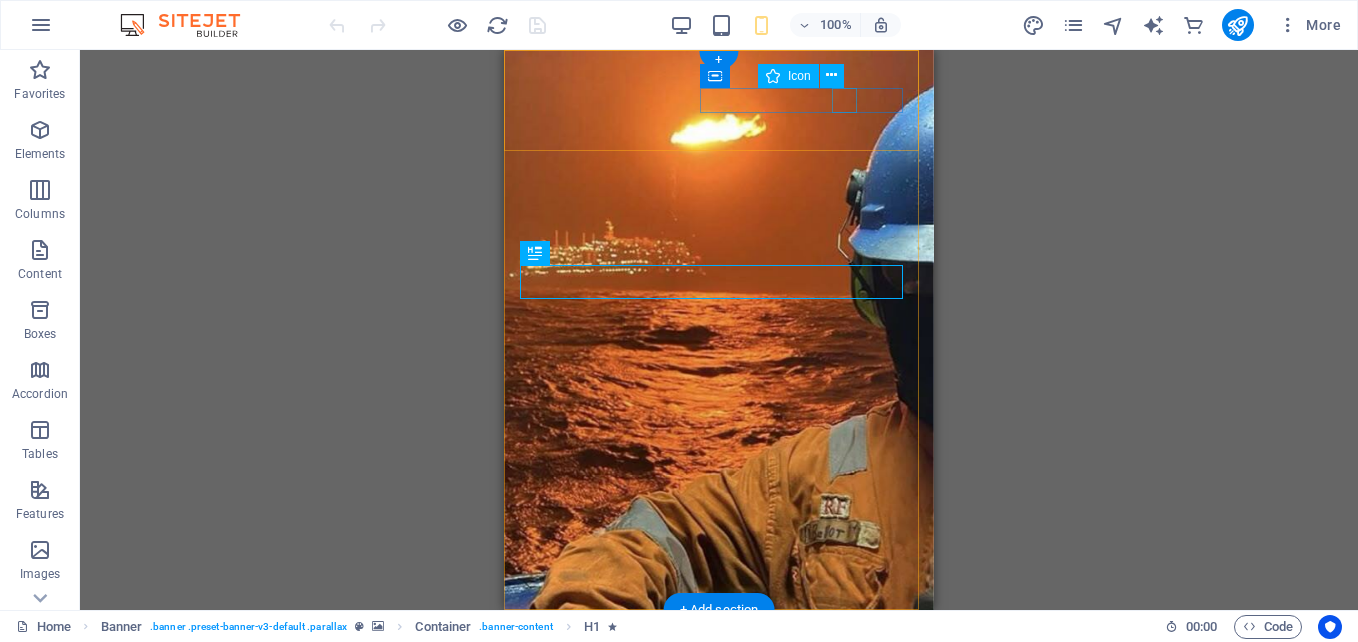 click at bounding box center [711, 735] 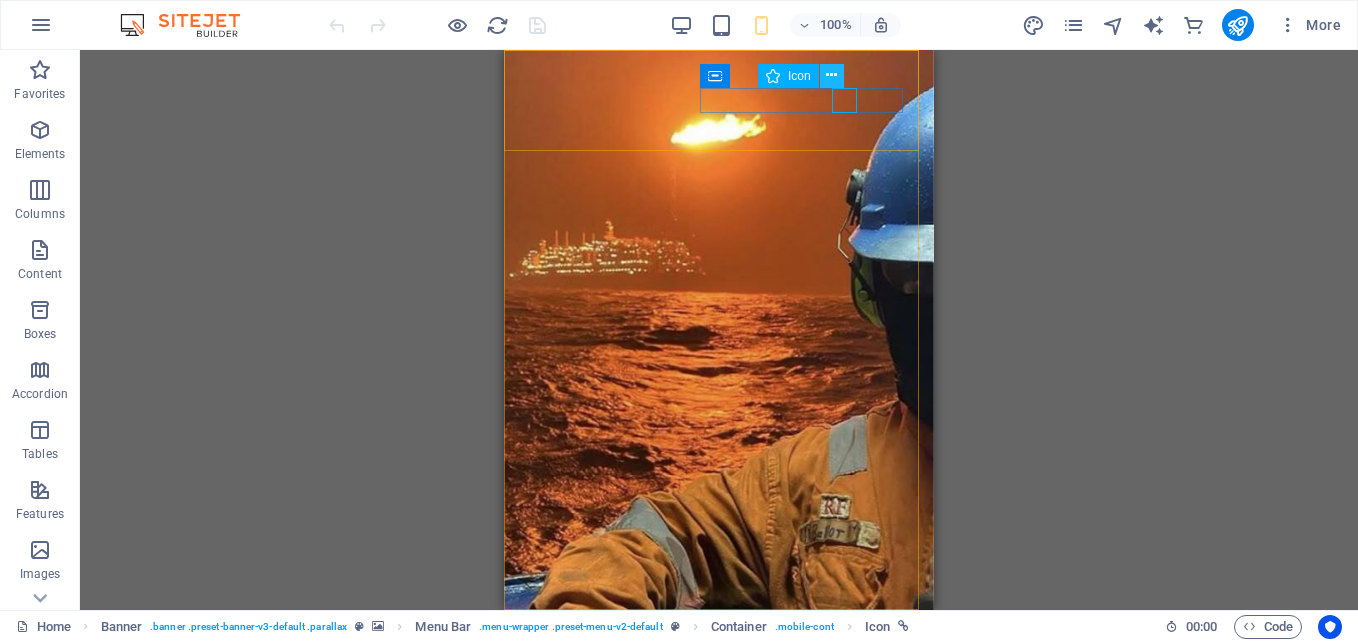 click at bounding box center (831, 75) 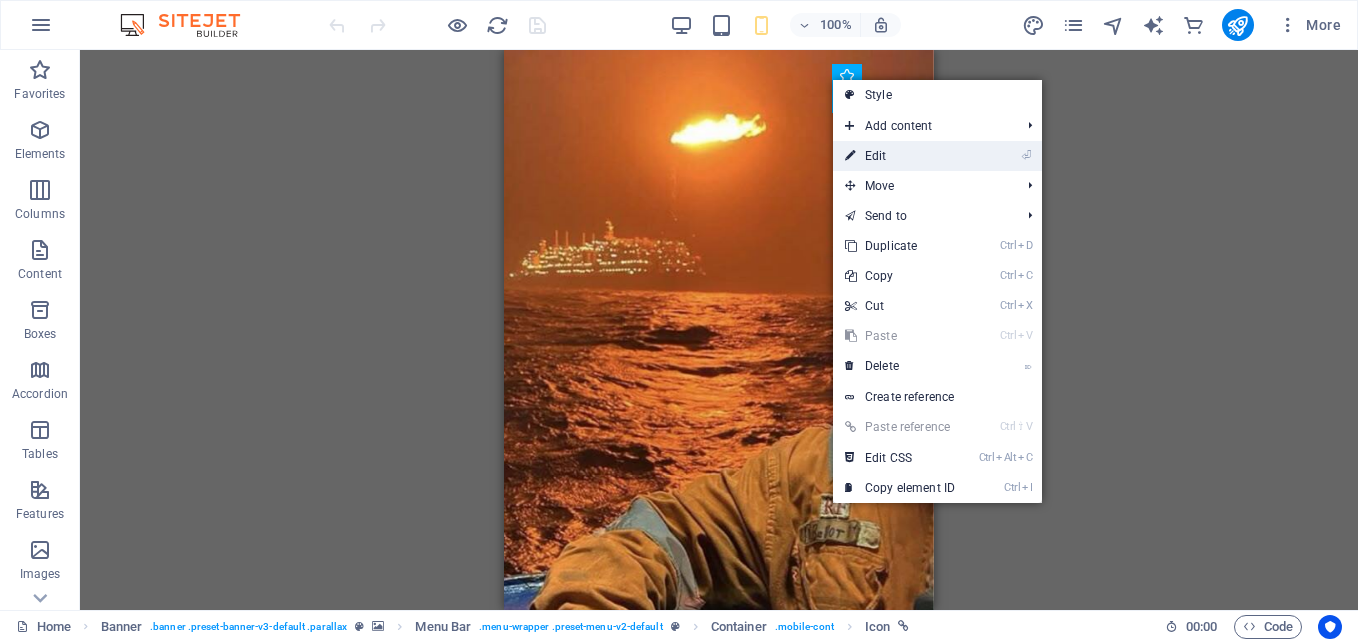click on "⏎  Edit" at bounding box center (900, 156) 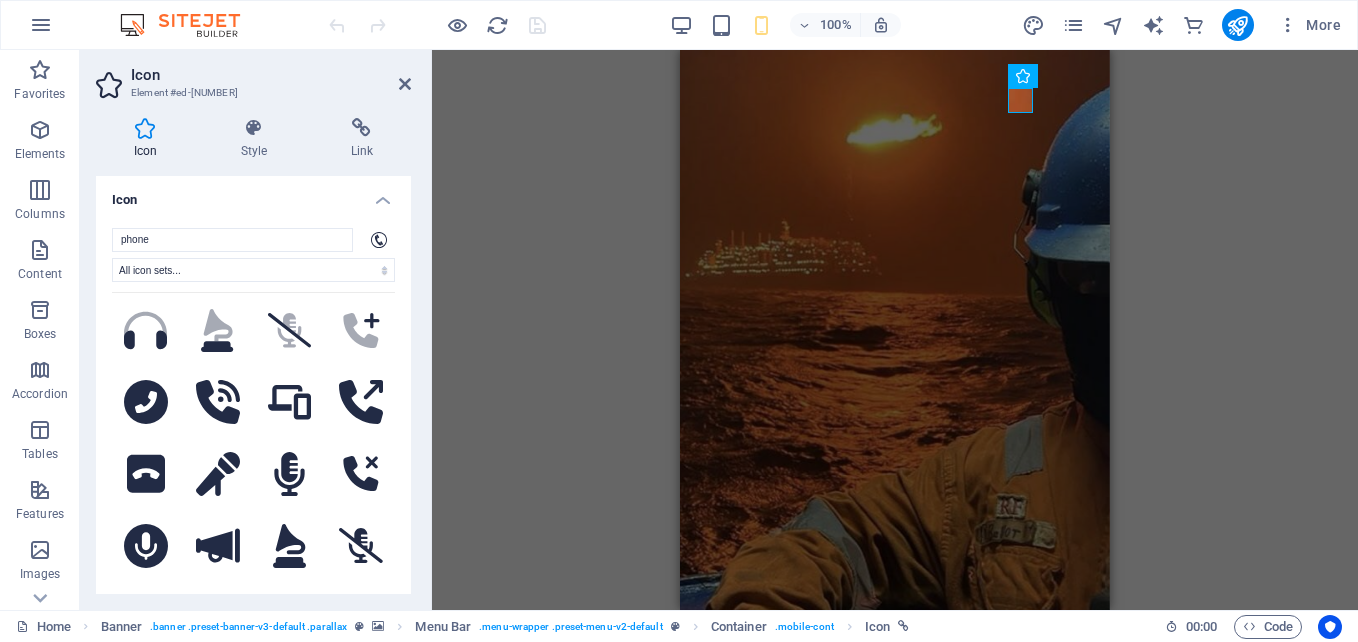 scroll, scrollTop: 1163, scrollLeft: 0, axis: vertical 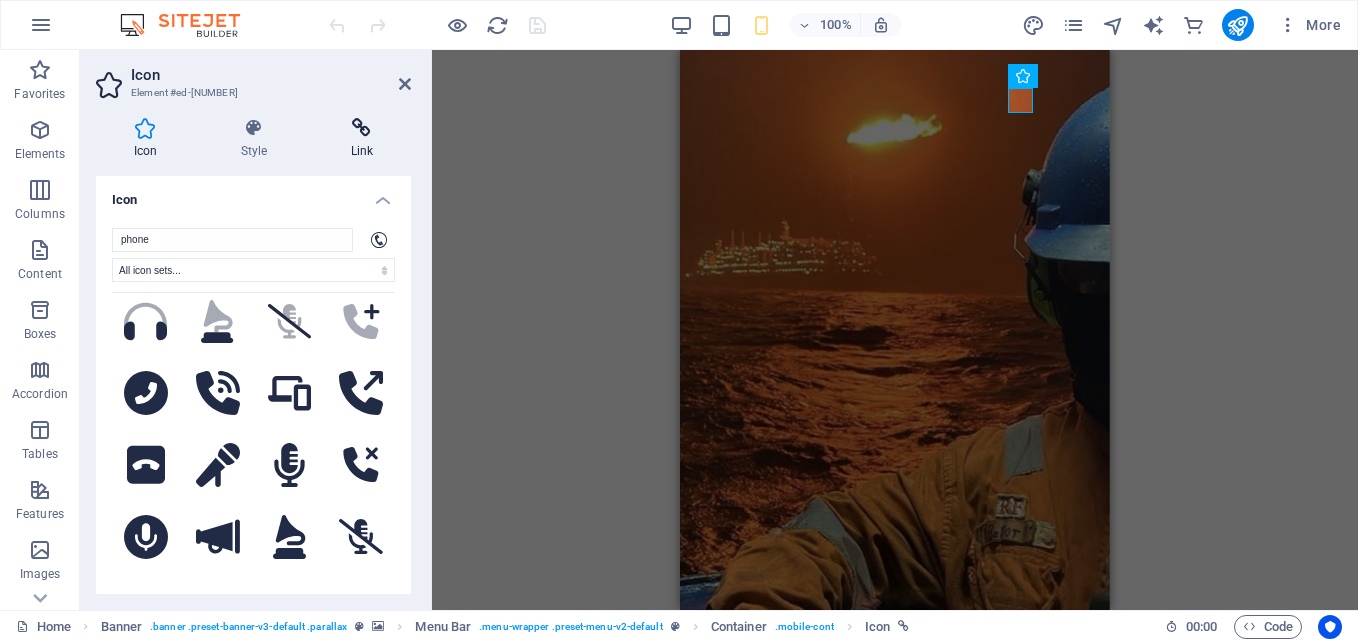 click at bounding box center (362, 128) 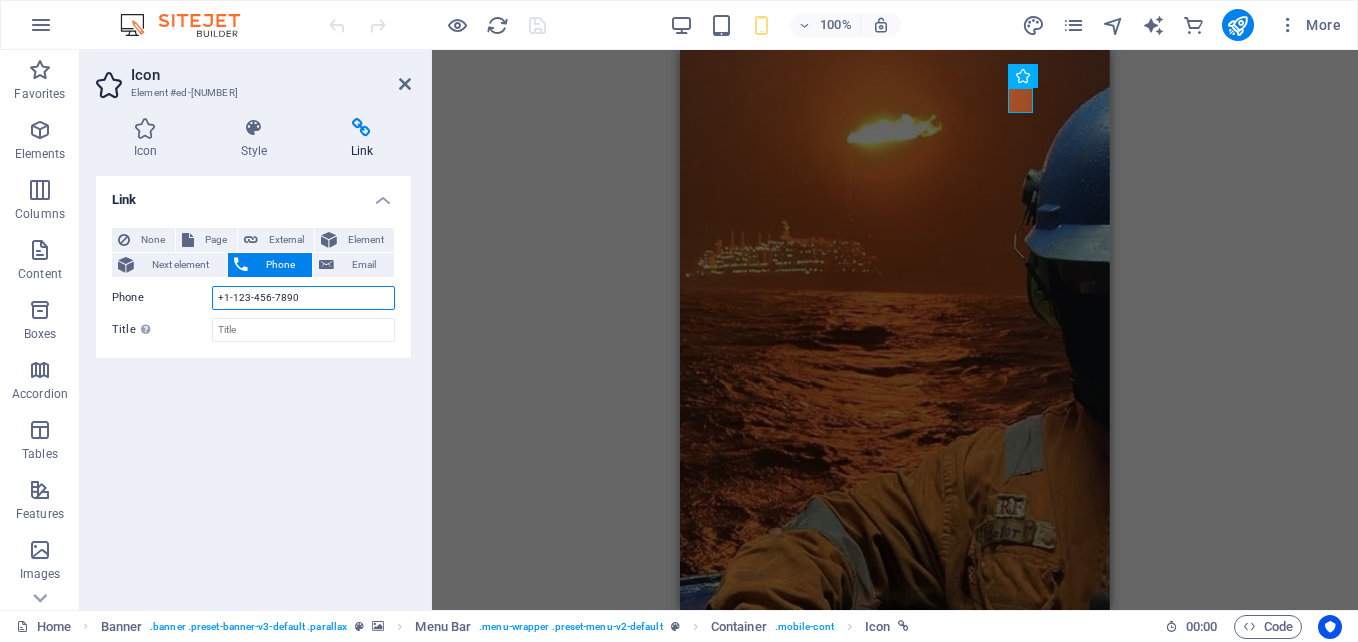 click on "+1-123-456-7890" at bounding box center [303, 298] 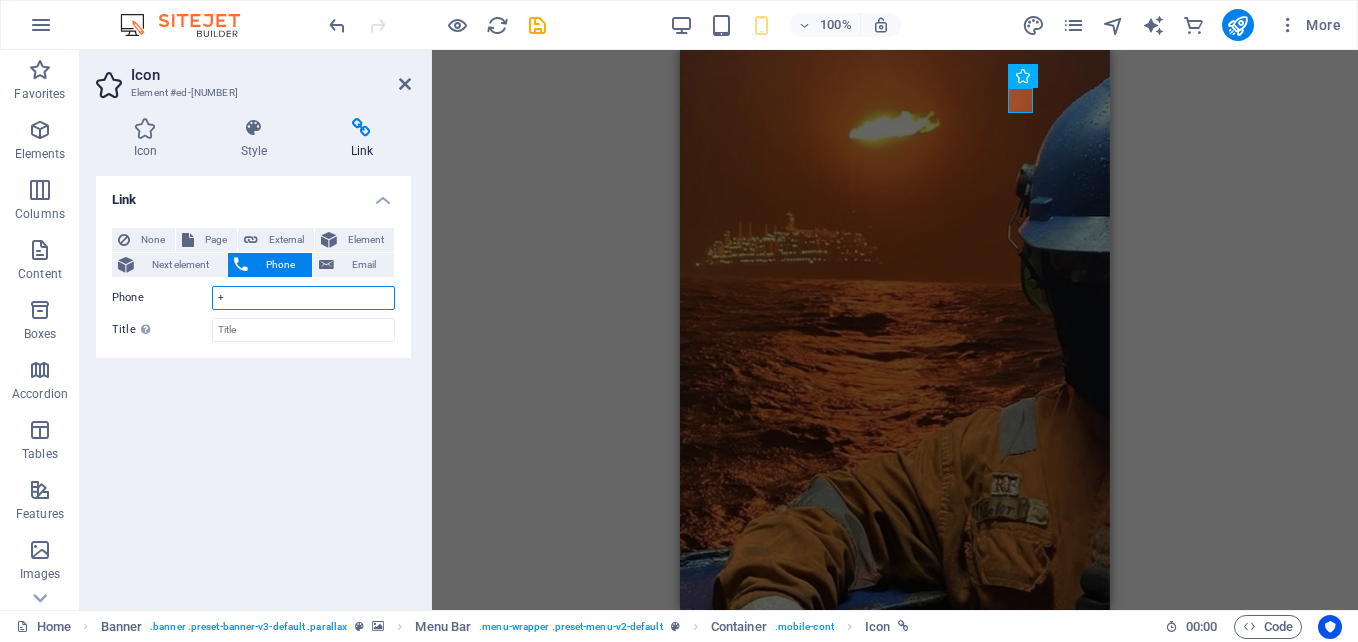 type on "+[COUNTRY_CODE] [PHONE]" 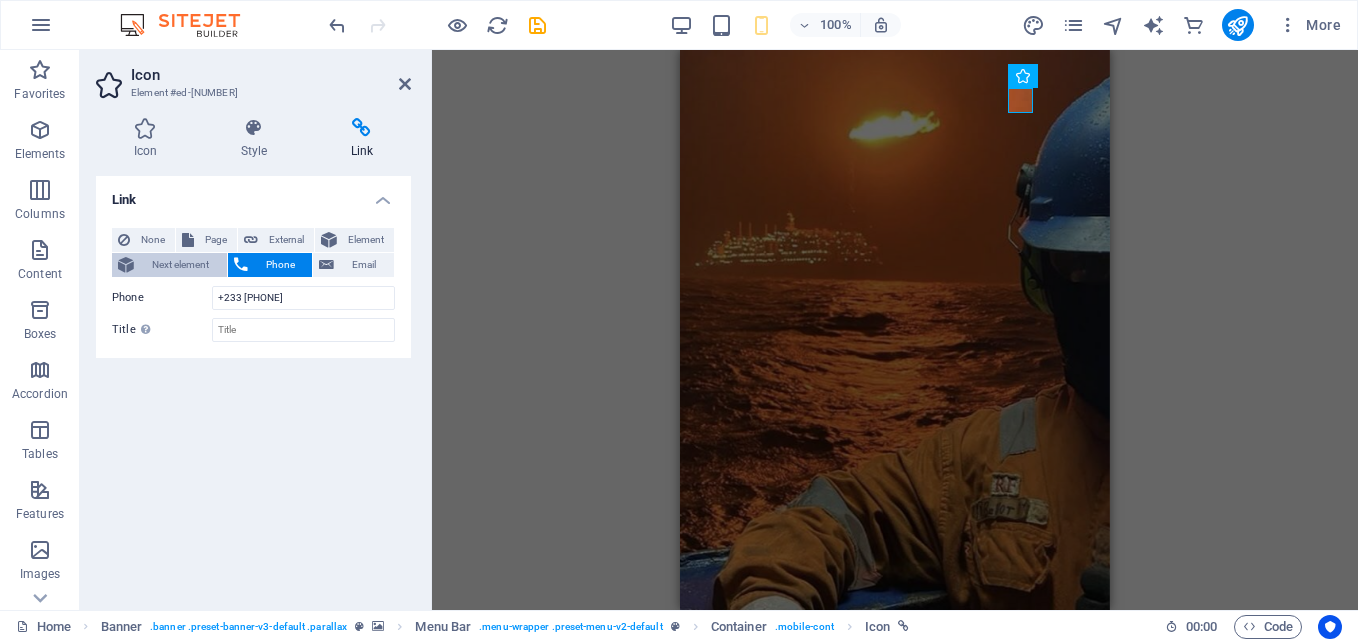 click on "Next element" at bounding box center (180, 265) 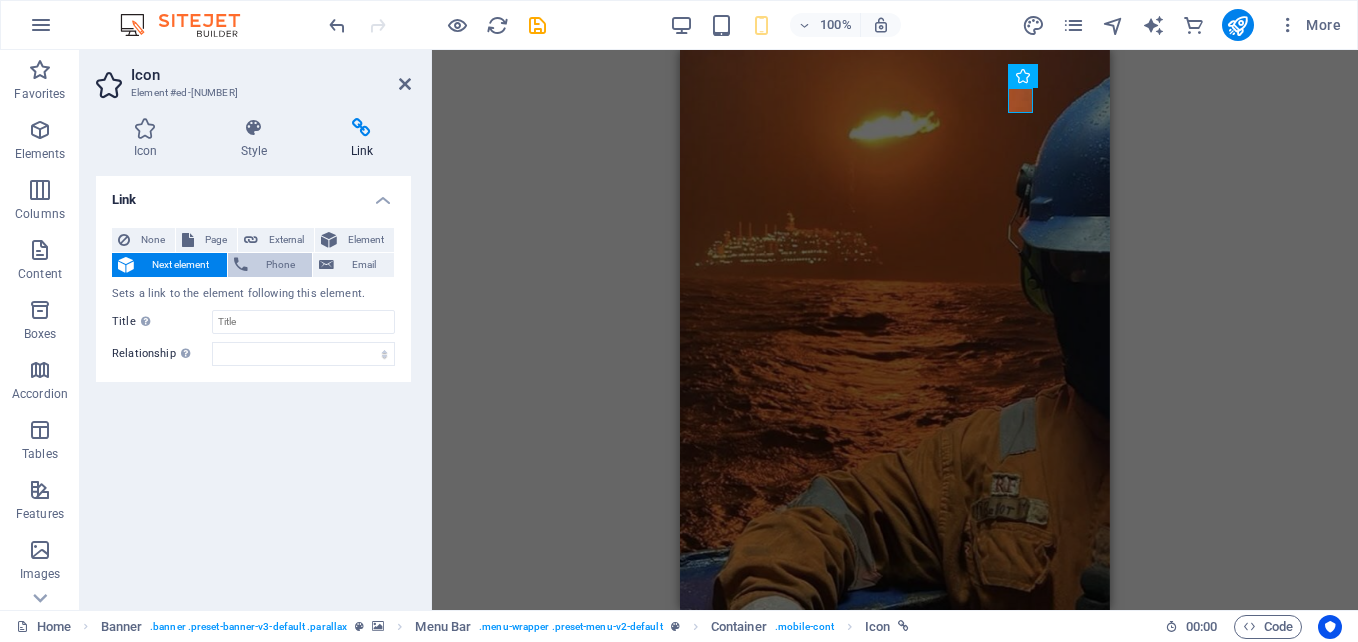 click on "Phone" at bounding box center [270, 265] 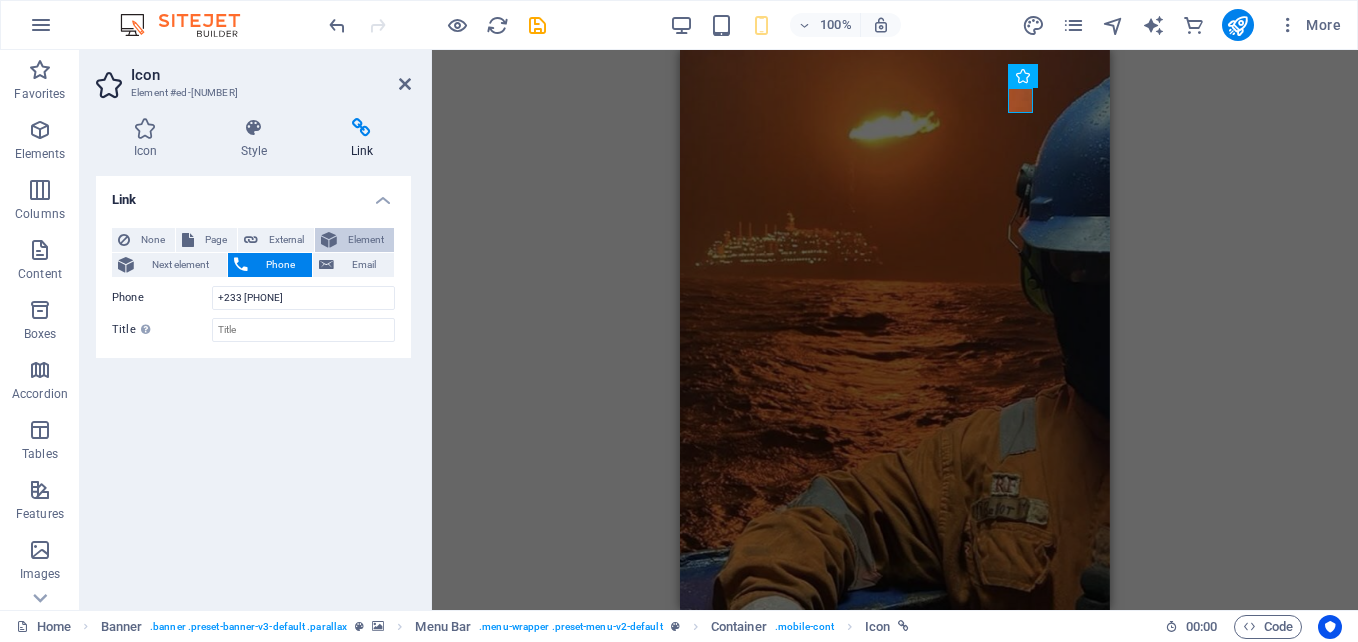 click on "Element" at bounding box center (365, 240) 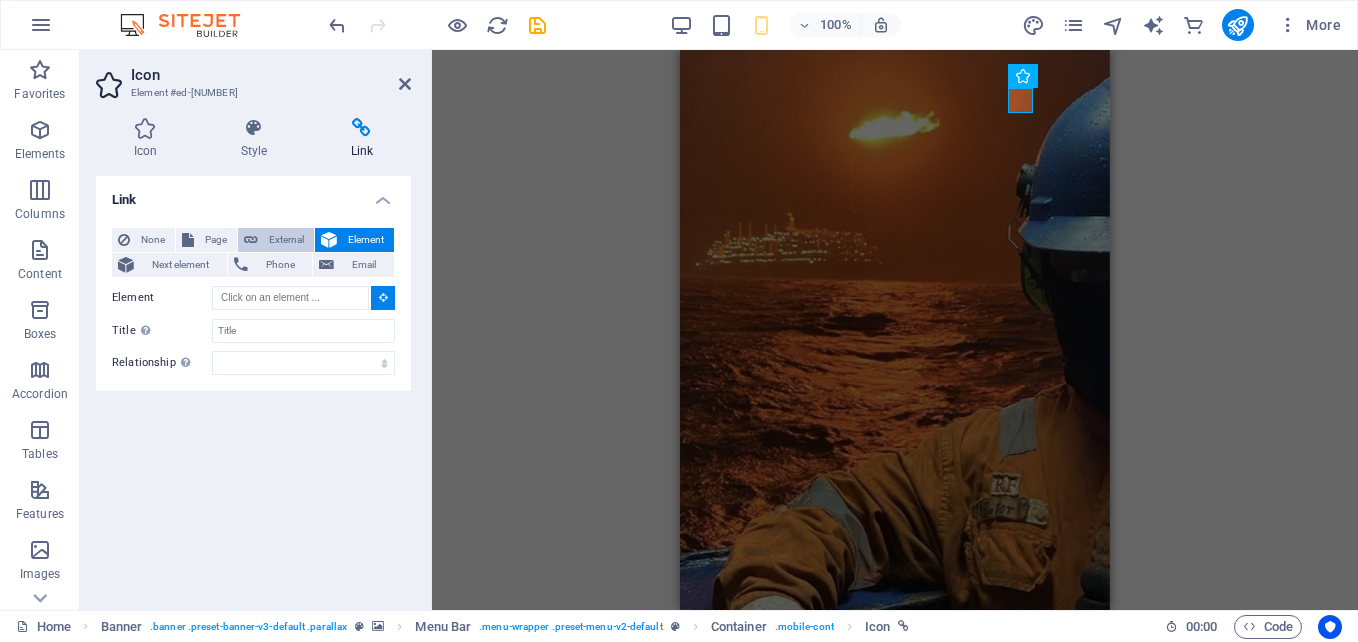 click on "External" at bounding box center (286, 240) 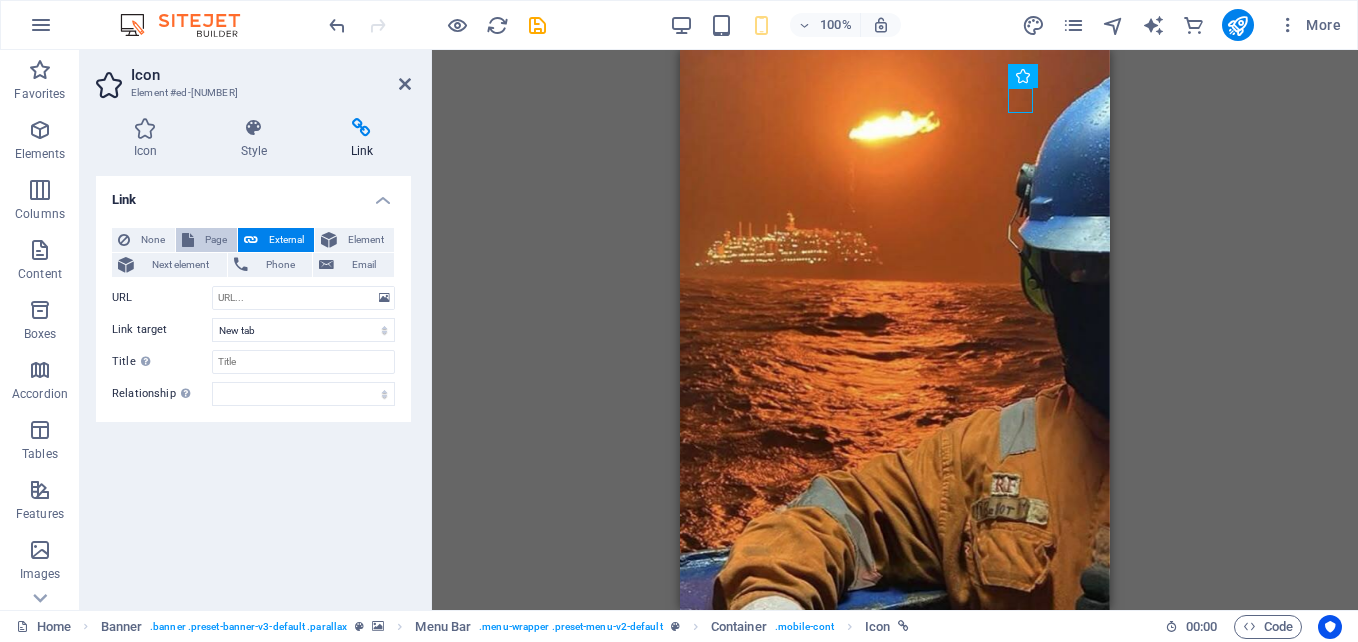 click on "Page" at bounding box center (215, 240) 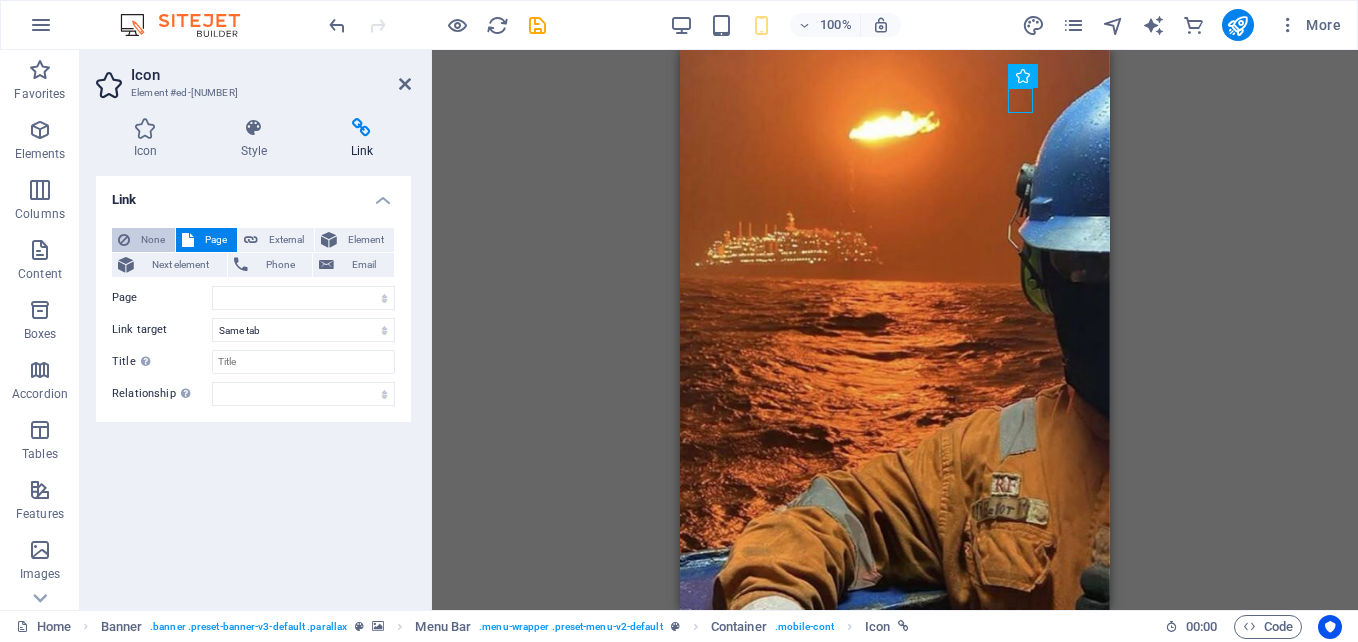 click on "None" at bounding box center (152, 240) 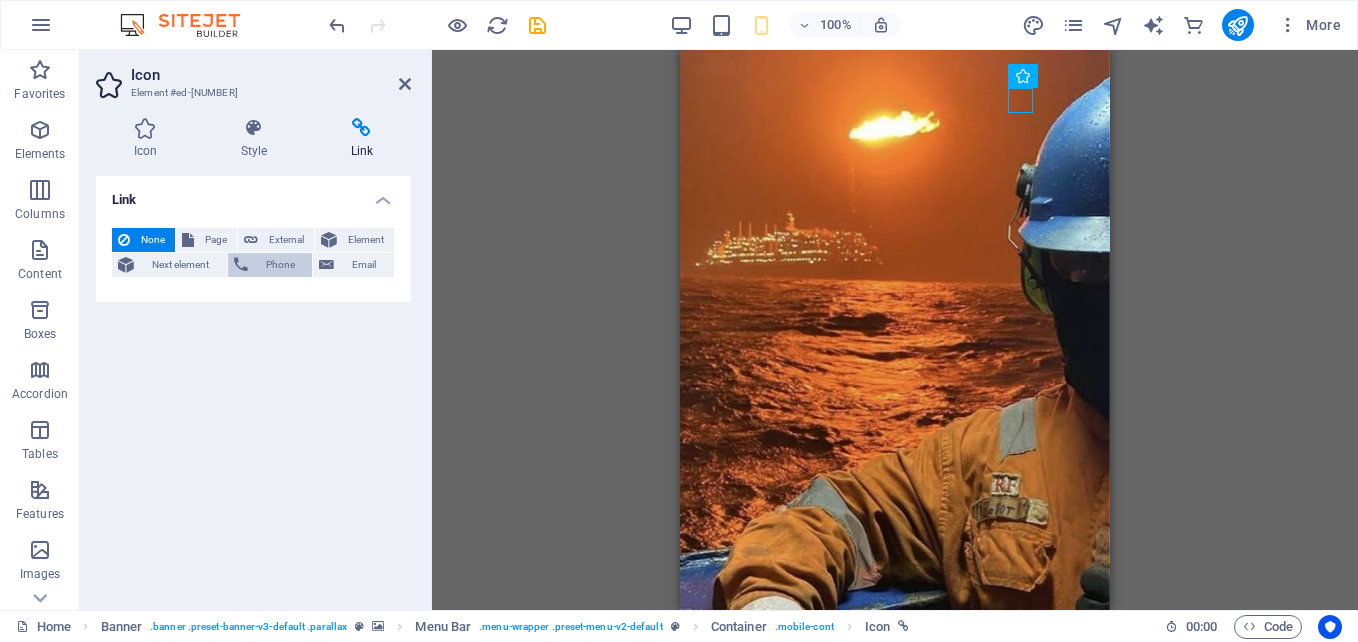 click on "Phone" at bounding box center [280, 265] 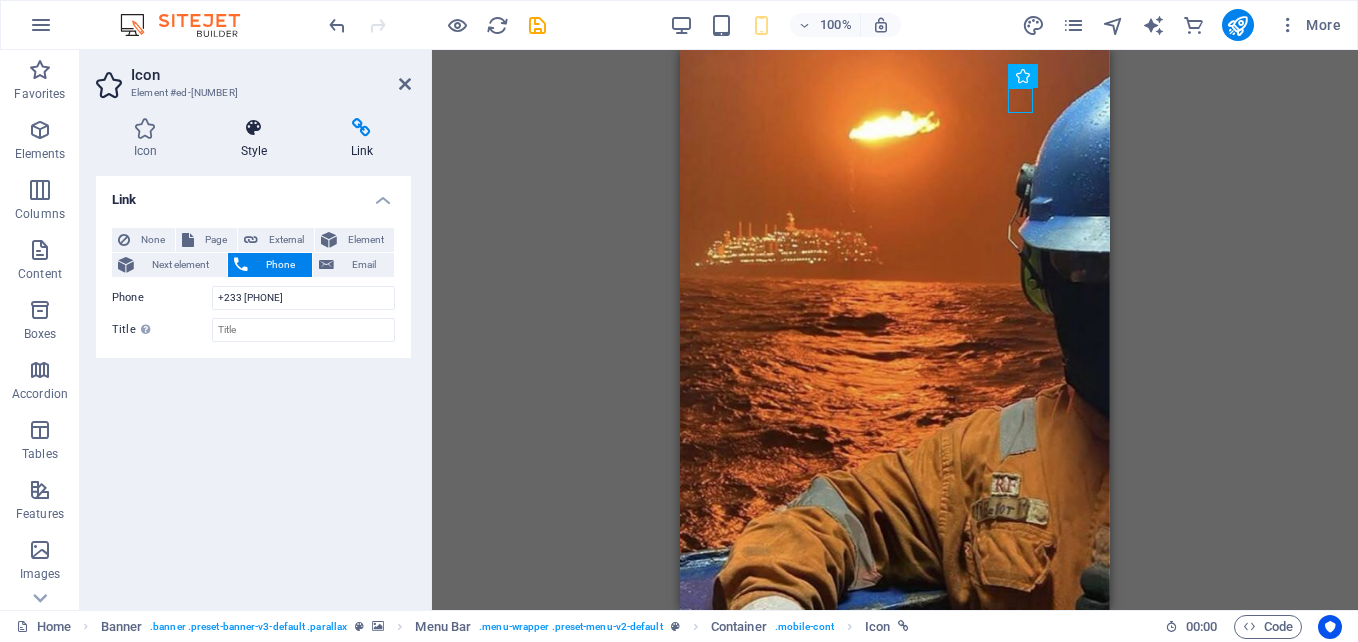 click on "Style" at bounding box center [258, 139] 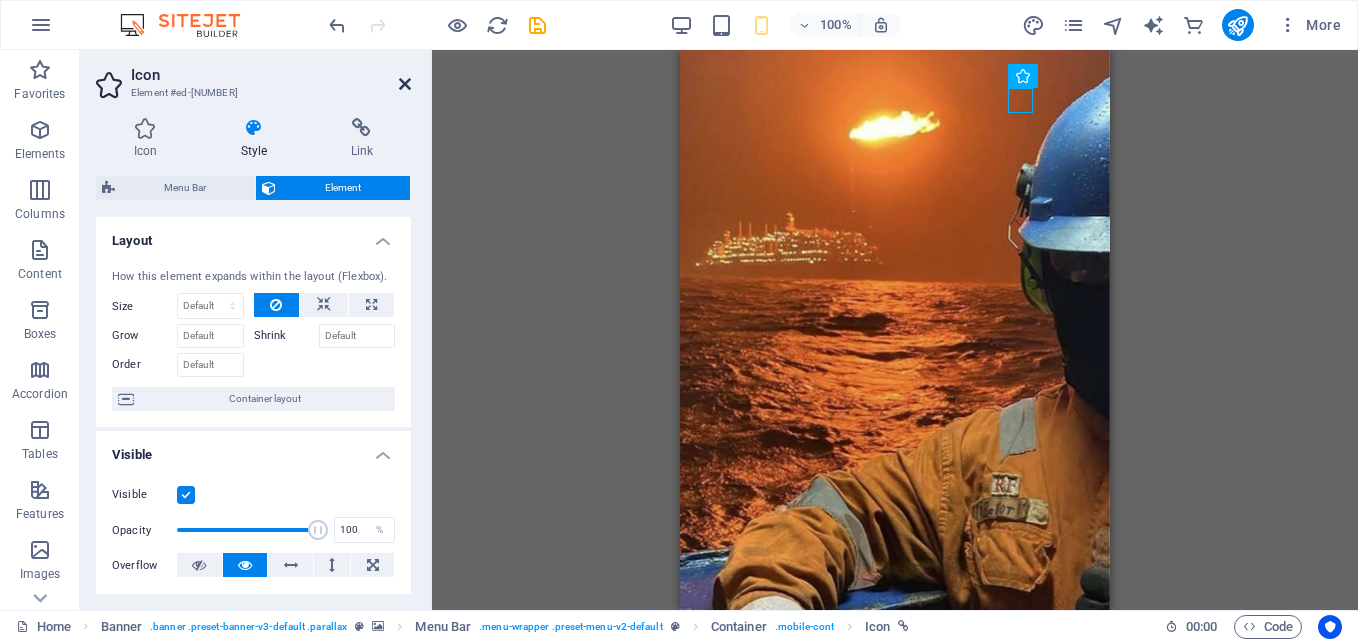 click at bounding box center [405, 84] 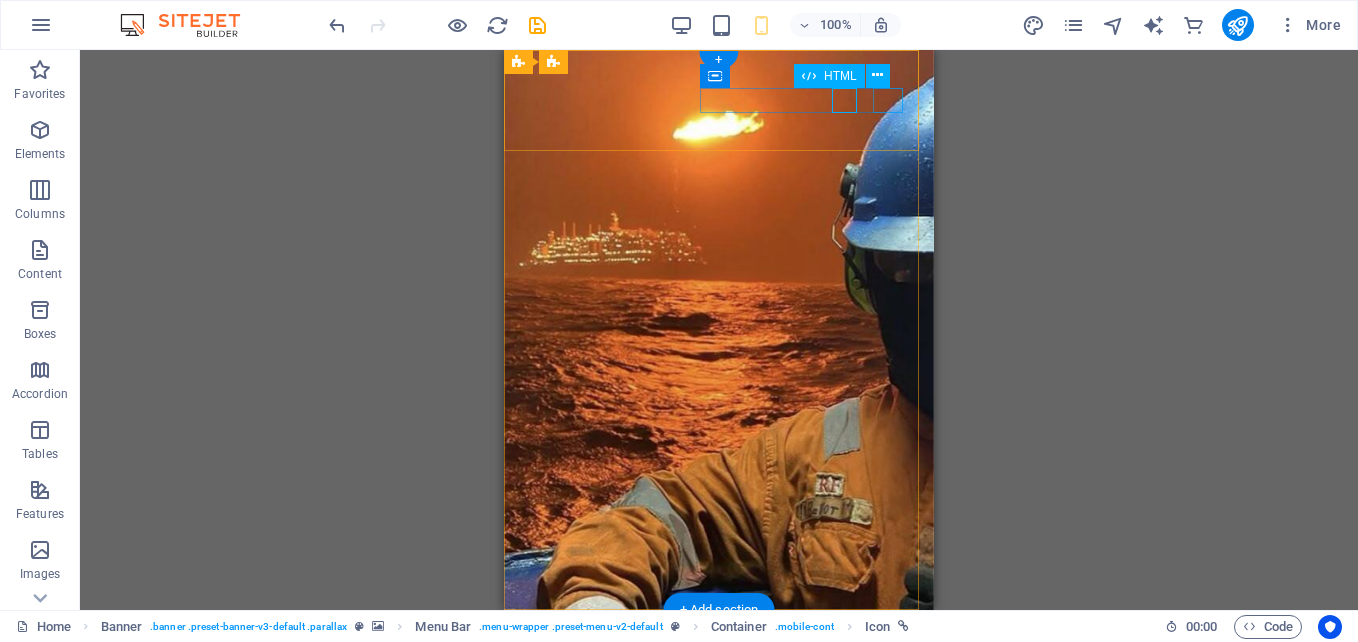 click at bounding box center (719, 732) 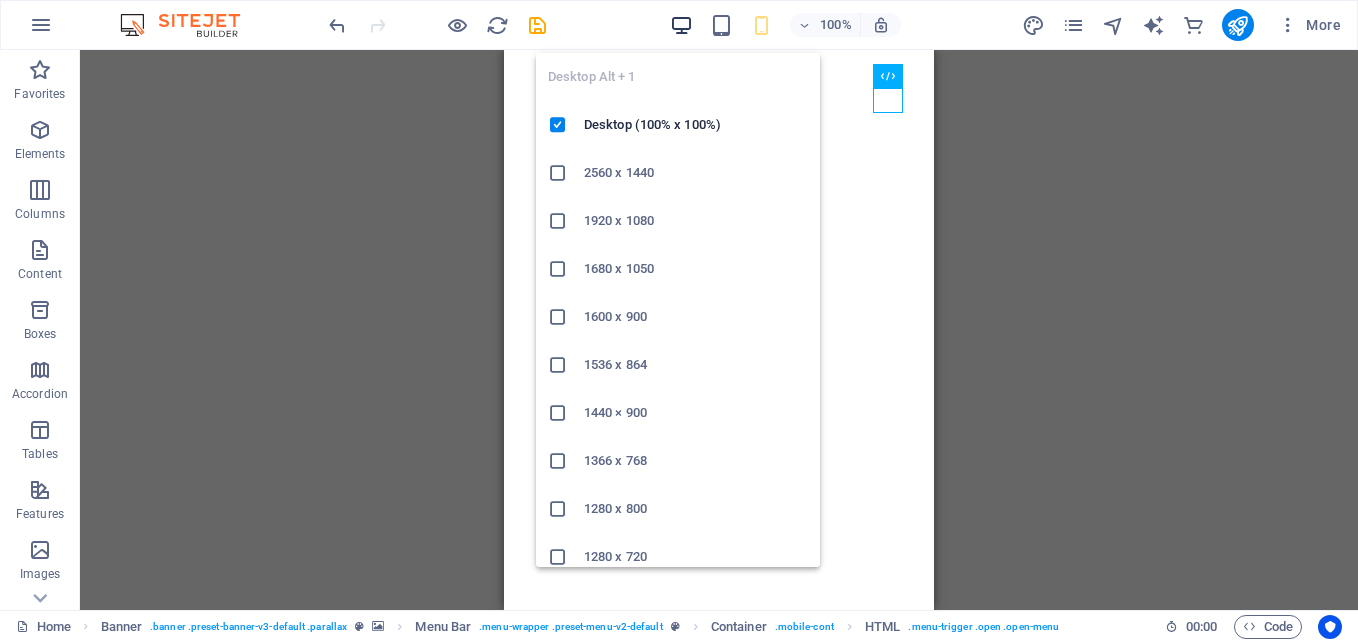 click at bounding box center [681, 25] 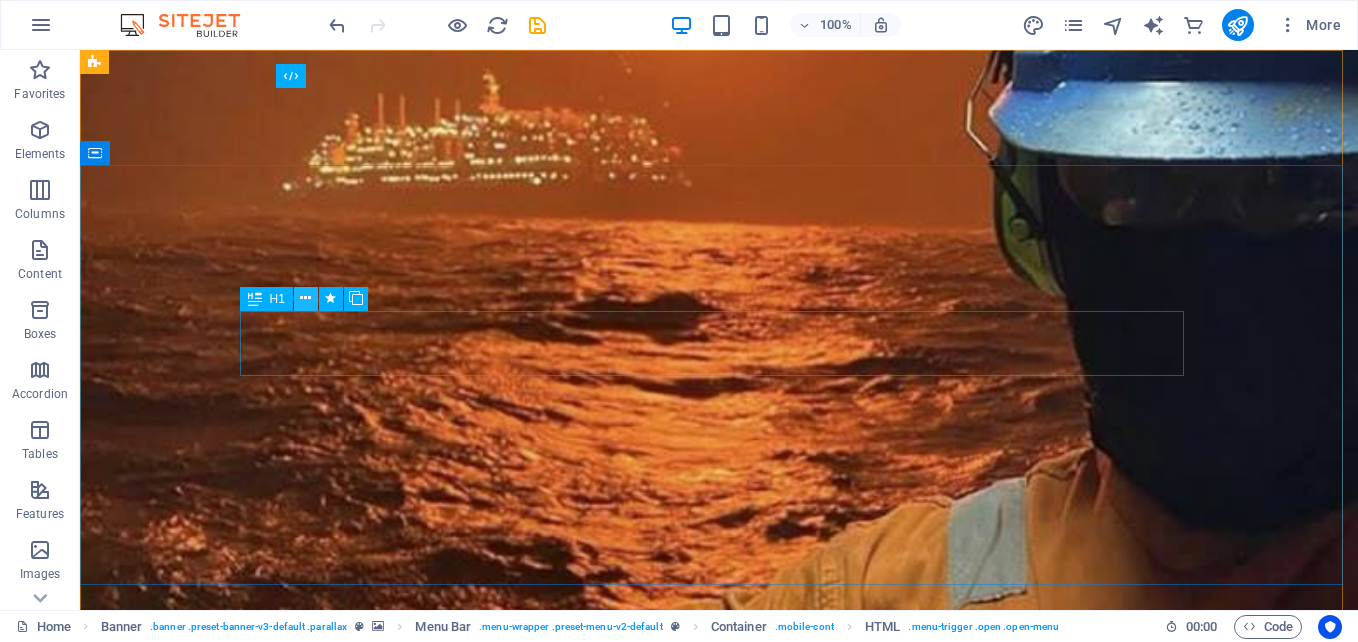 click at bounding box center (306, 299) 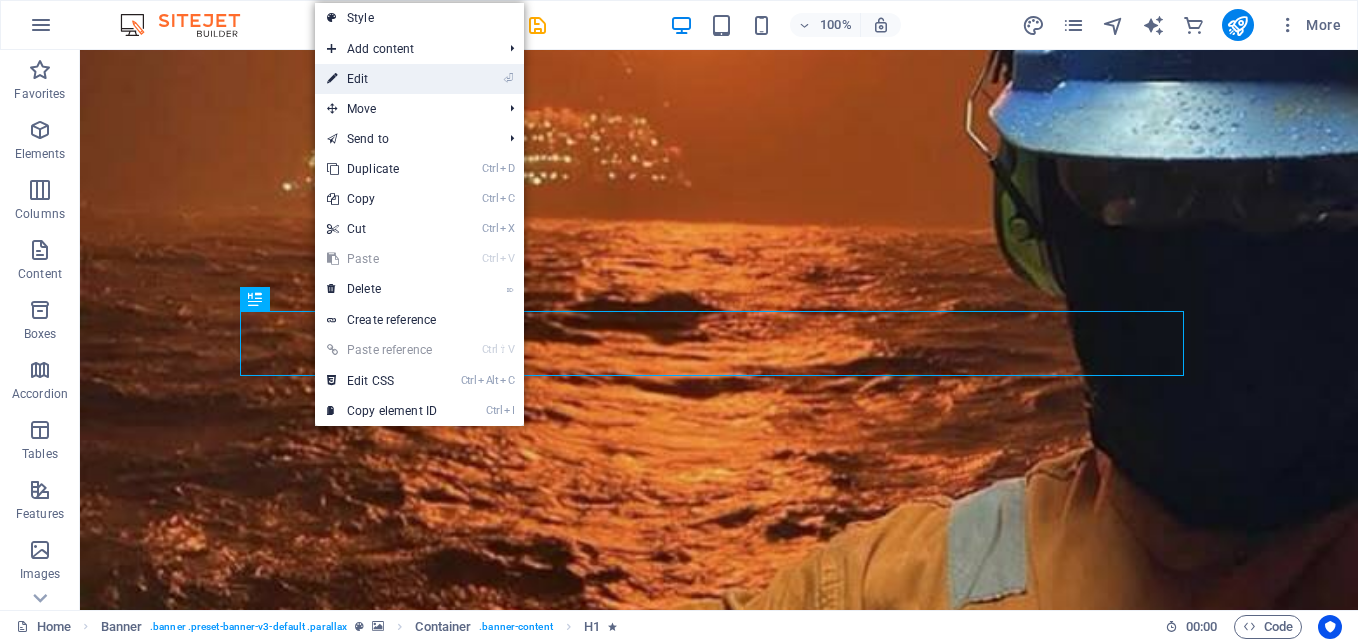 click on "⏎  Edit" at bounding box center [382, 79] 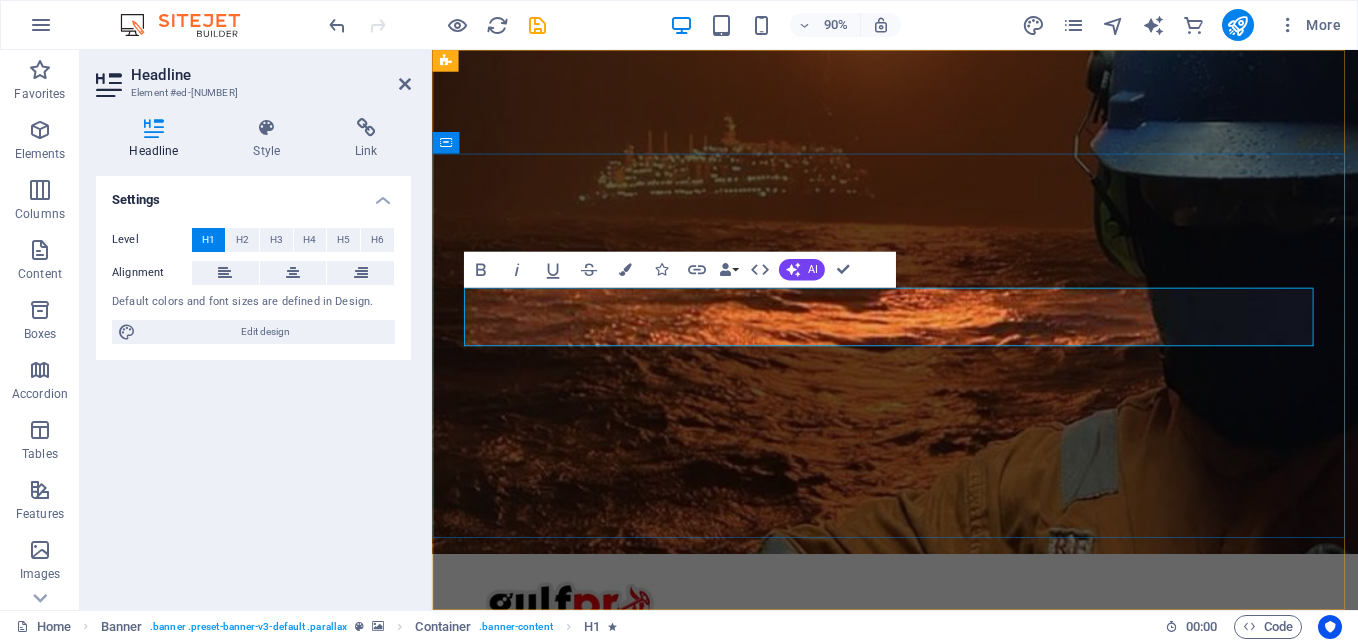 click on "NDT -  Non-Destructive Testing" at bounding box center (930, 950) 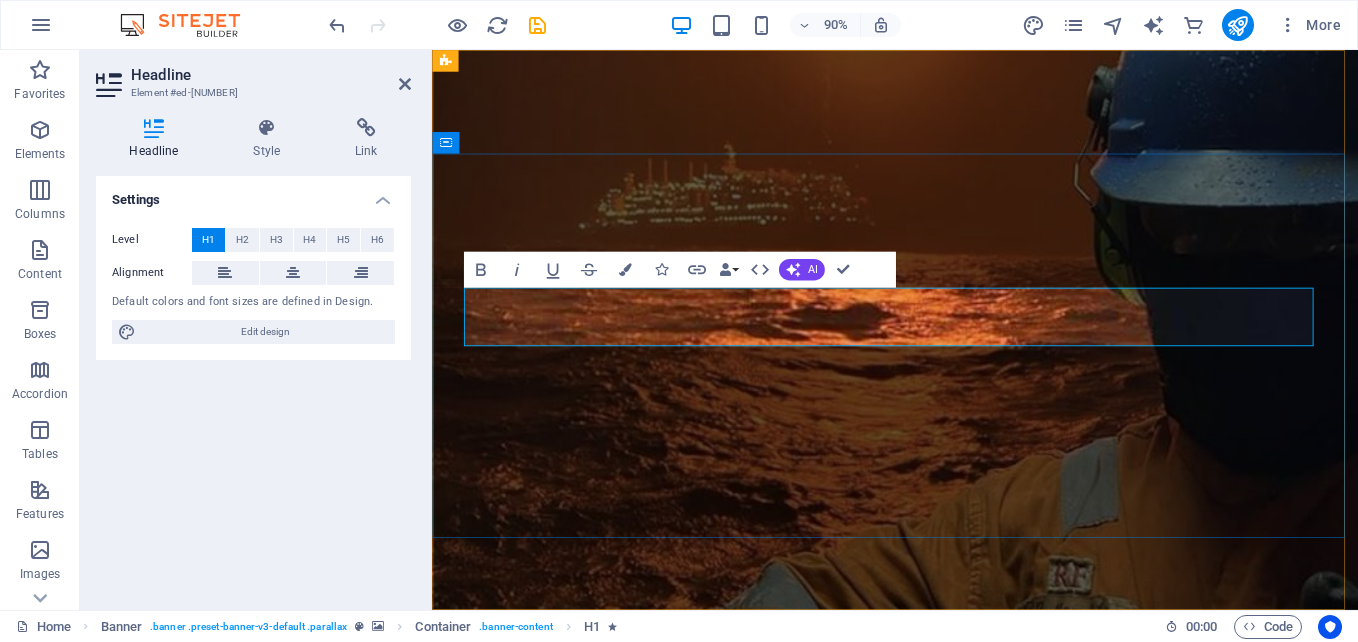 type 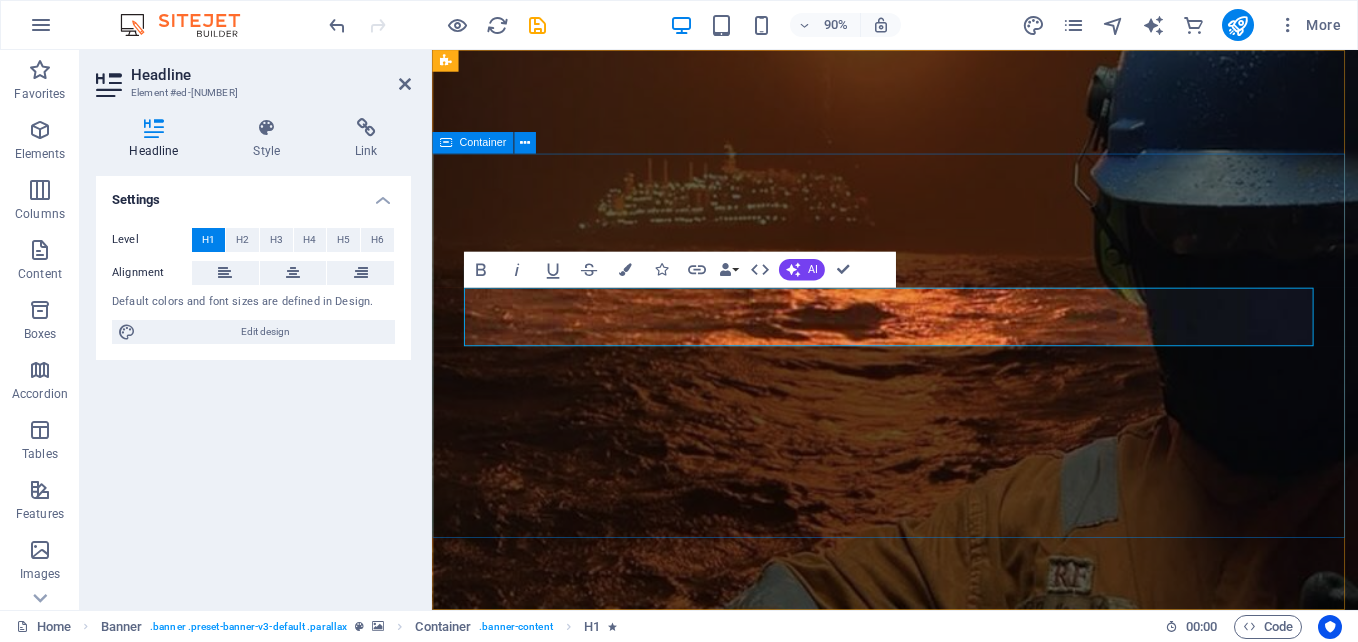 drag, startPoint x: 615, startPoint y: 345, endPoint x: 461, endPoint y: 364, distance: 155.16765 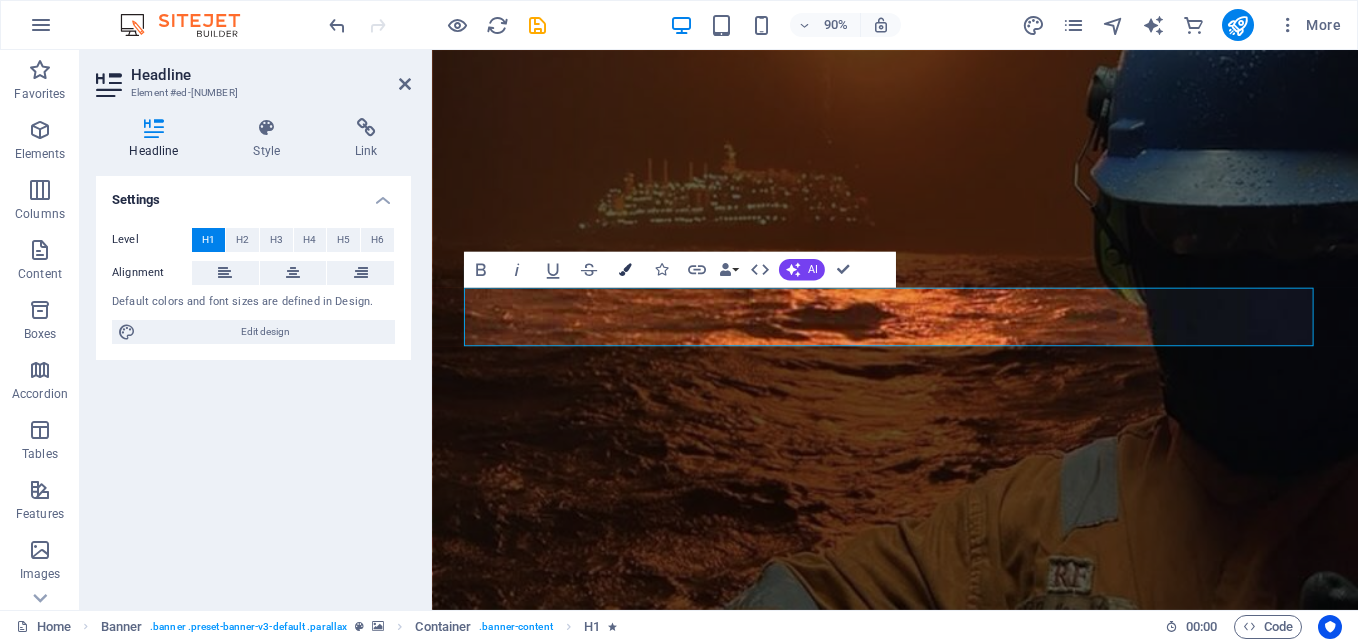 click at bounding box center [624, 269] 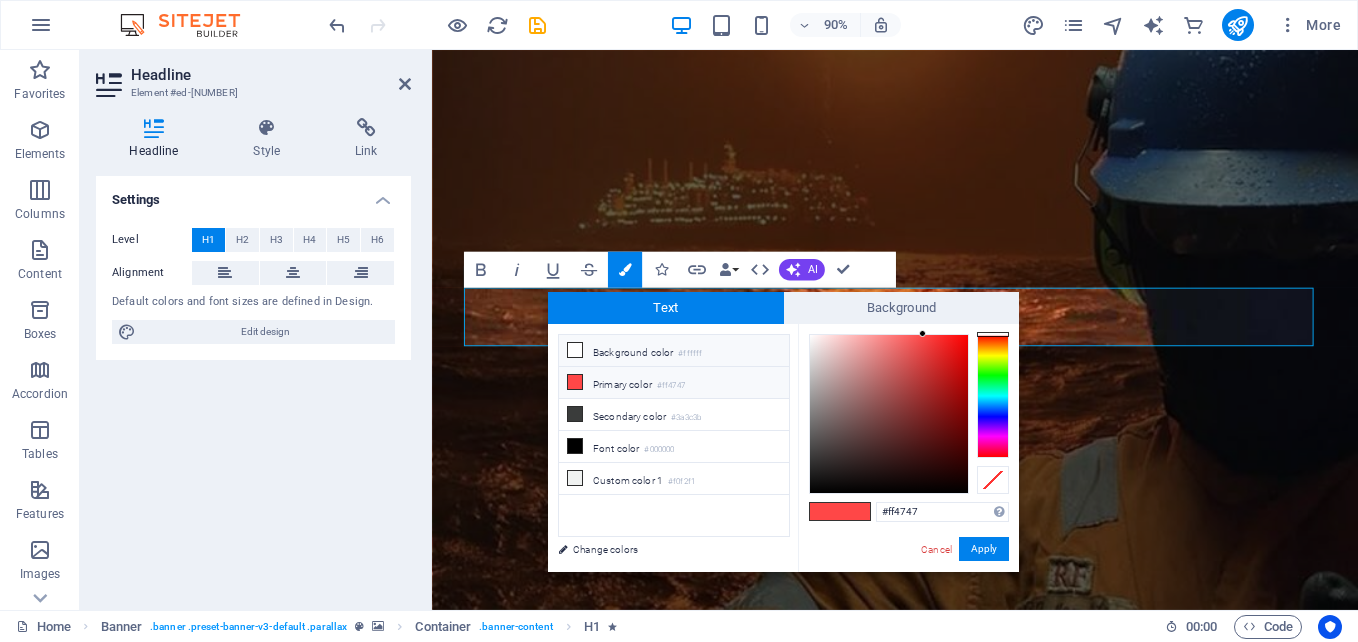 click on "Background color
#ffffff" at bounding box center [674, 351] 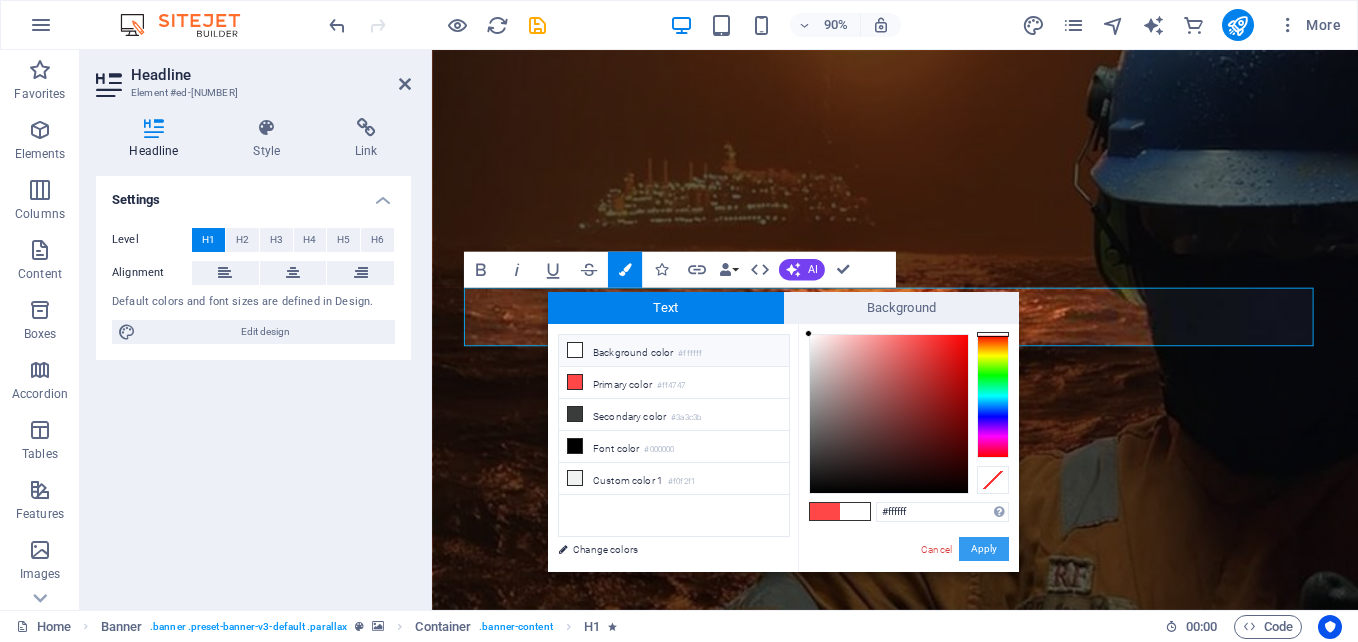 click on "Apply" at bounding box center (984, 549) 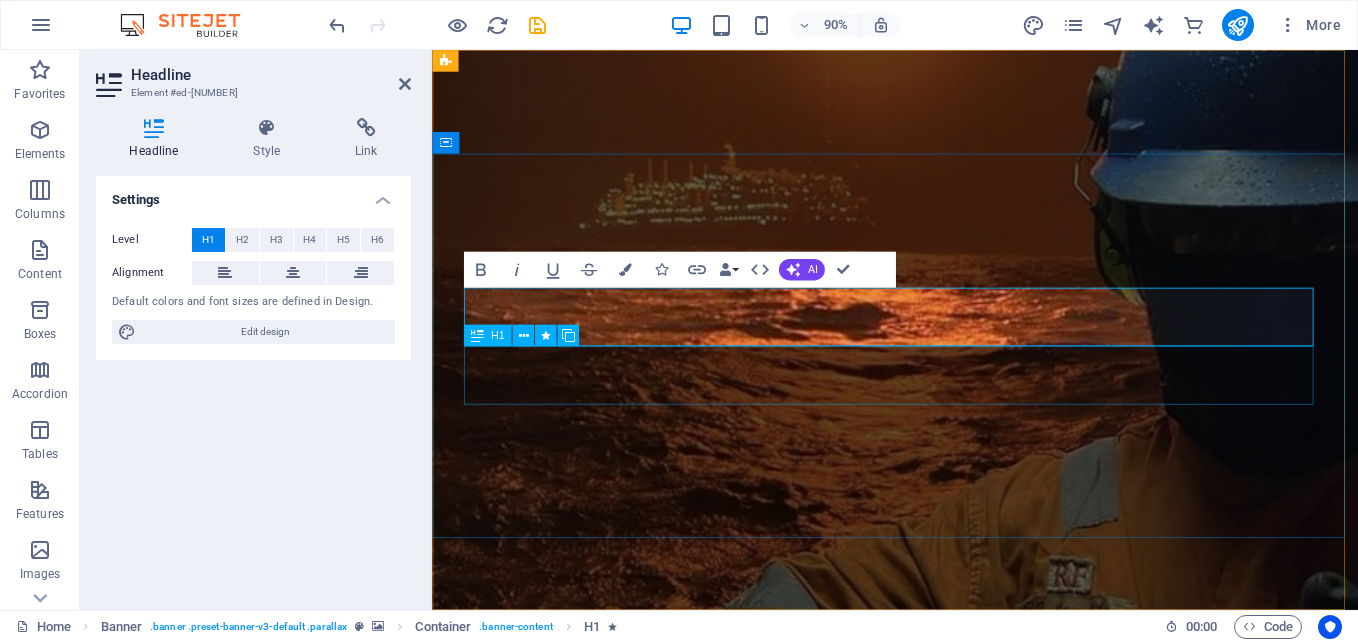 click on "i nspections" at bounding box center (947, 1077) 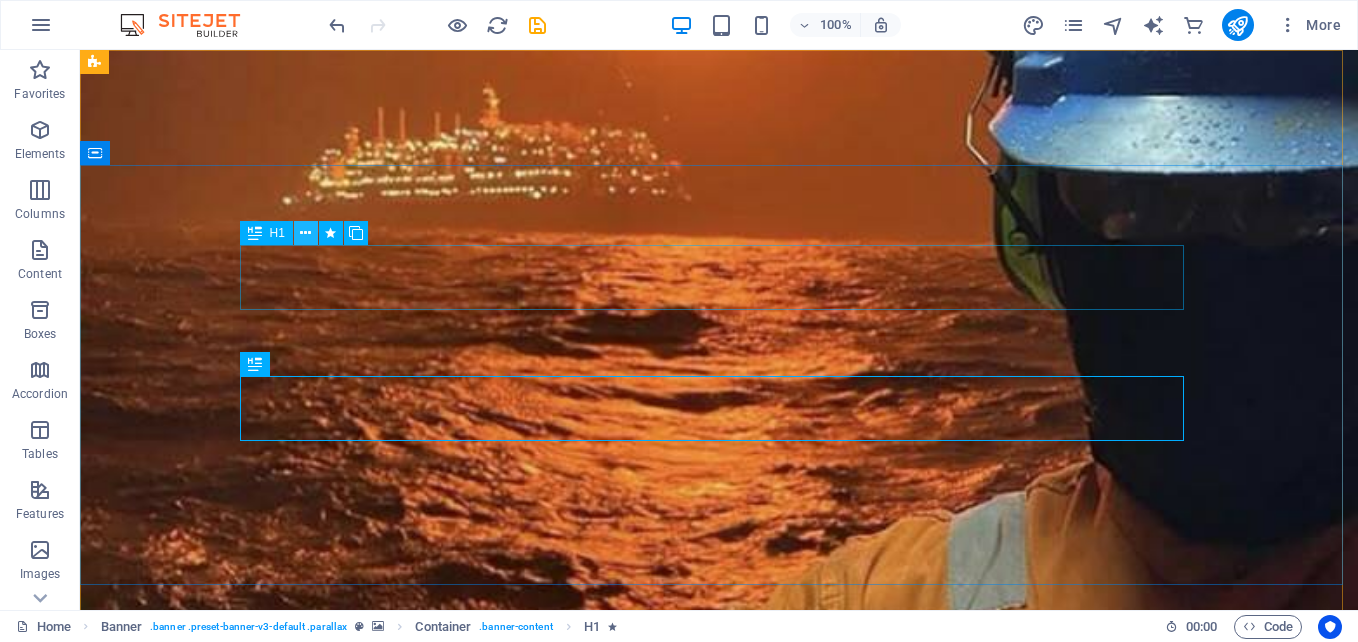 click at bounding box center (305, 233) 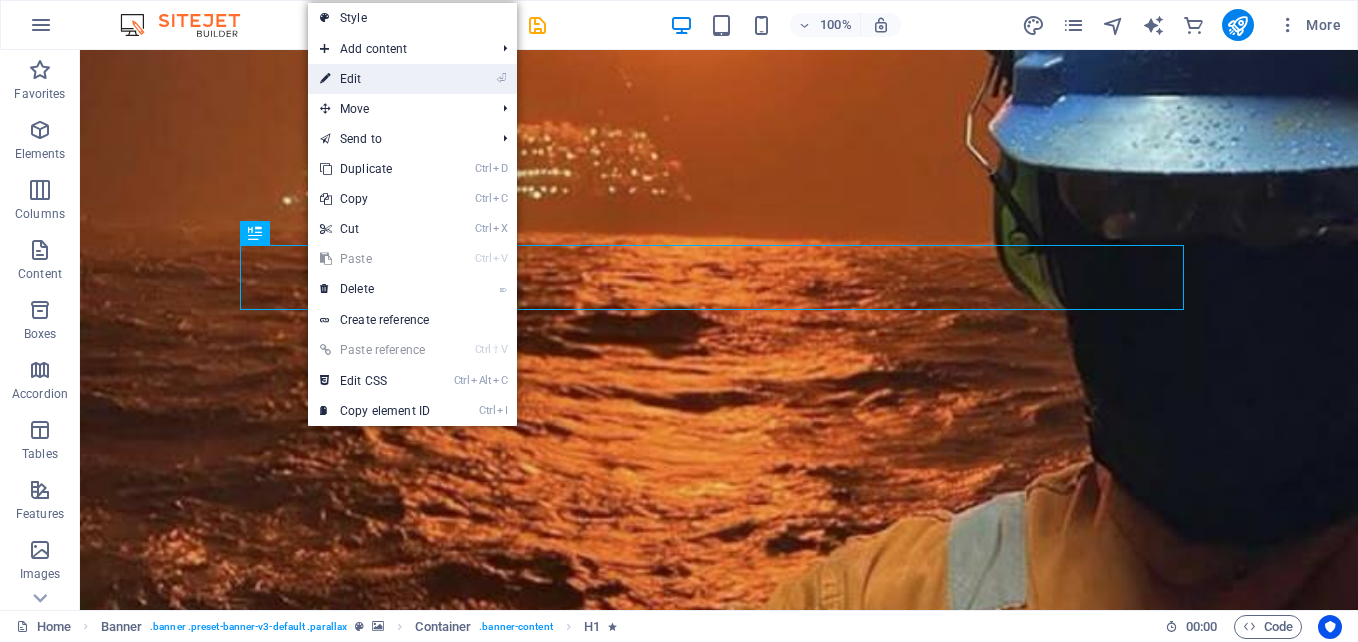 click on "⏎  Edit" at bounding box center [375, 79] 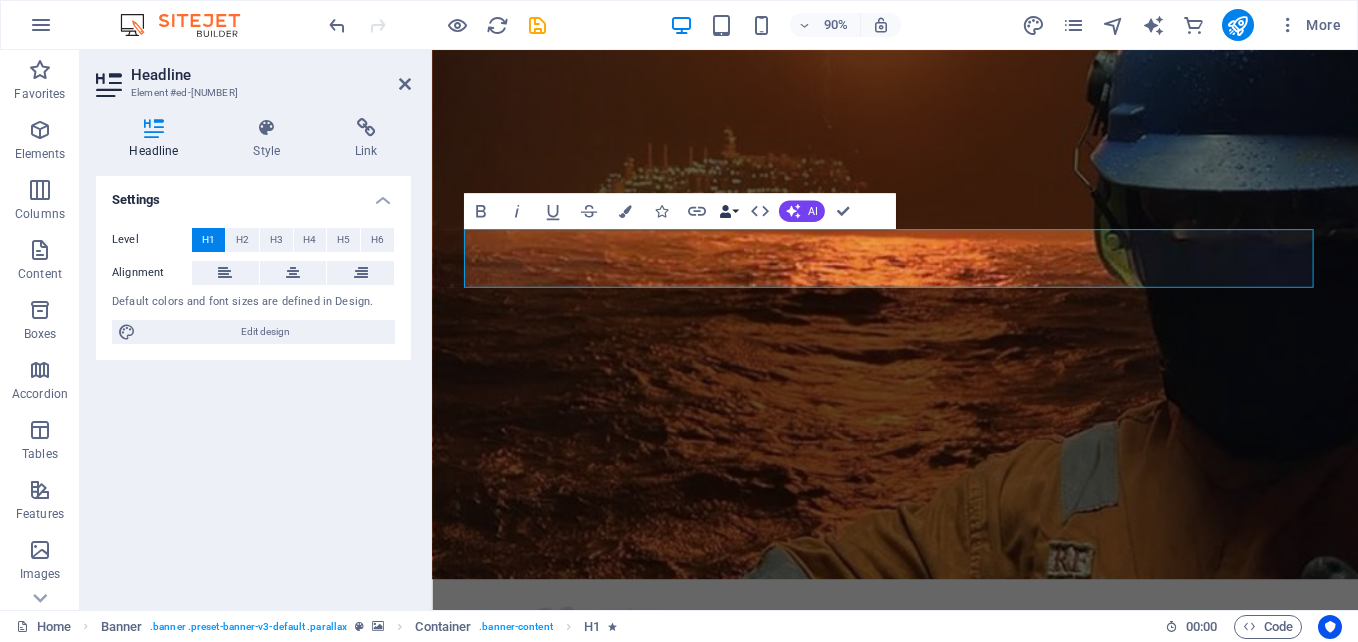 click on "Data Bindings" at bounding box center [728, 211] 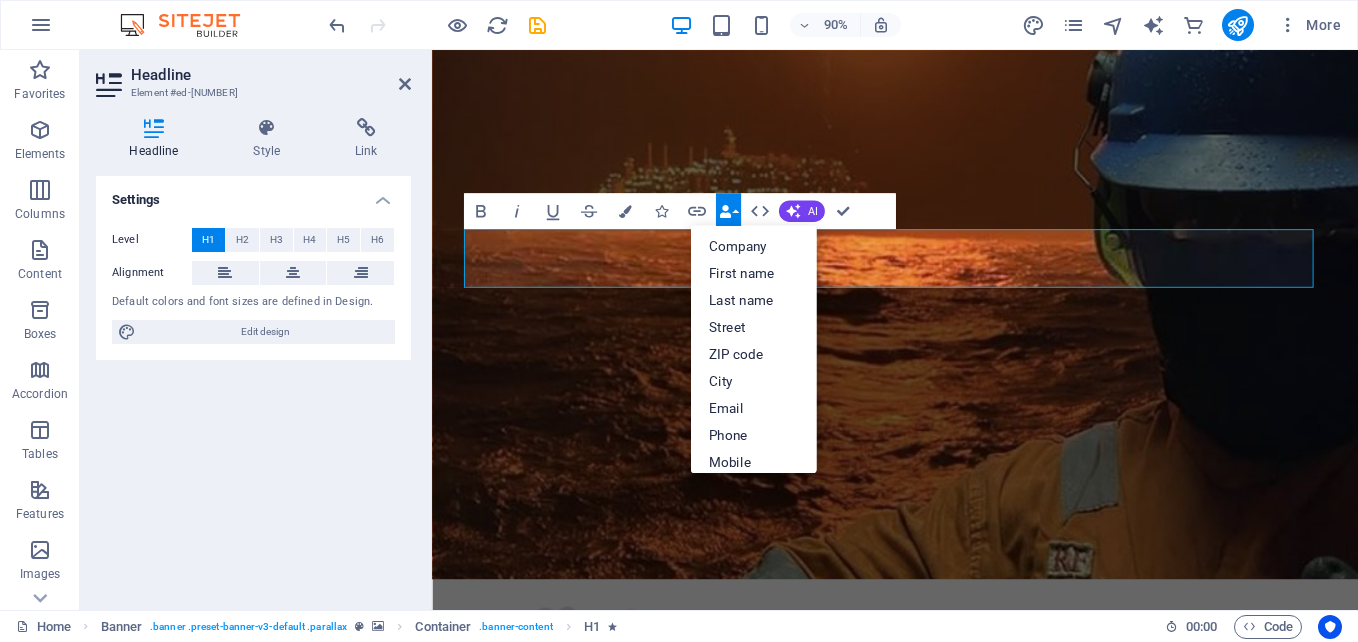 click on "Data Bindings" at bounding box center [728, 211] 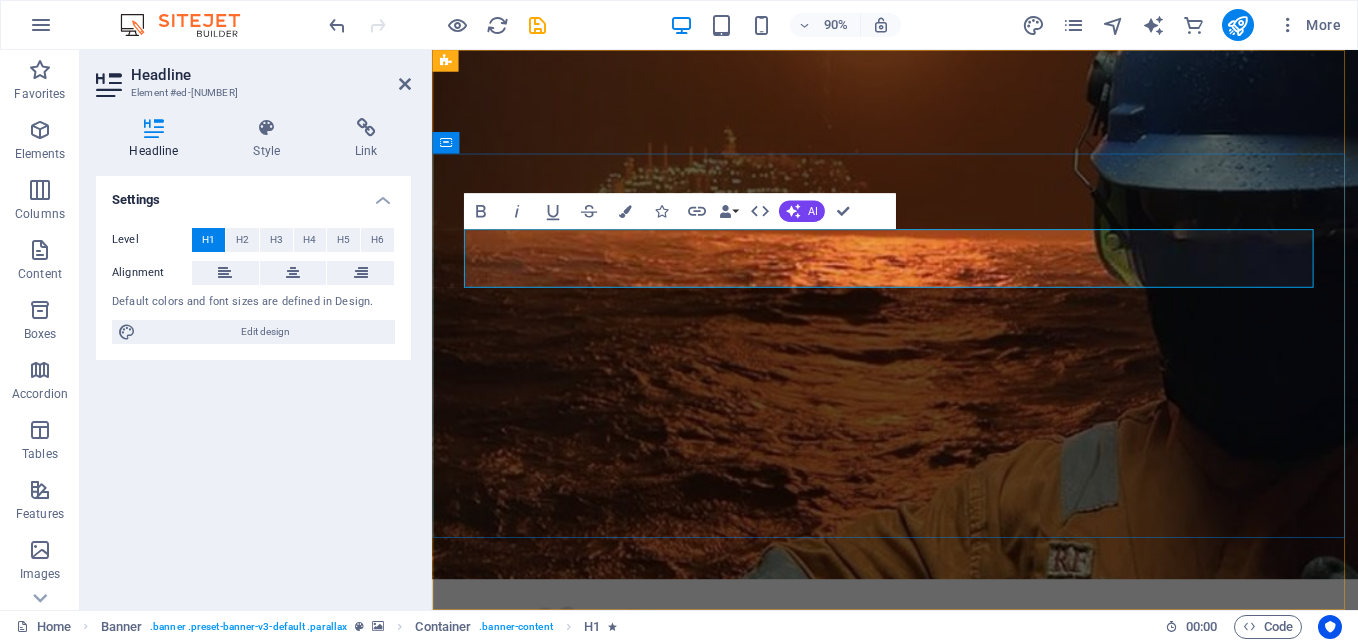 click on "e ngineering" at bounding box center [947, 913] 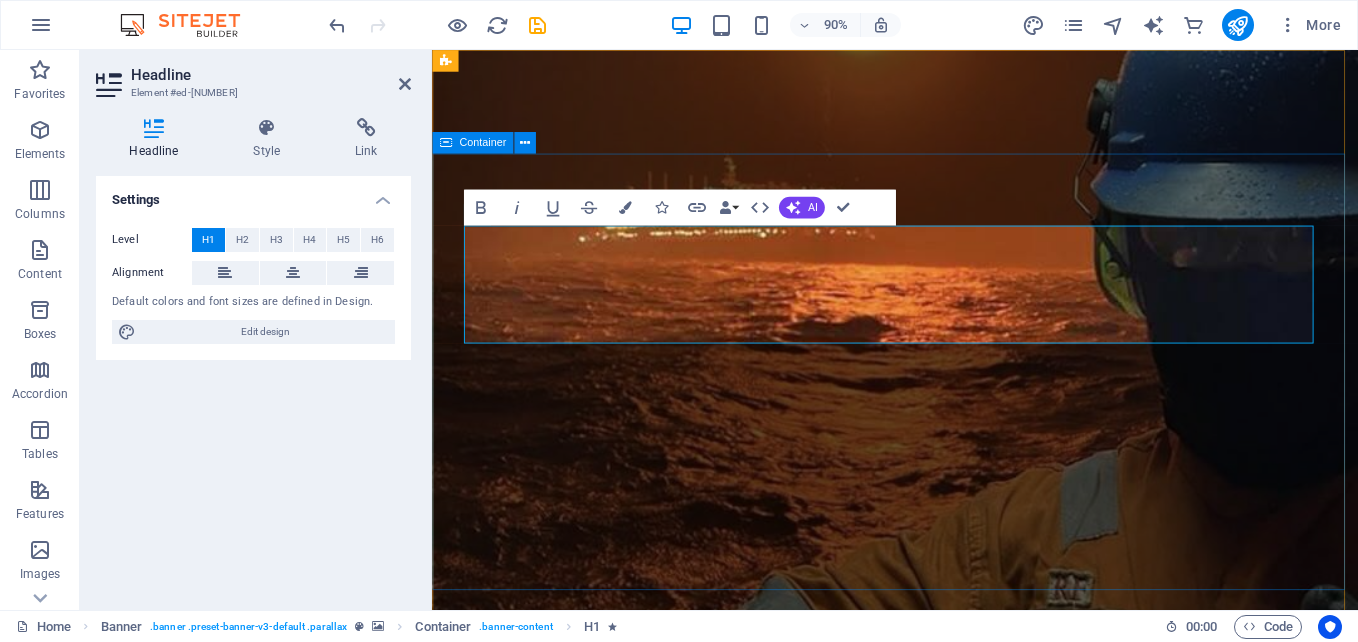 drag, startPoint x: 934, startPoint y: 355, endPoint x: 486, endPoint y: 297, distance: 451.73886 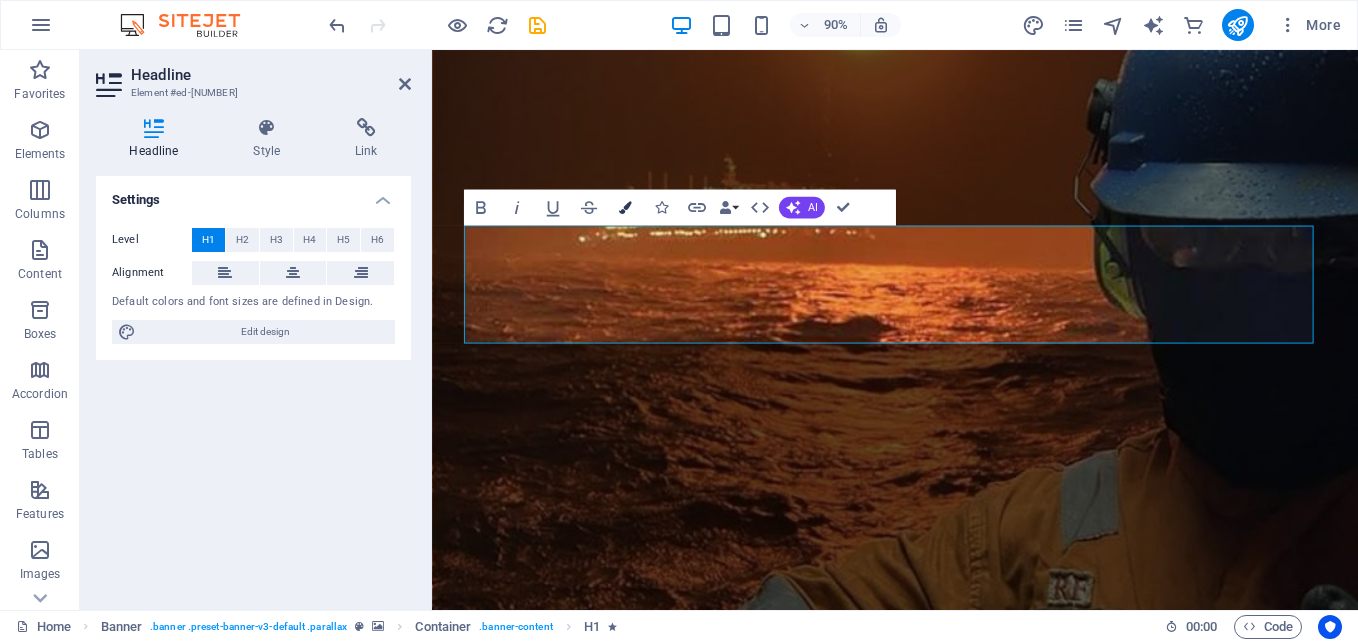 click at bounding box center (624, 207) 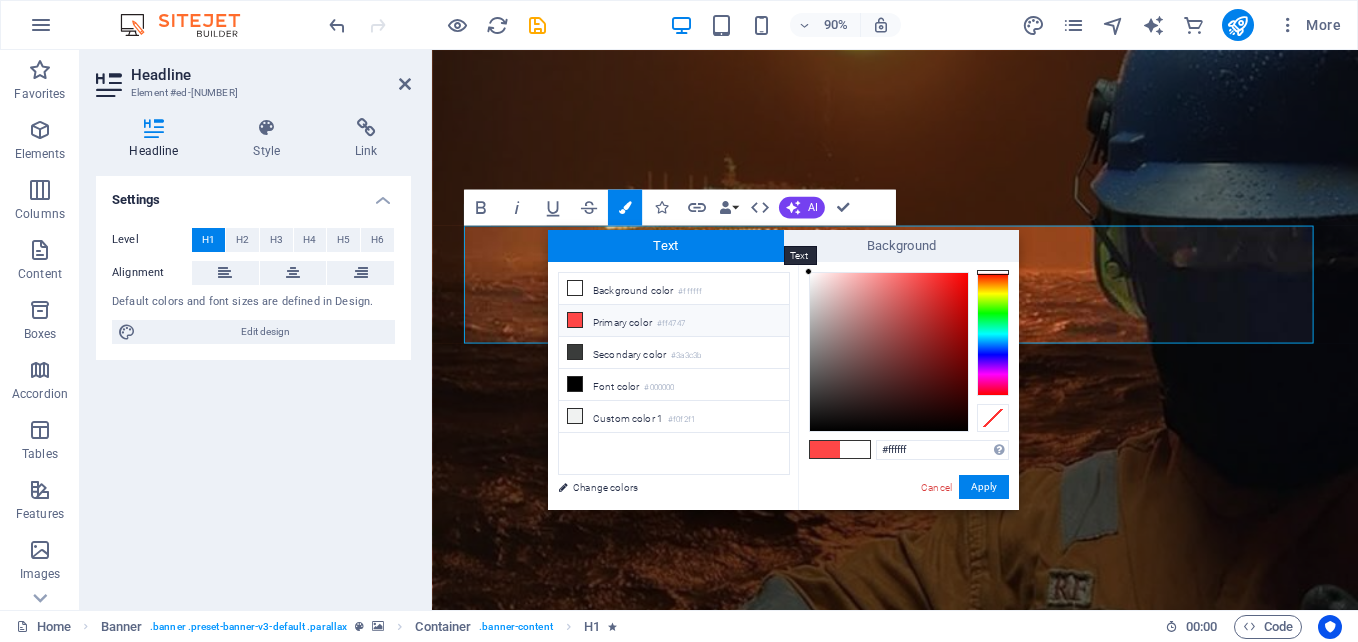 click on "Text" at bounding box center [666, 246] 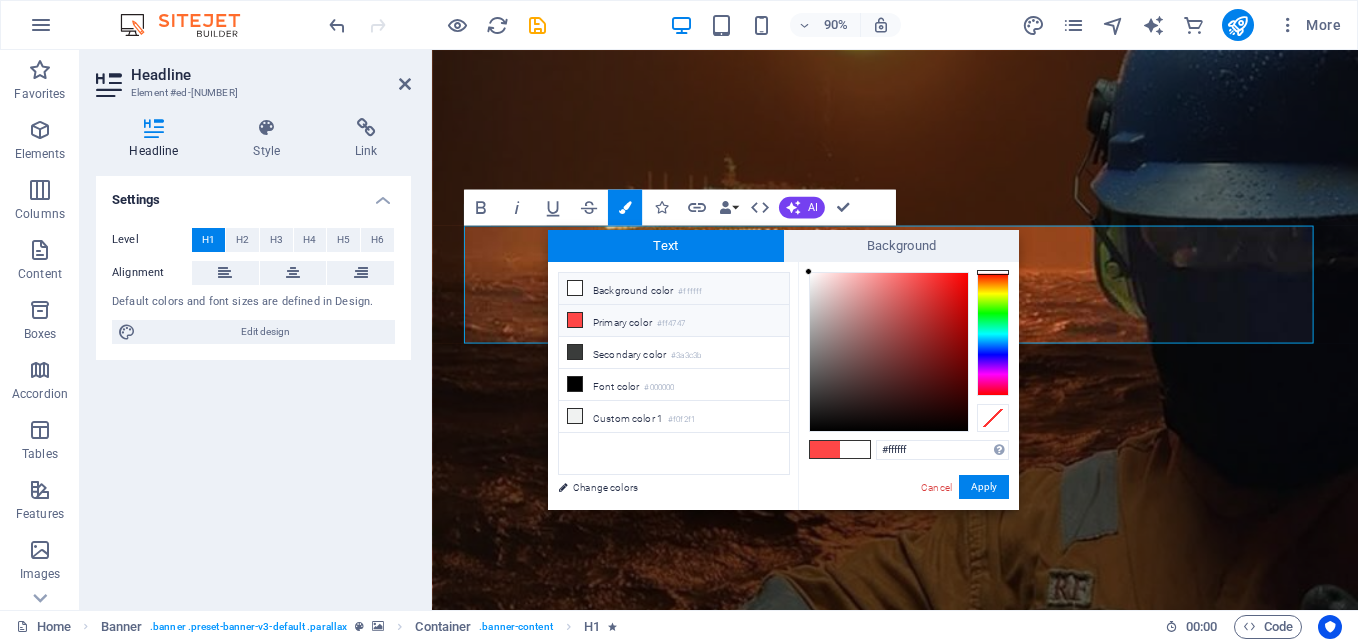 click at bounding box center (575, 288) 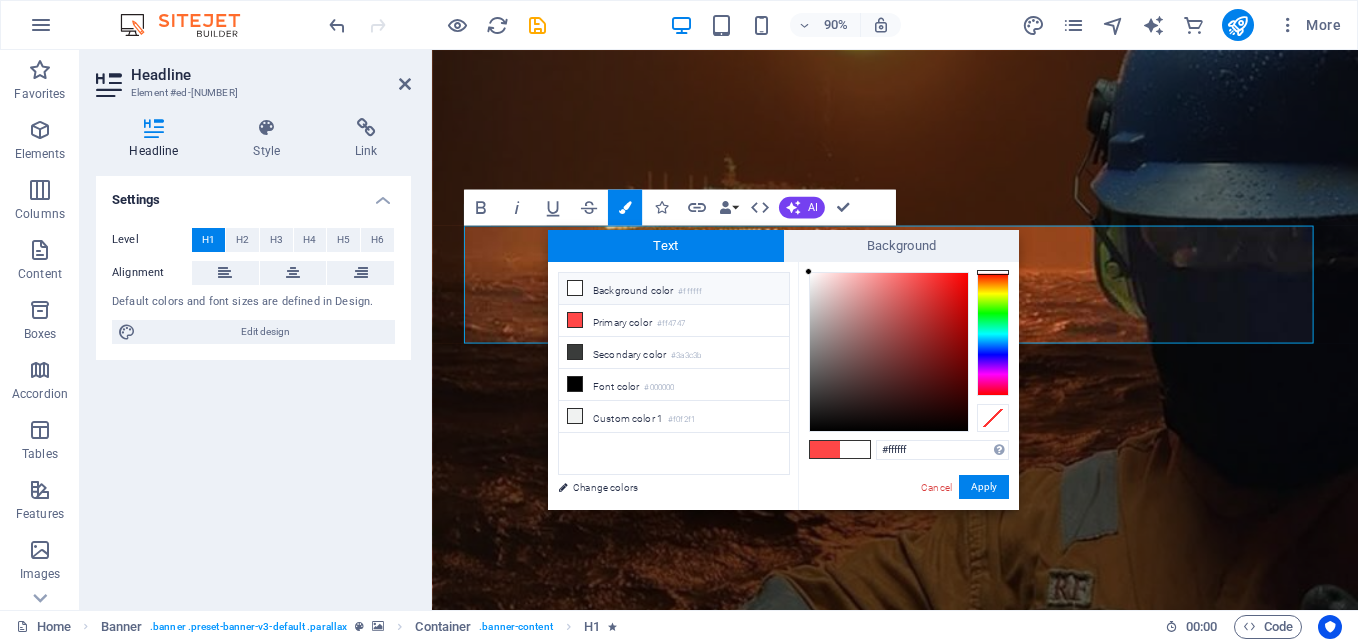 click at bounding box center [575, 288] 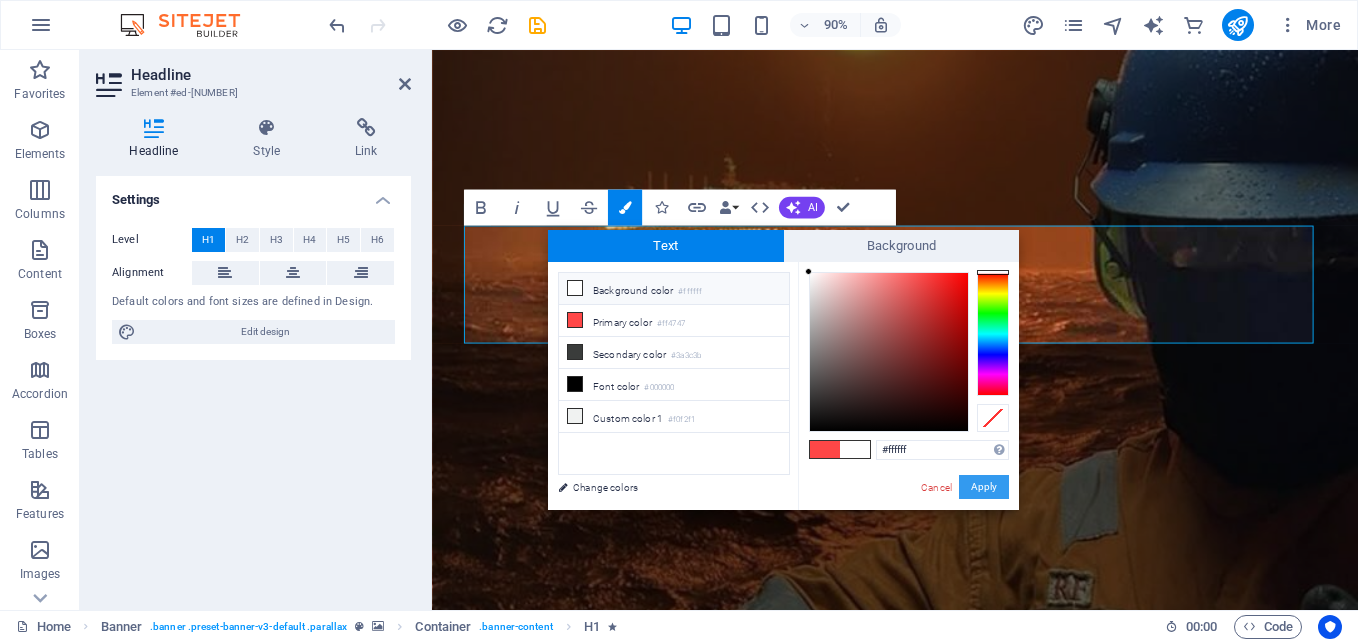 click on "Apply" at bounding box center [984, 487] 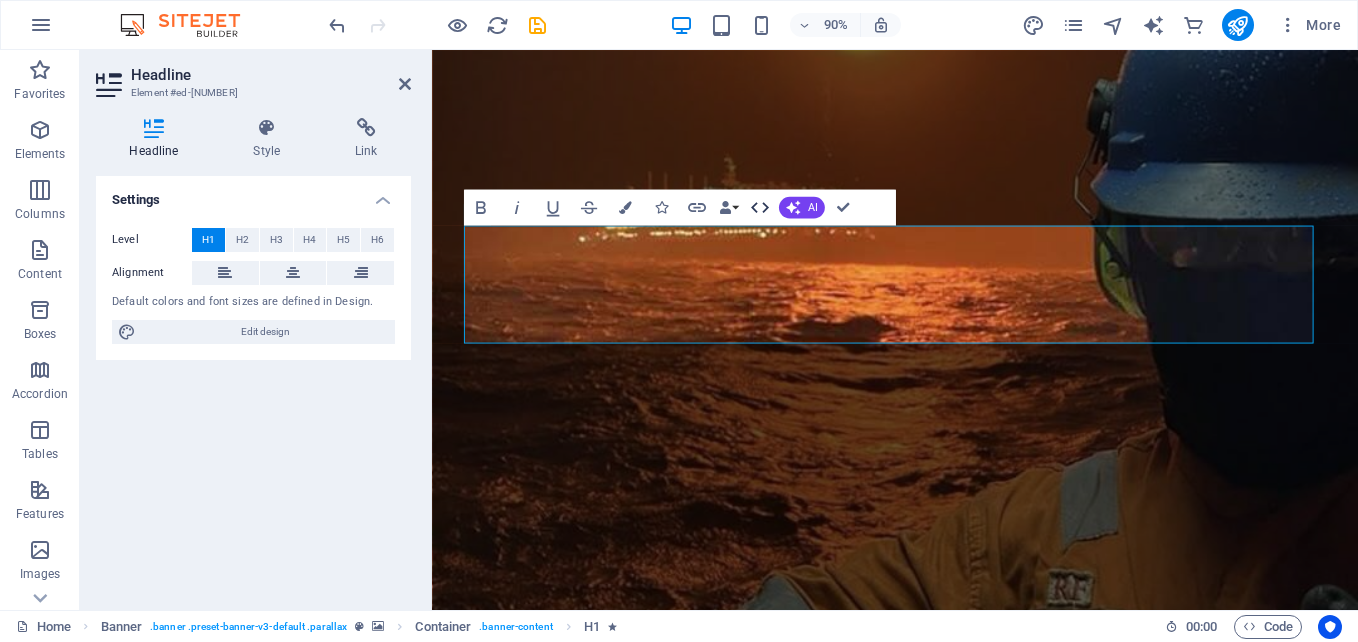 click 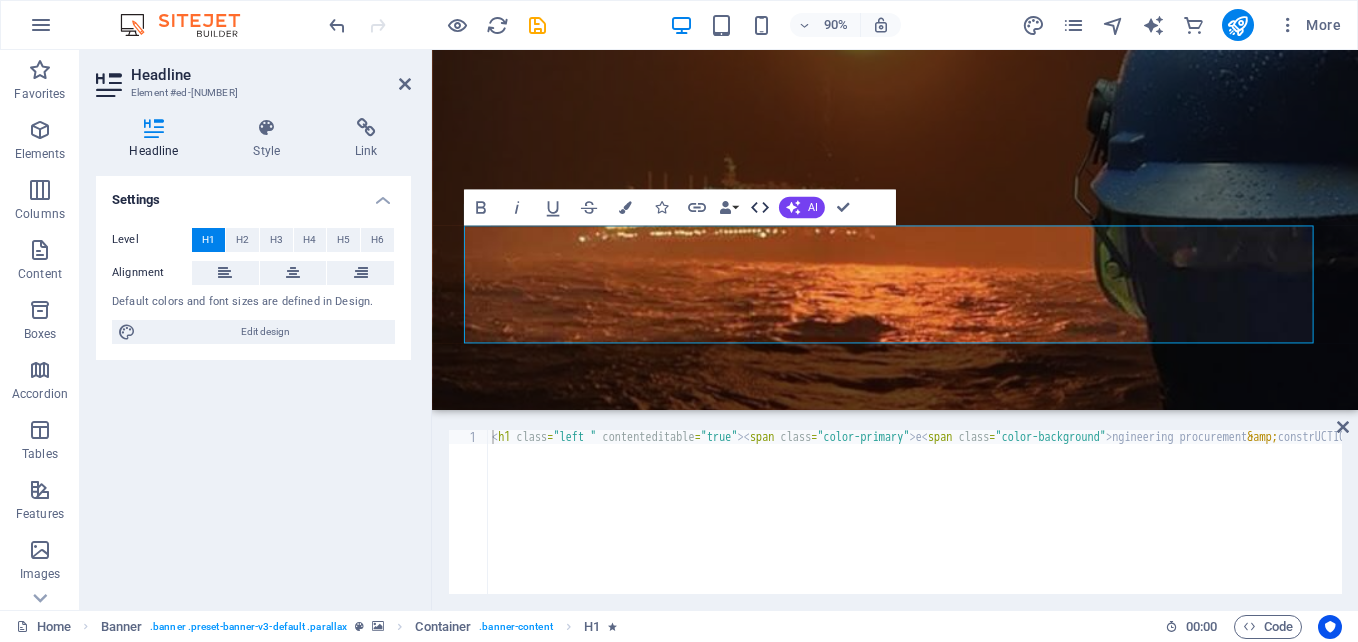 click 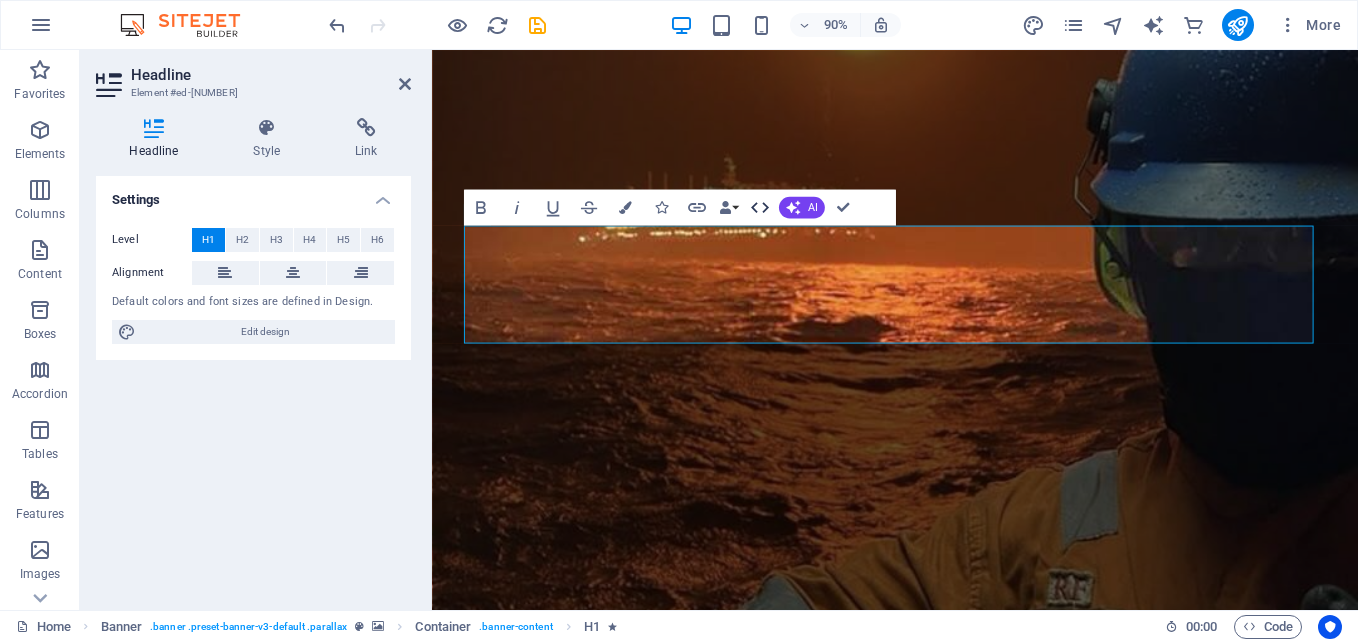 click 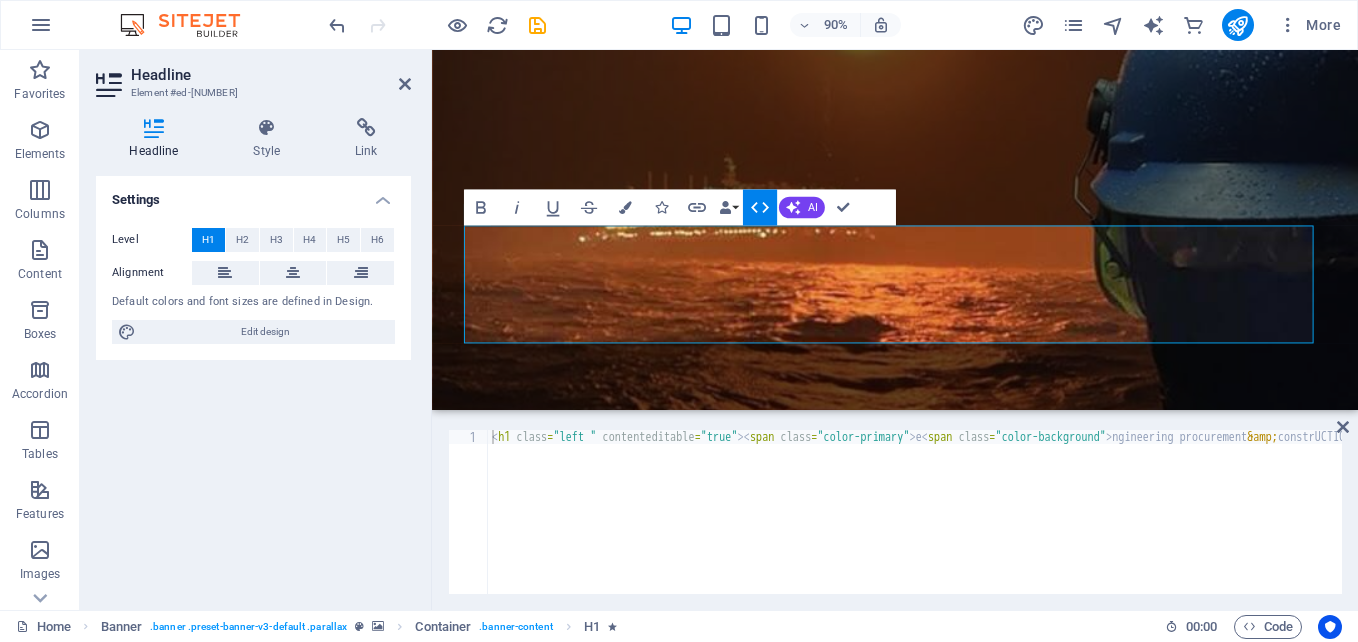 click 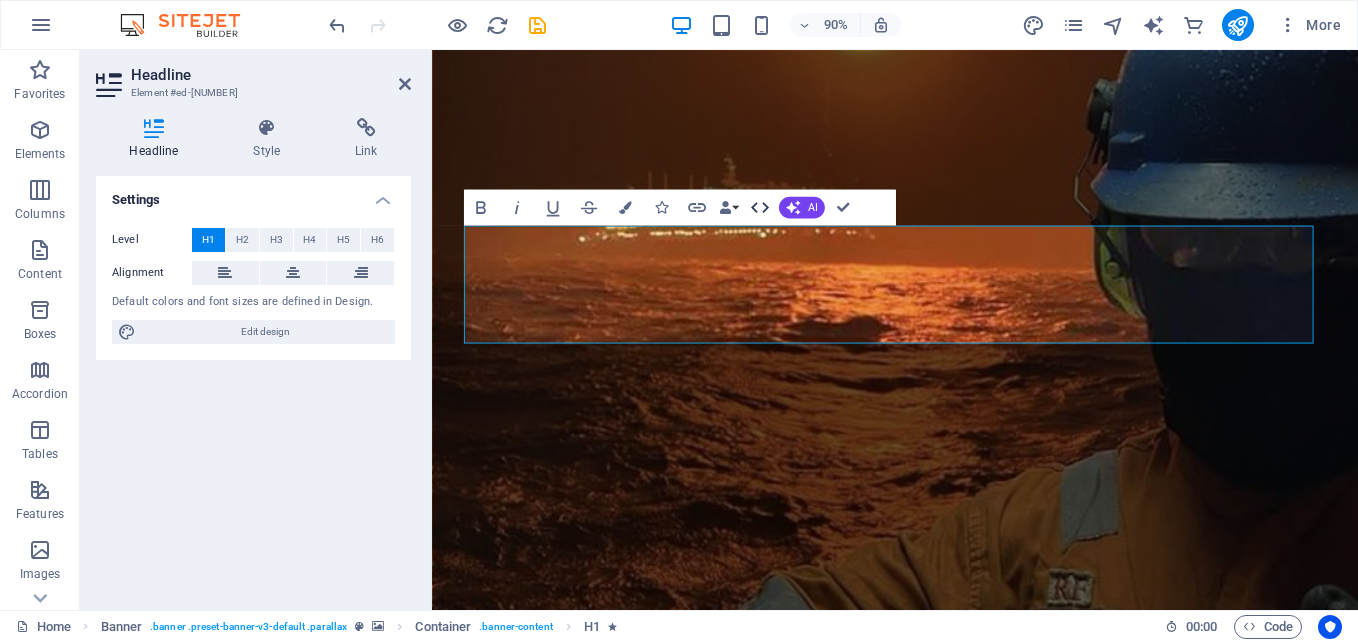 click 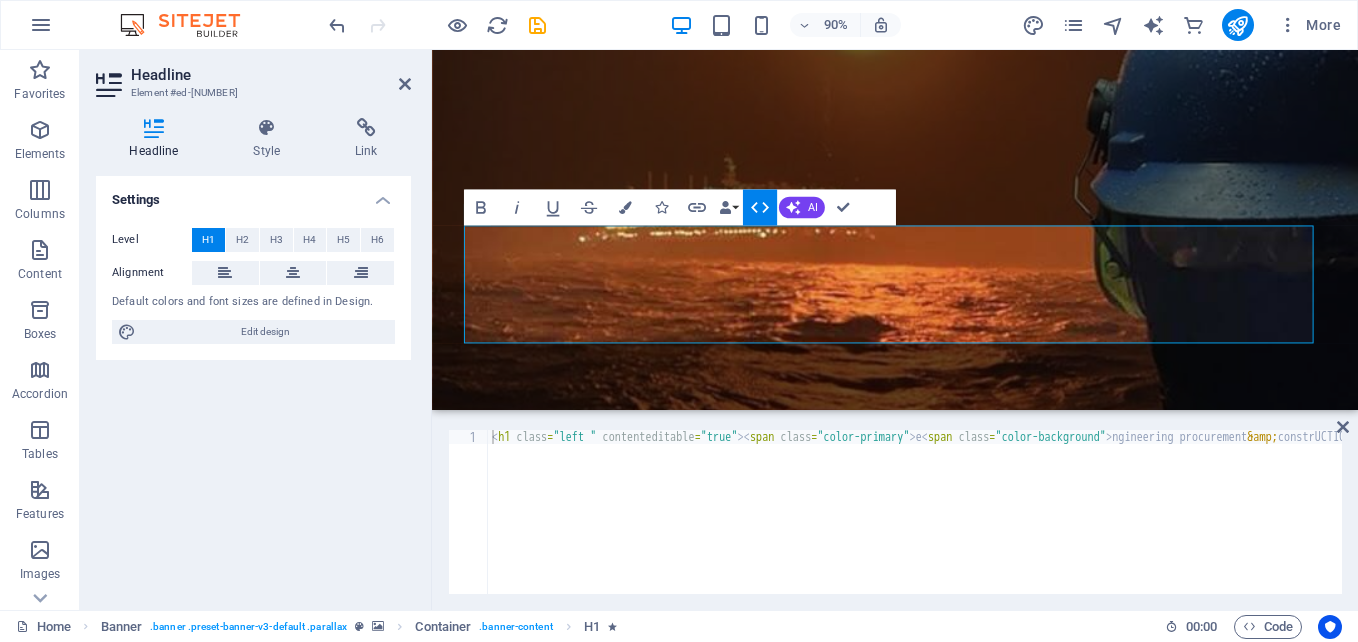click 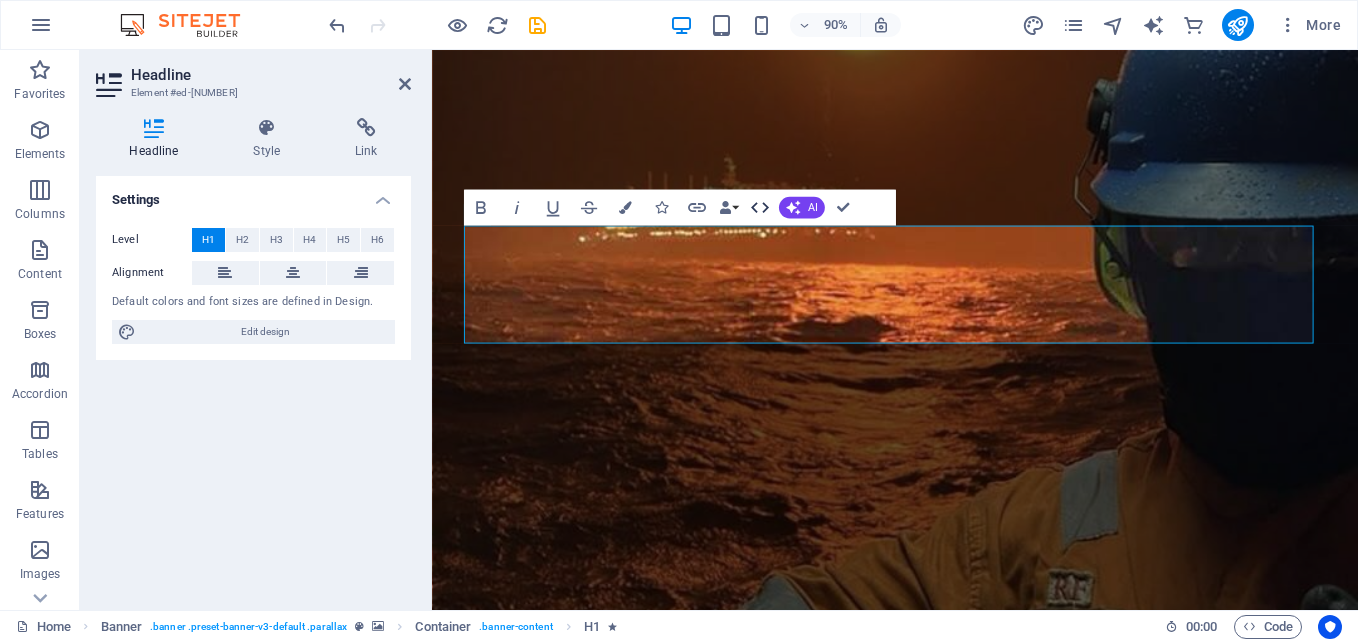 click 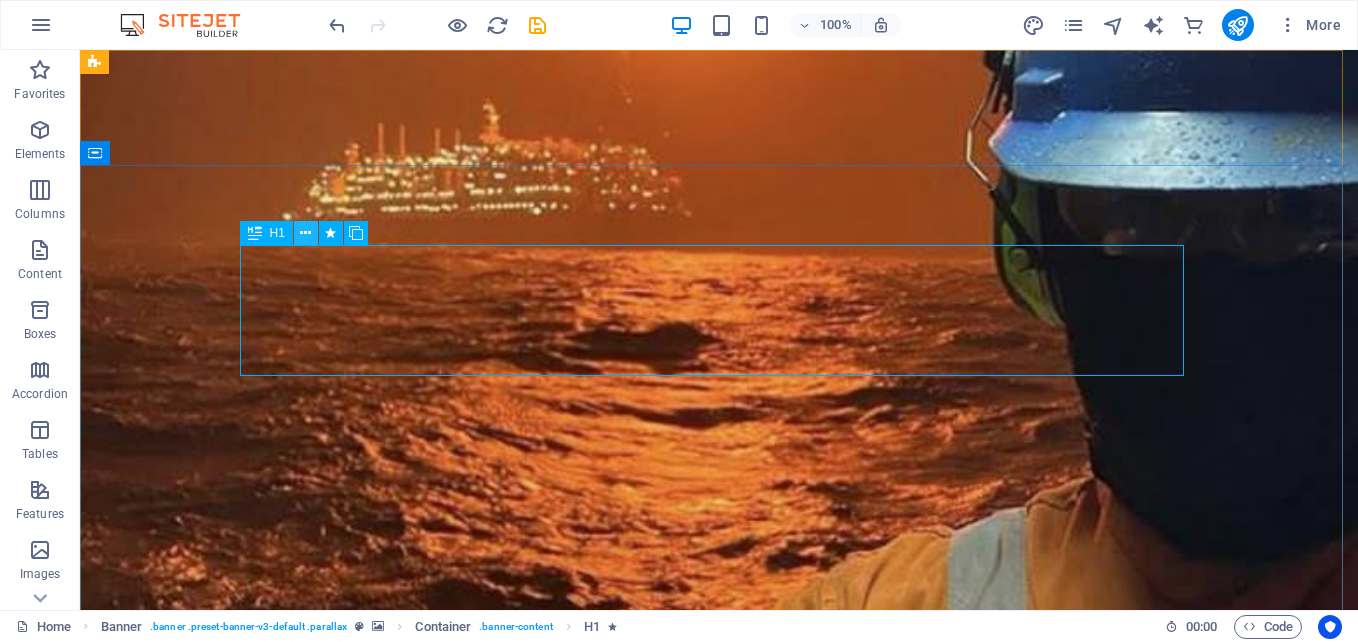 click at bounding box center [305, 233] 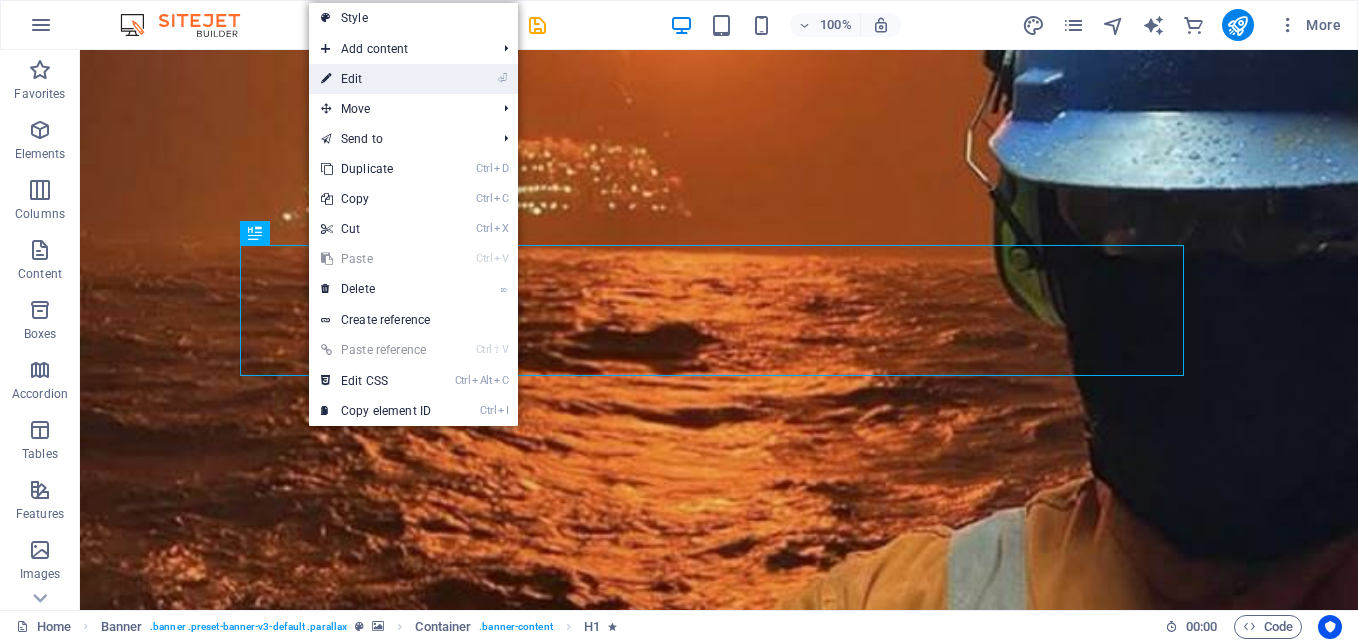 click on "⏎  Edit" at bounding box center [376, 79] 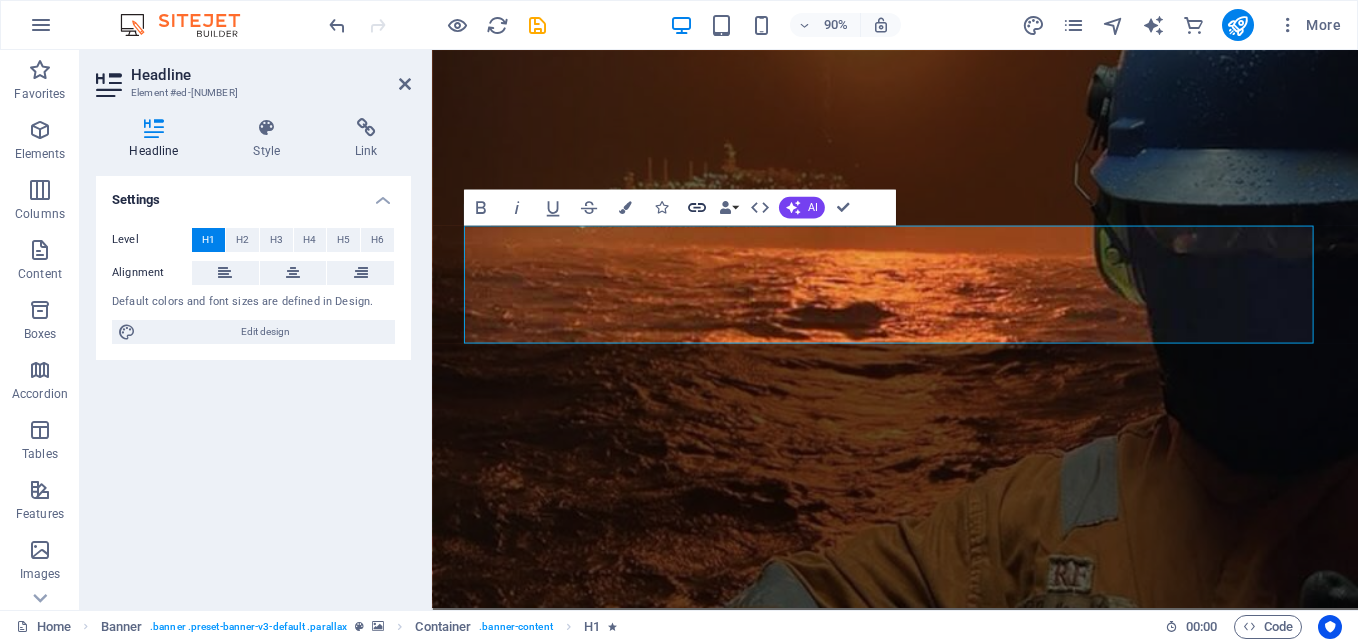 click 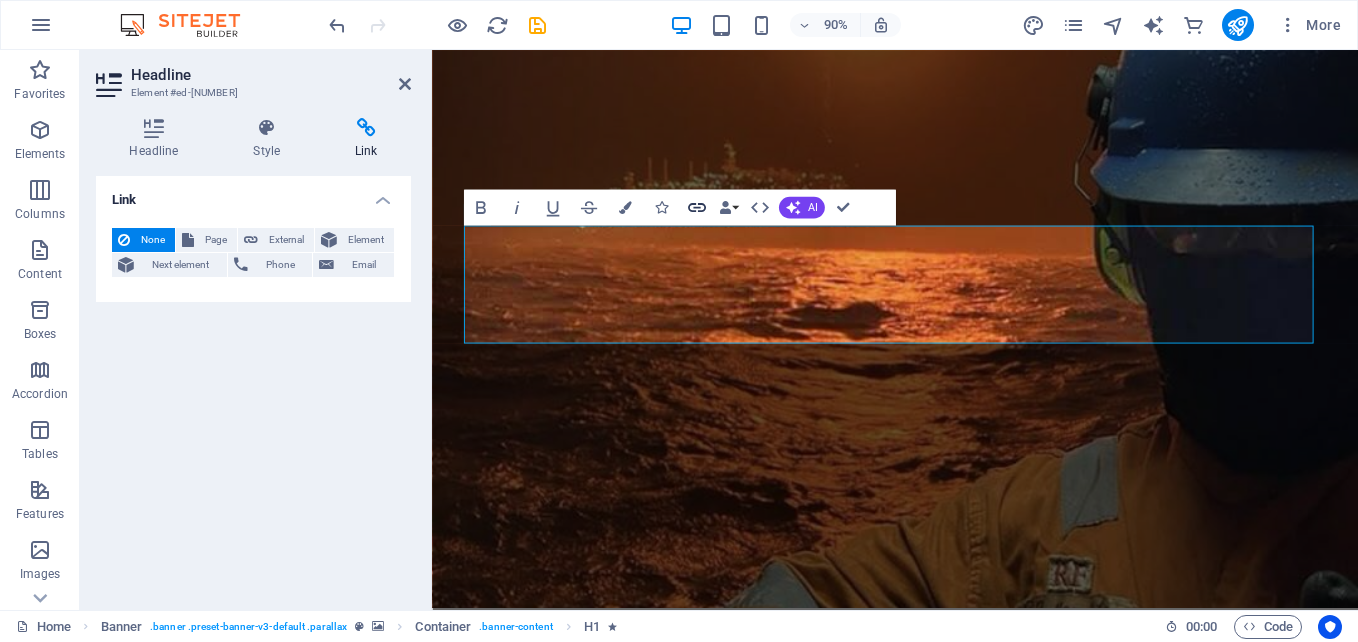 click 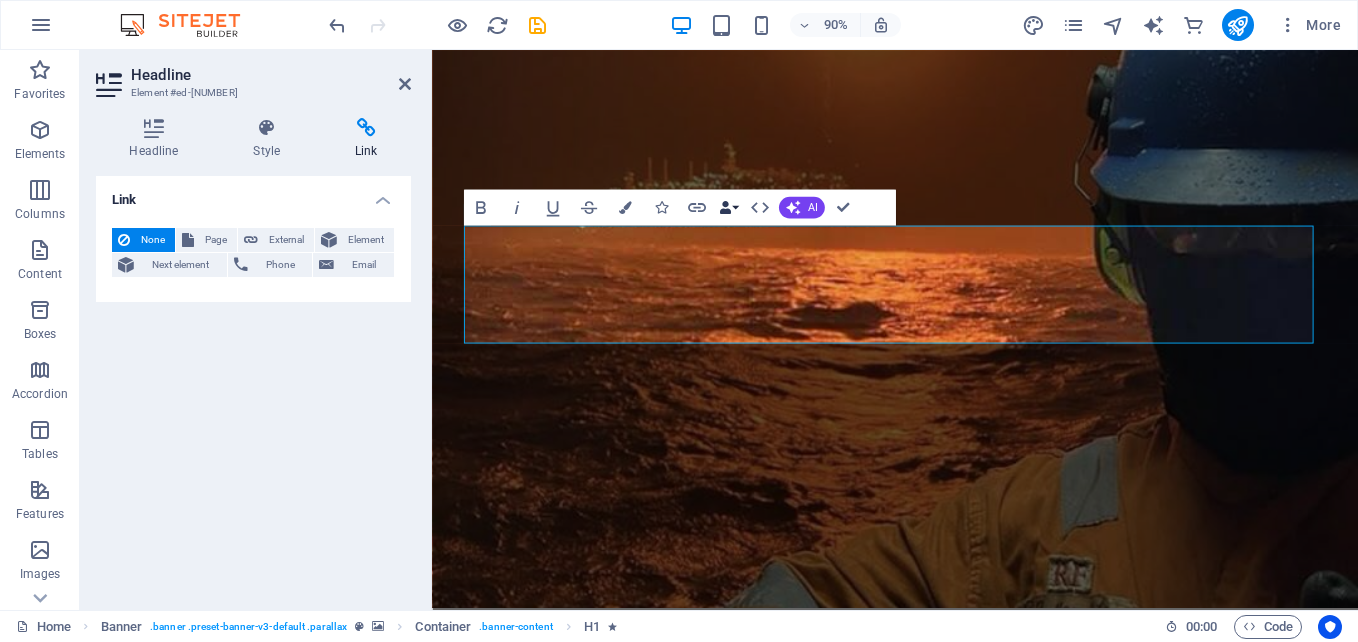 click on "Data Bindings" at bounding box center (728, 208) 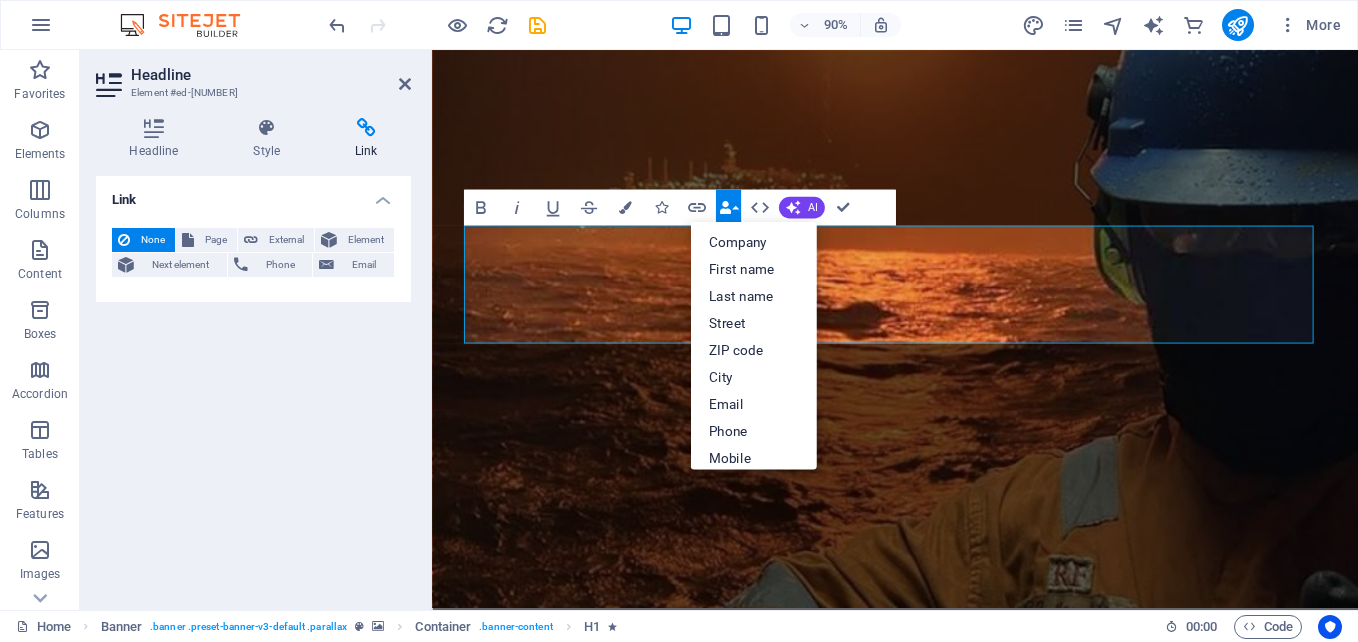 click on "Data Bindings" at bounding box center [728, 208] 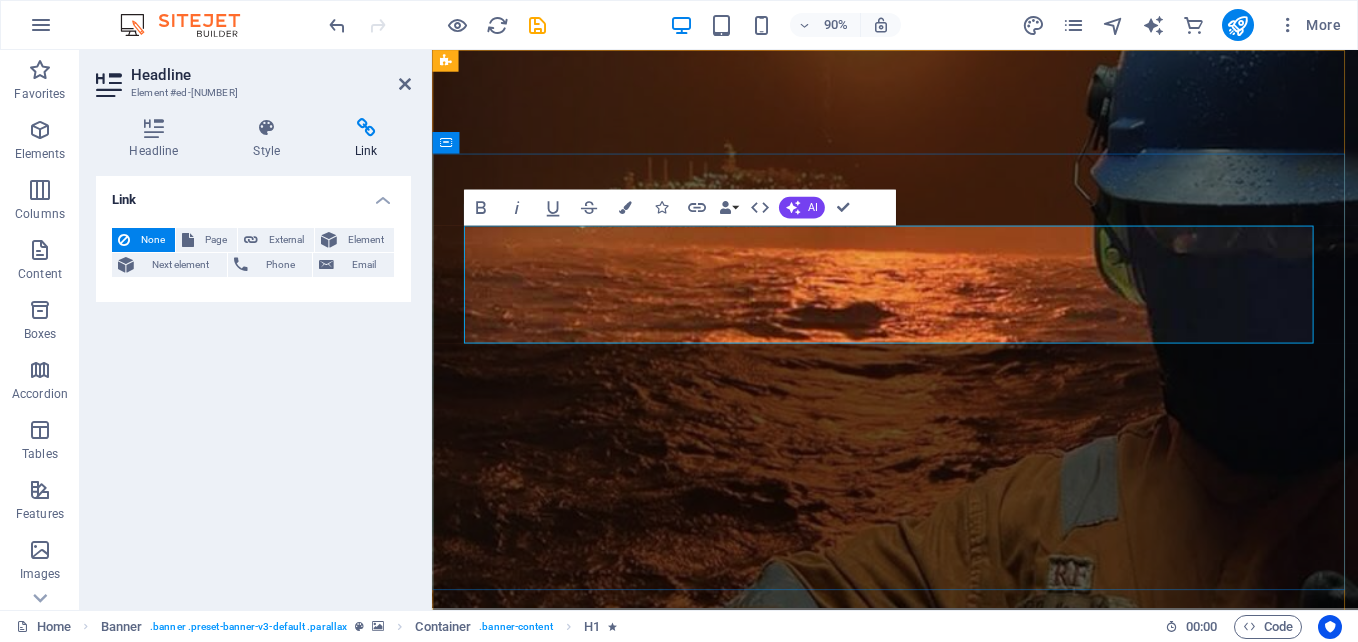 click on "e ngineering procurement & constrUCTION" at bounding box center (947, 978) 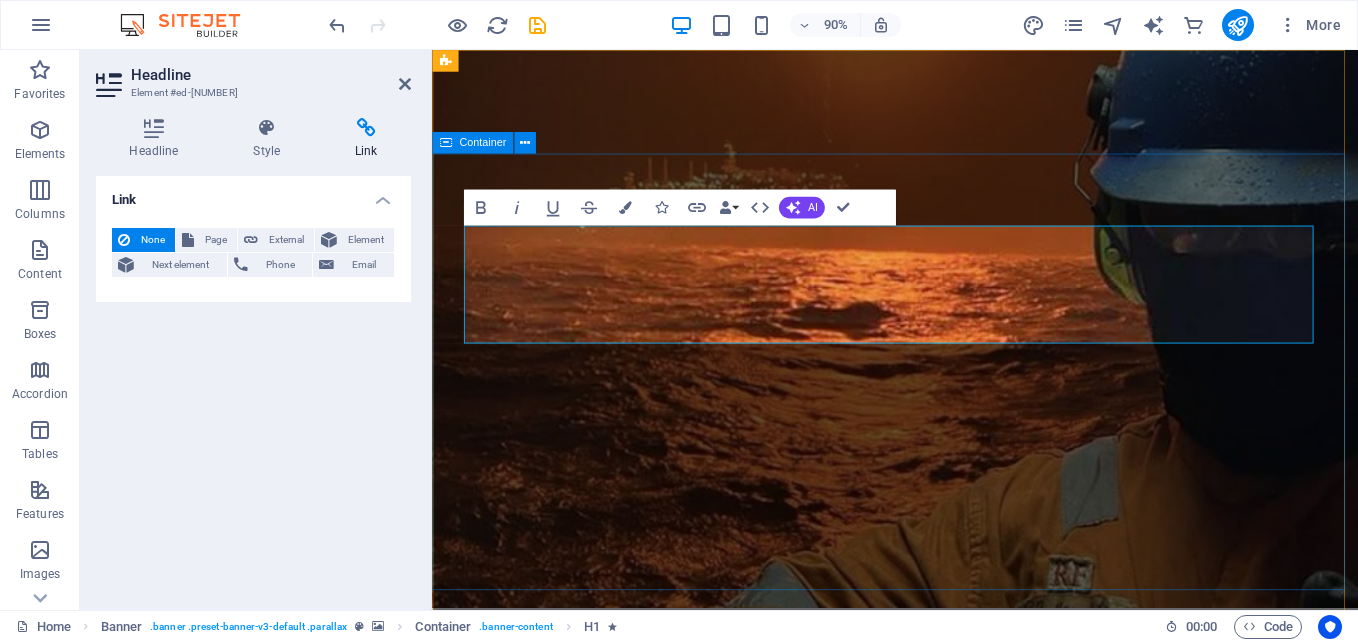 click on "e ngineering procurement & constrUCTION NDT - Non-Destructive Testing i nspections READ more.." at bounding box center (946, 1075) 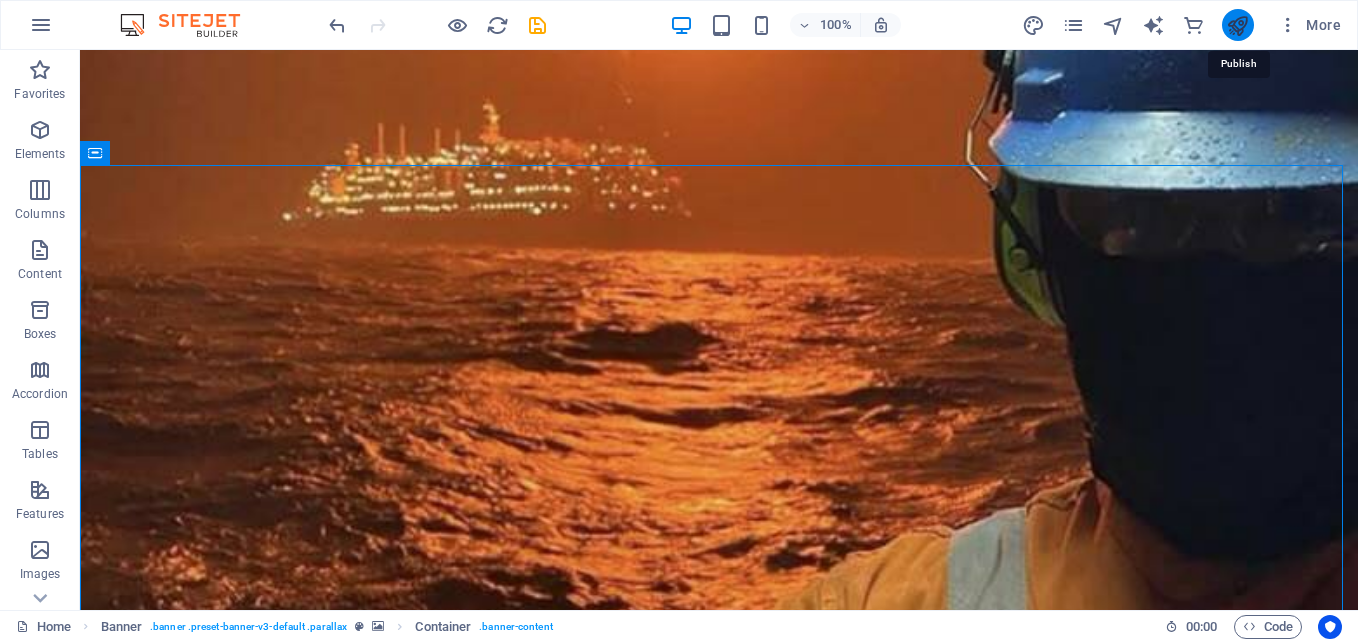 click at bounding box center [1237, 25] 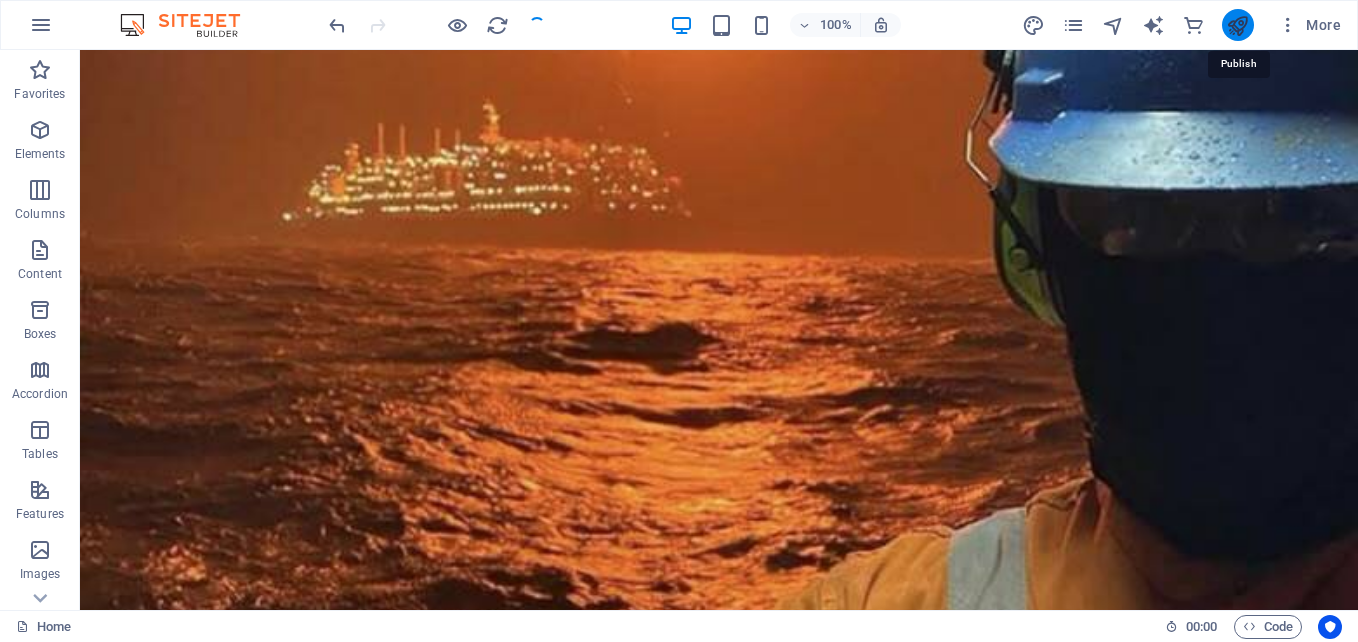 click at bounding box center [1237, 25] 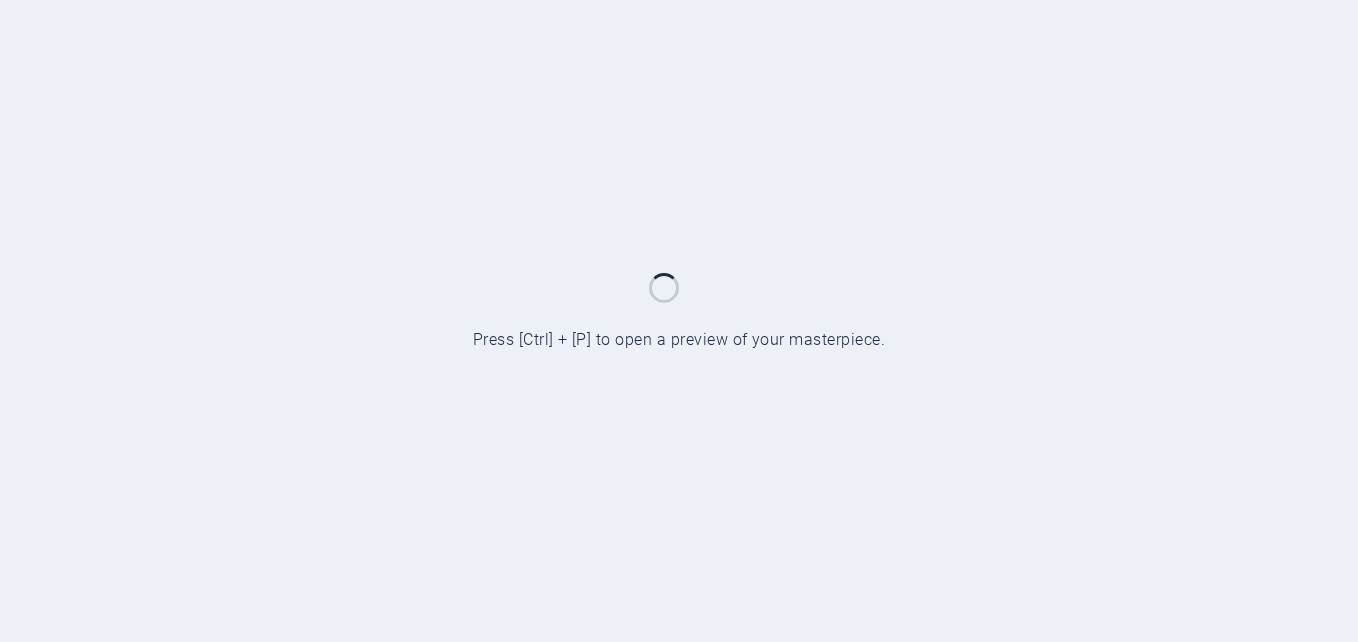 scroll, scrollTop: 0, scrollLeft: 0, axis: both 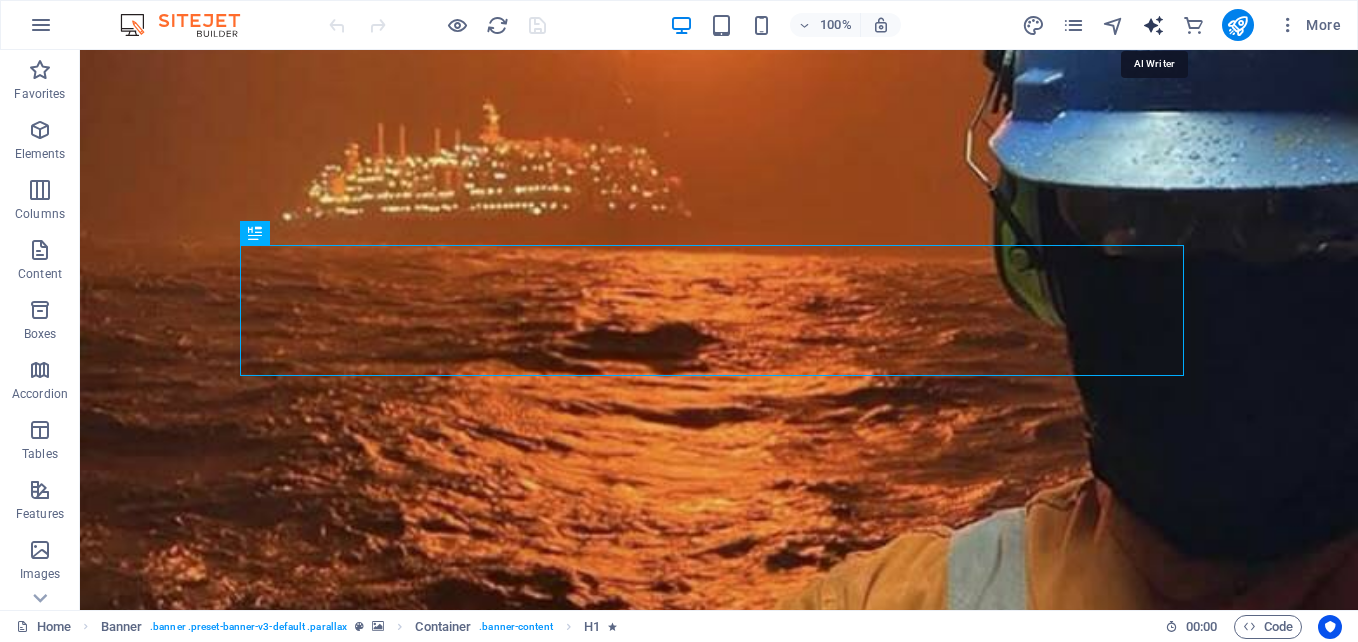 click at bounding box center [1153, 25] 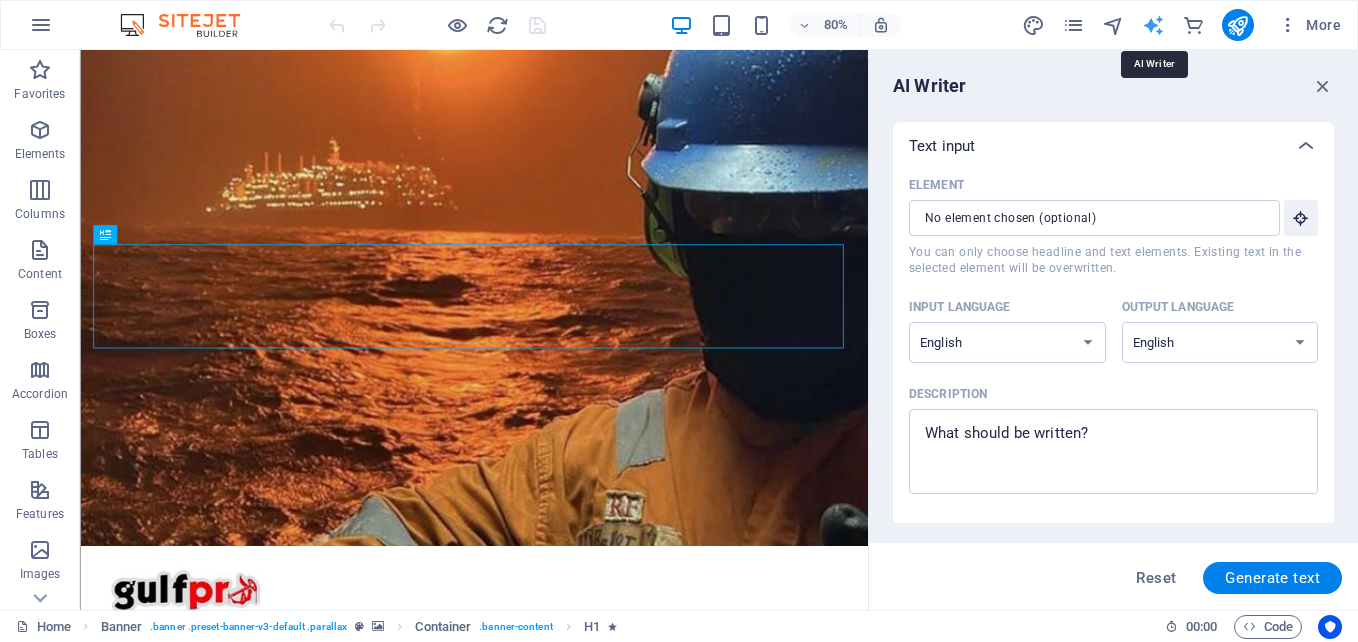 click at bounding box center (1153, 25) 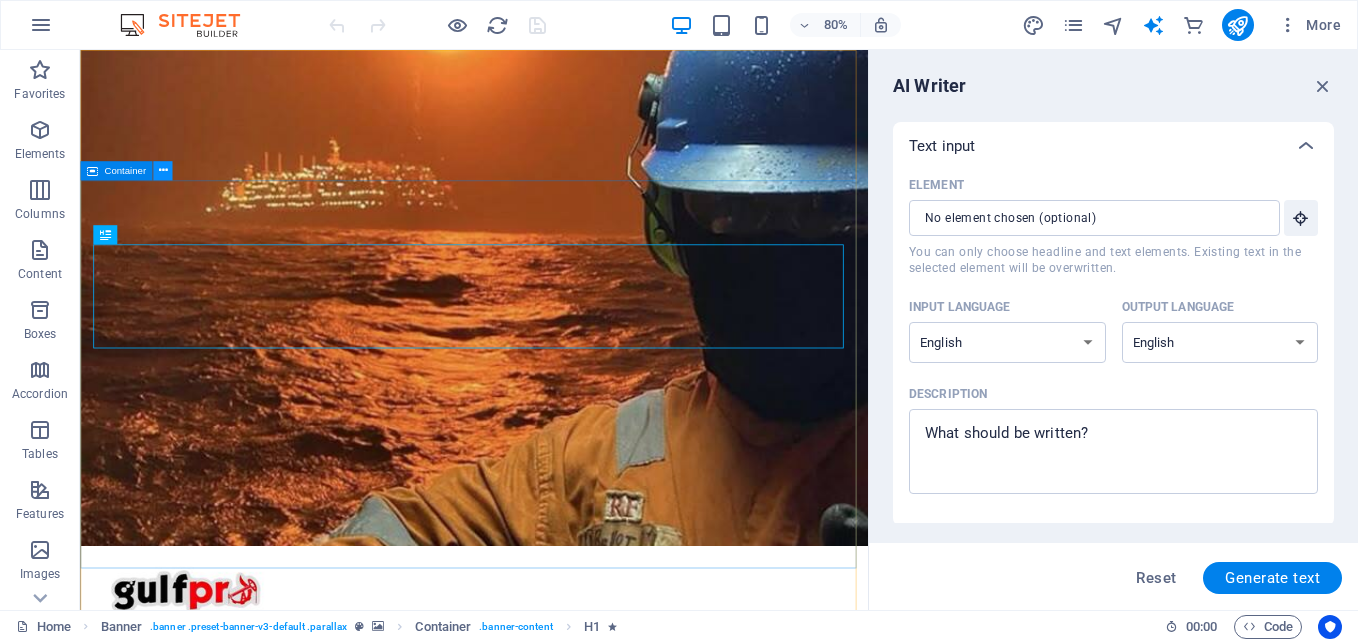 click at bounding box center (162, 170) 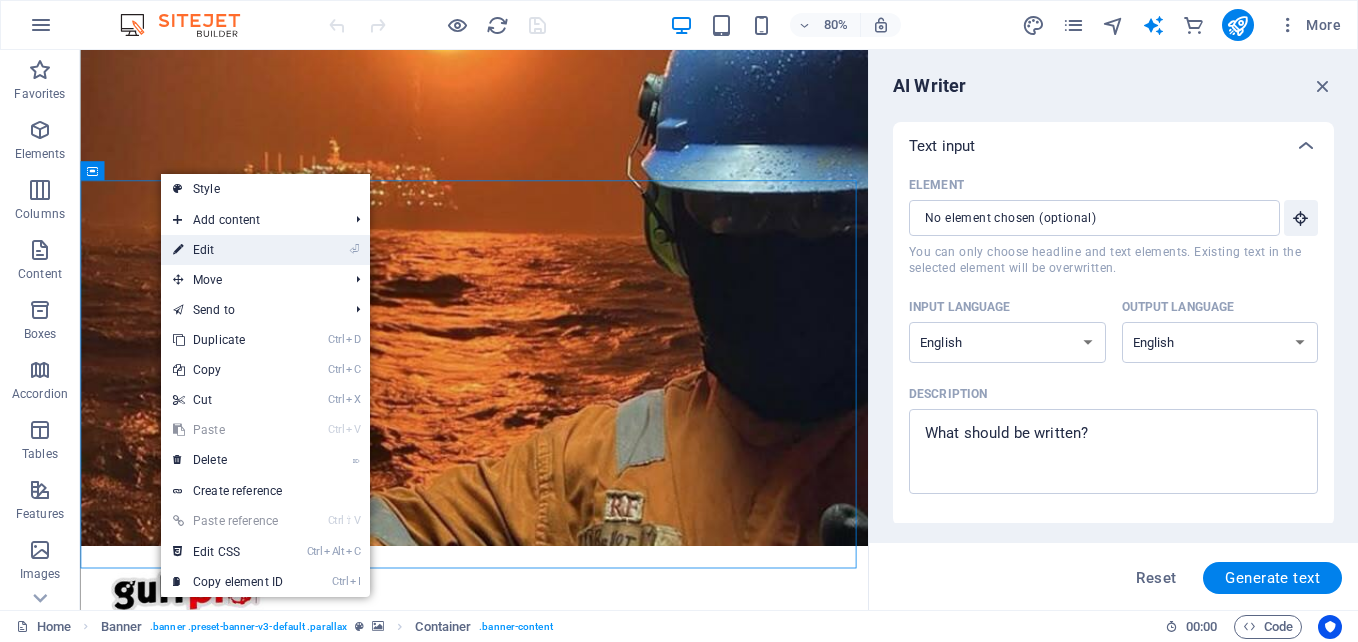 click on "⏎  Edit" at bounding box center (228, 250) 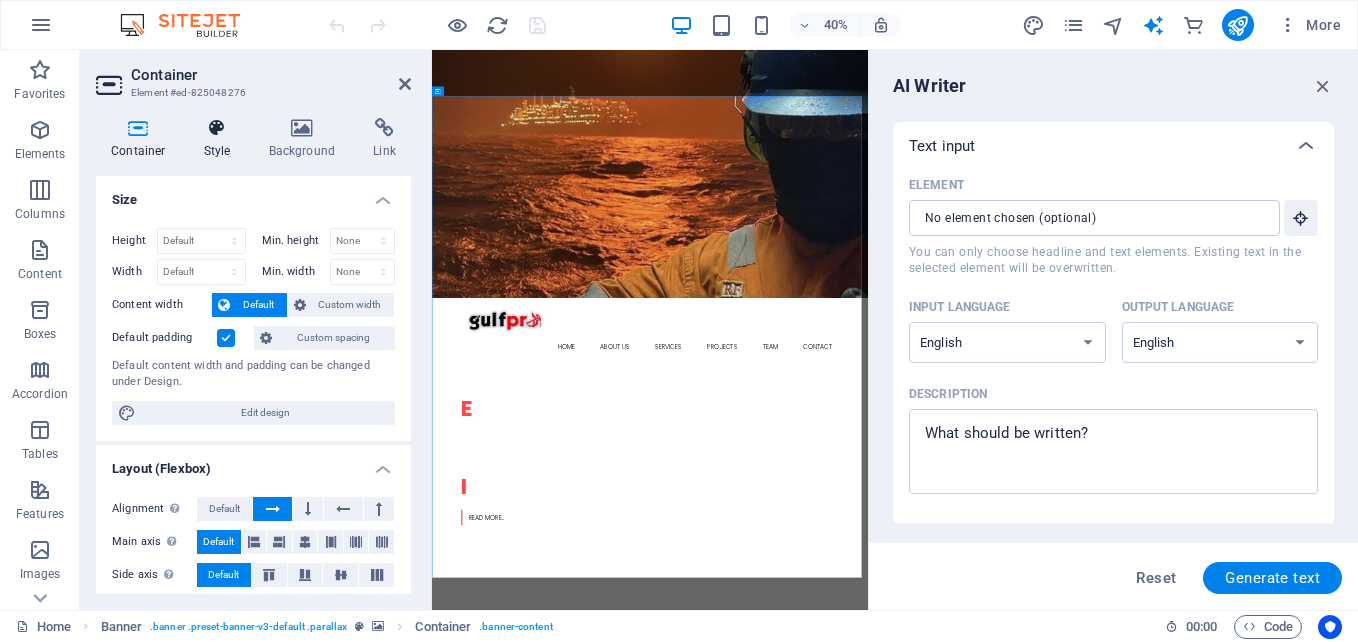 click at bounding box center [217, 128] 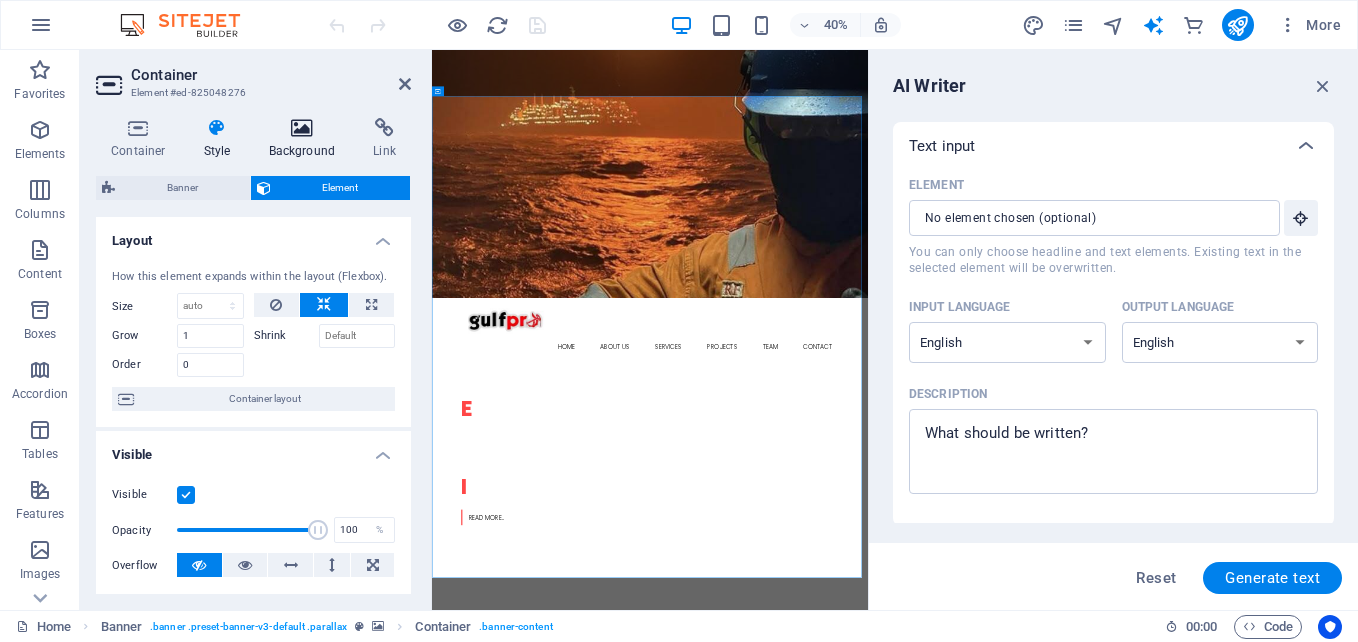 click at bounding box center [302, 128] 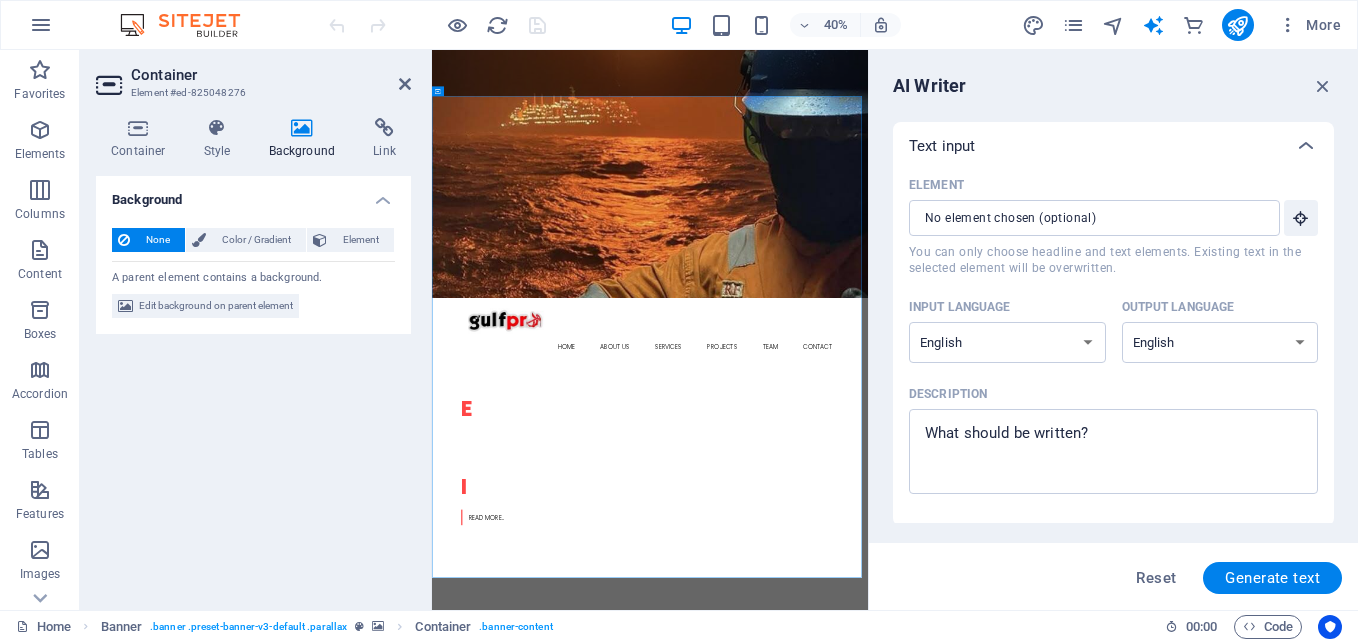 click at bounding box center [302, 128] 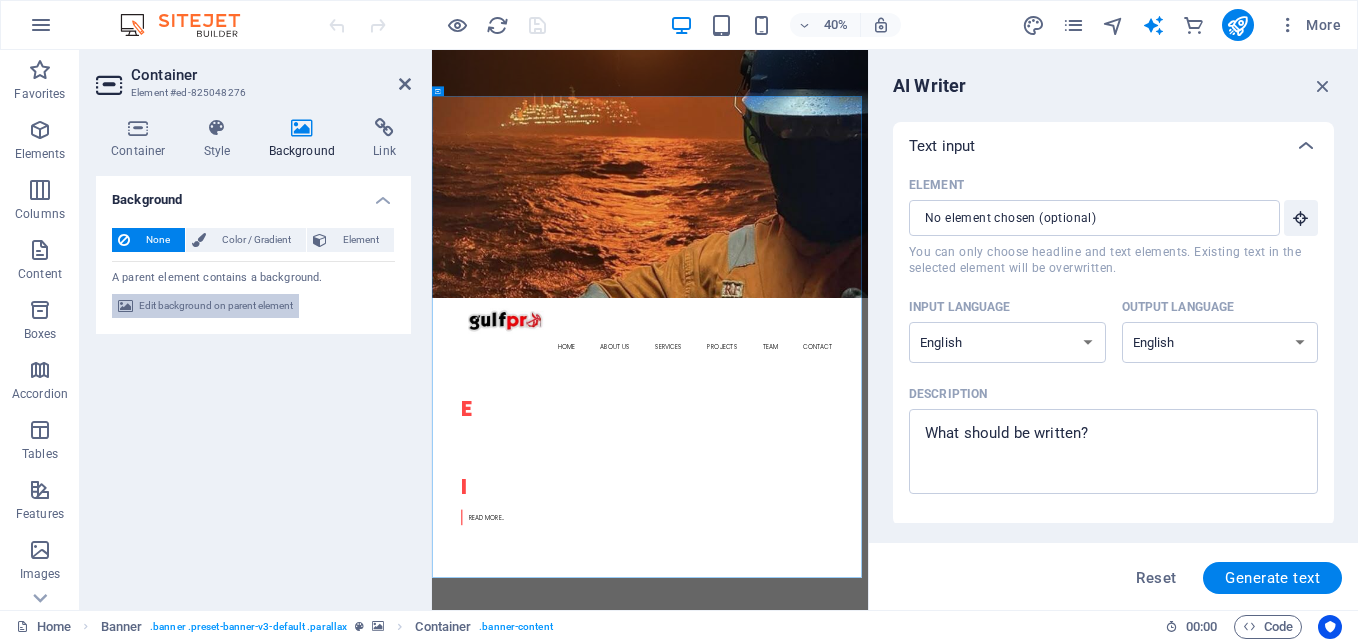 click on "Edit background on parent element" at bounding box center (216, 306) 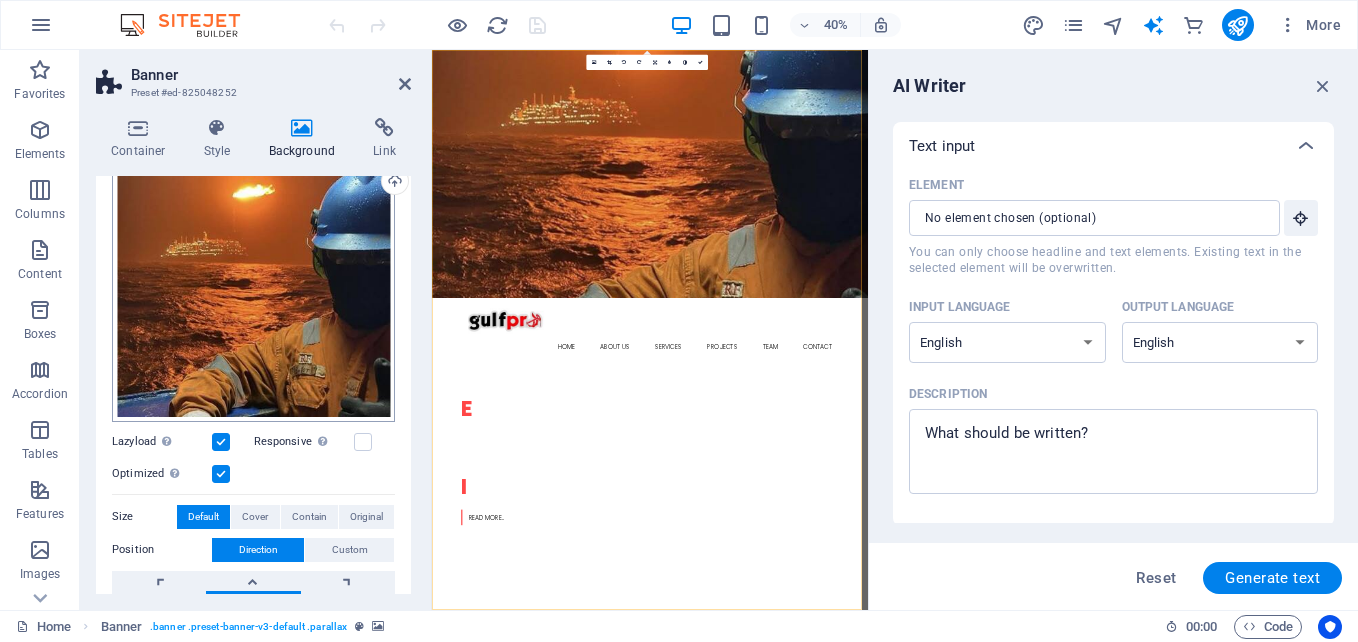 scroll, scrollTop: 203, scrollLeft: 0, axis: vertical 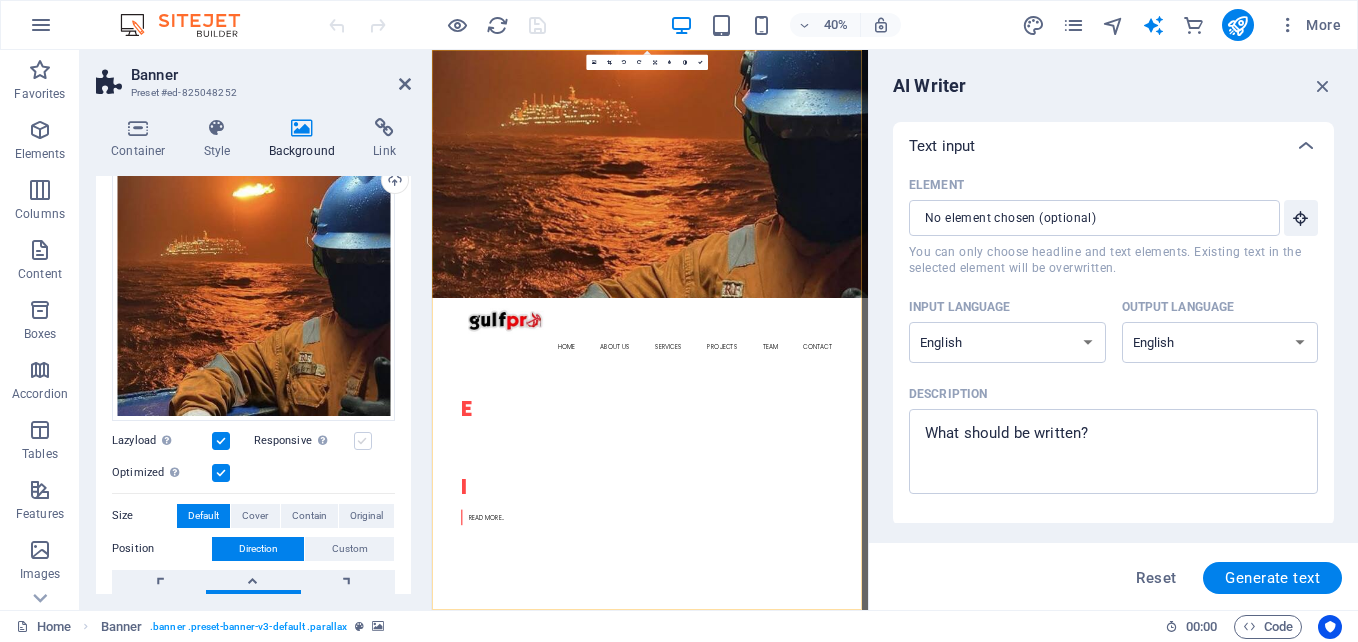 click at bounding box center (363, 441) 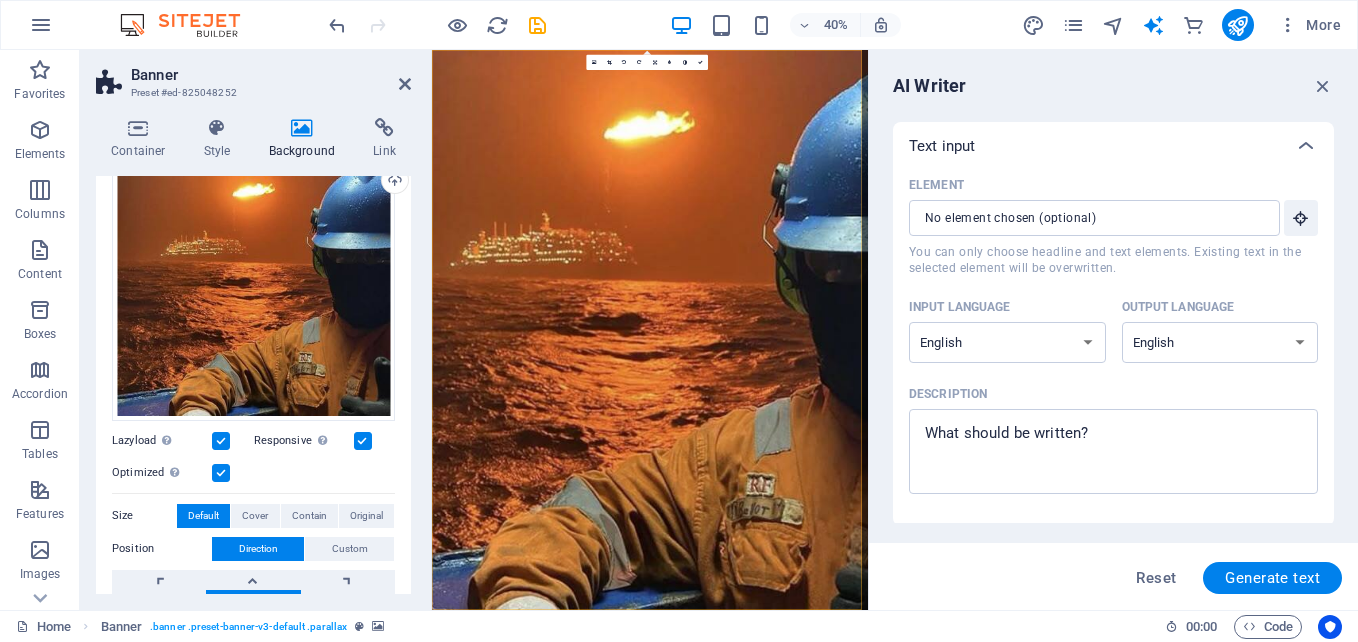 click at bounding box center (363, 441) 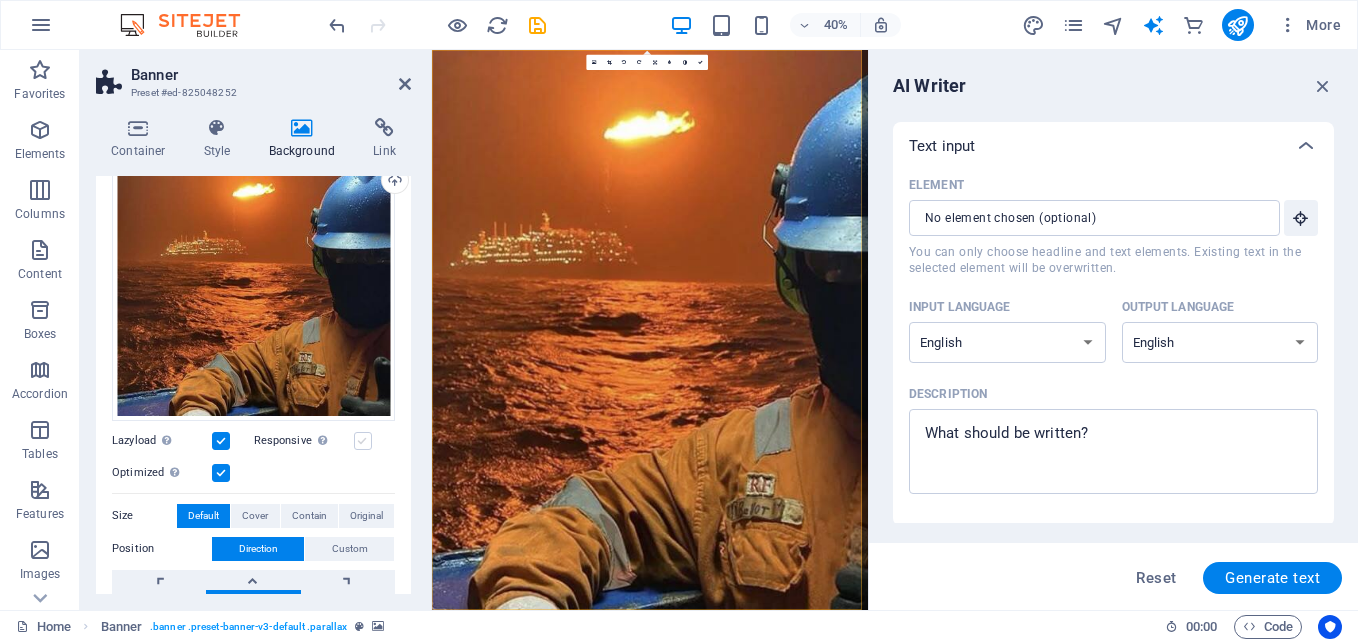 click at bounding box center (363, 441) 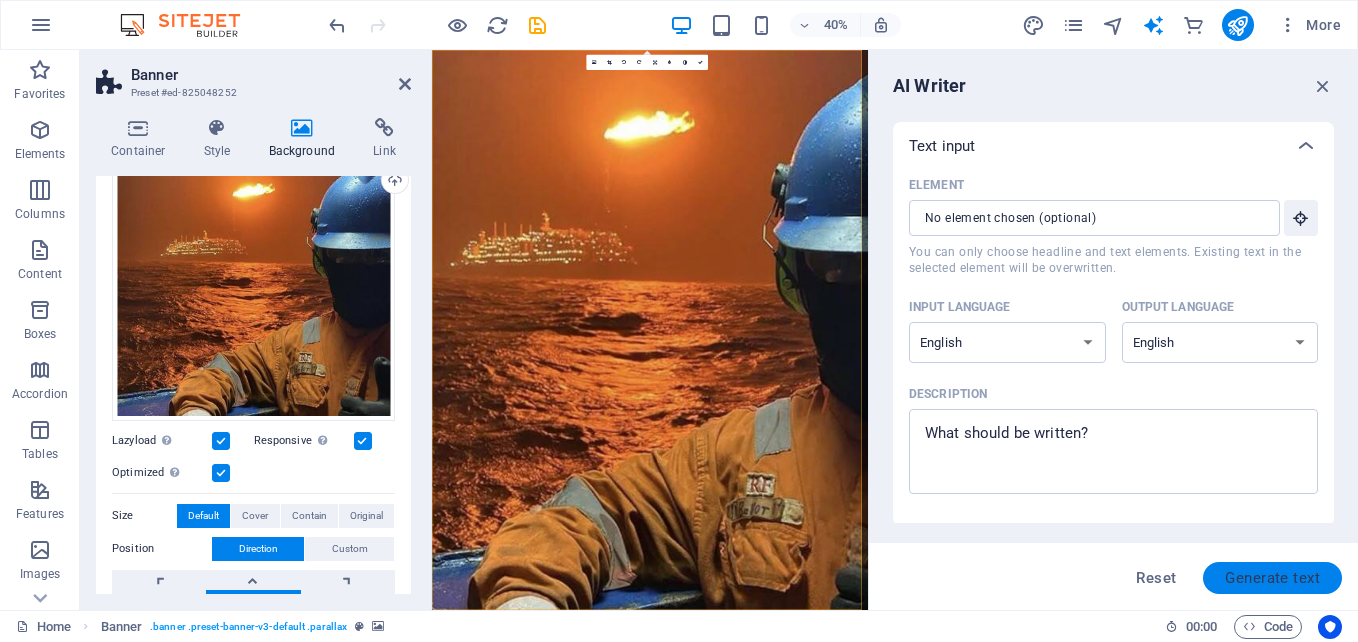 click on "Generate text" at bounding box center [1272, 578] 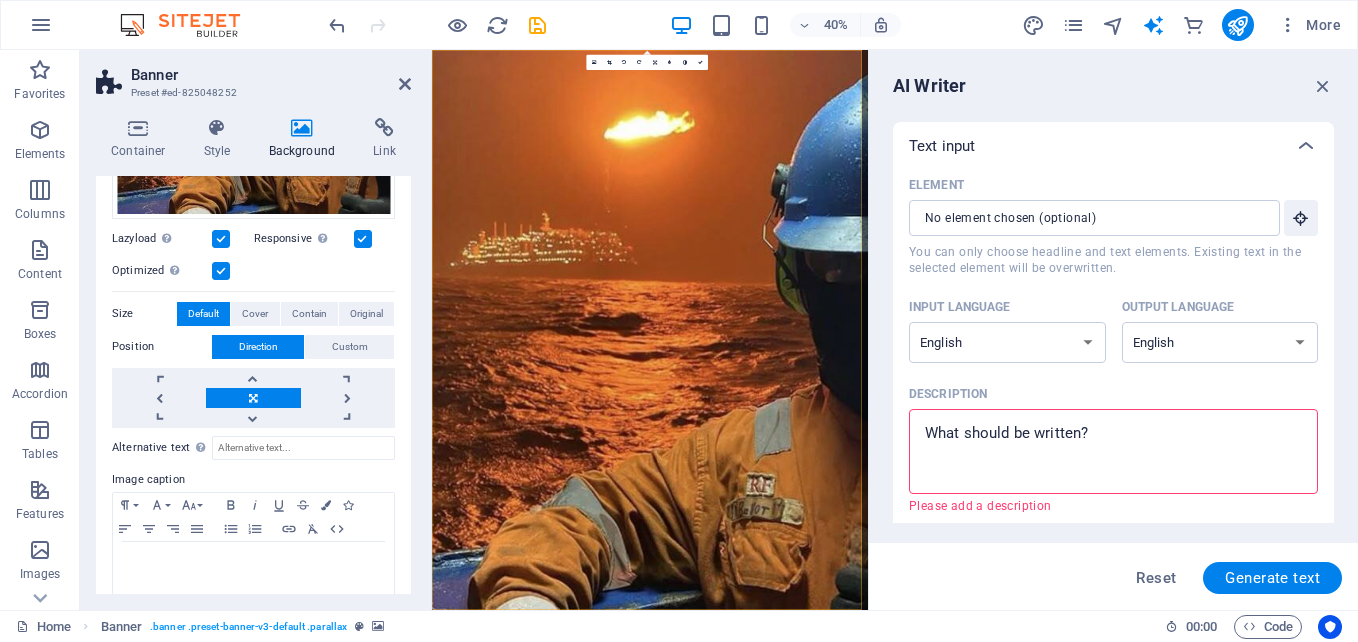 scroll, scrollTop: 427, scrollLeft: 0, axis: vertical 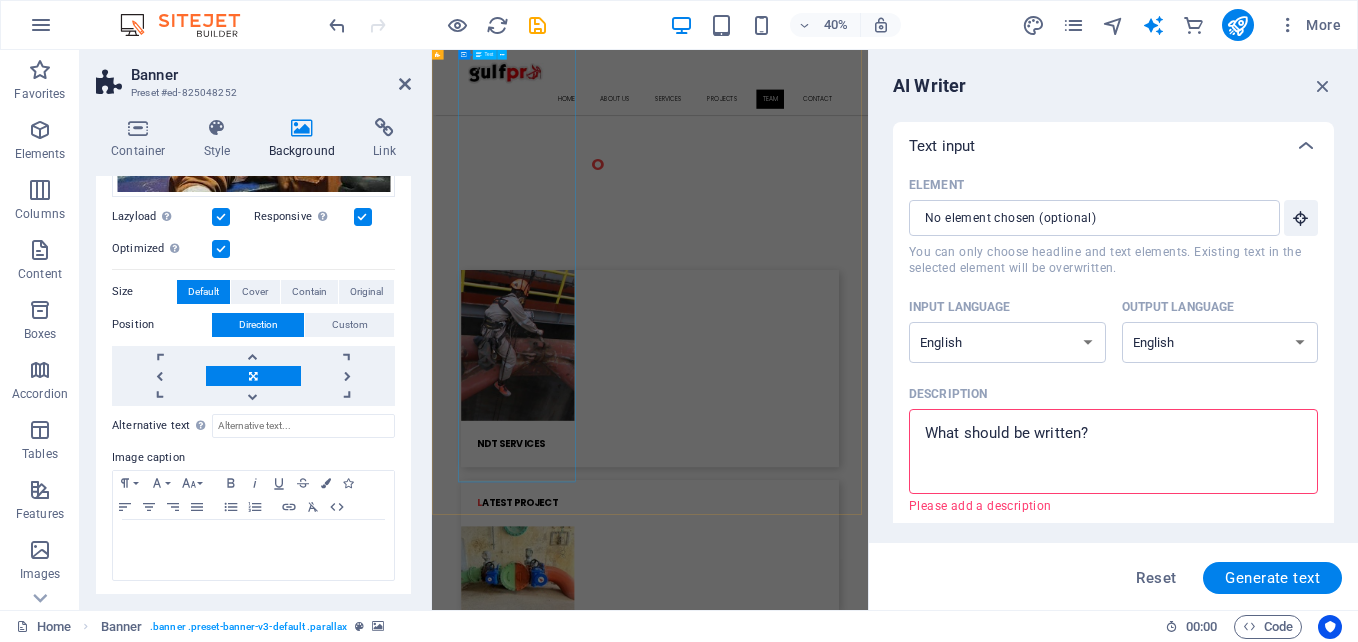 click on "Honey-Justice Amissah is a dynamic, results-driven operations leader with a solid track record in the oil and gas services sector. As the General Manager of Gulfpro Ghana Limited, he brings a rare blend of technical insight, strategic leadership, and field experience, enabling the company to deliver efficient, safe, and compliant services across Ghana’s energy and marine industries. With a strong focus on operational excellence, client satisfaction, and local content development, Honey-Justice has been instrumental in expanding Gulfpro’s reach into upstream, midstream, and offshore operations, while reinforcing its commitment to international standards and local expertise. Core Competencies      •      Oil & Gas Operations Management      •      Project Supervision & Field Coordination      •      Logistics & Marine Support Services      •      Procurement & Supply Chain Strategy      •      HSE Compliance & Risk Management      •        Notable Achievements" at bounding box center (594, 3964) 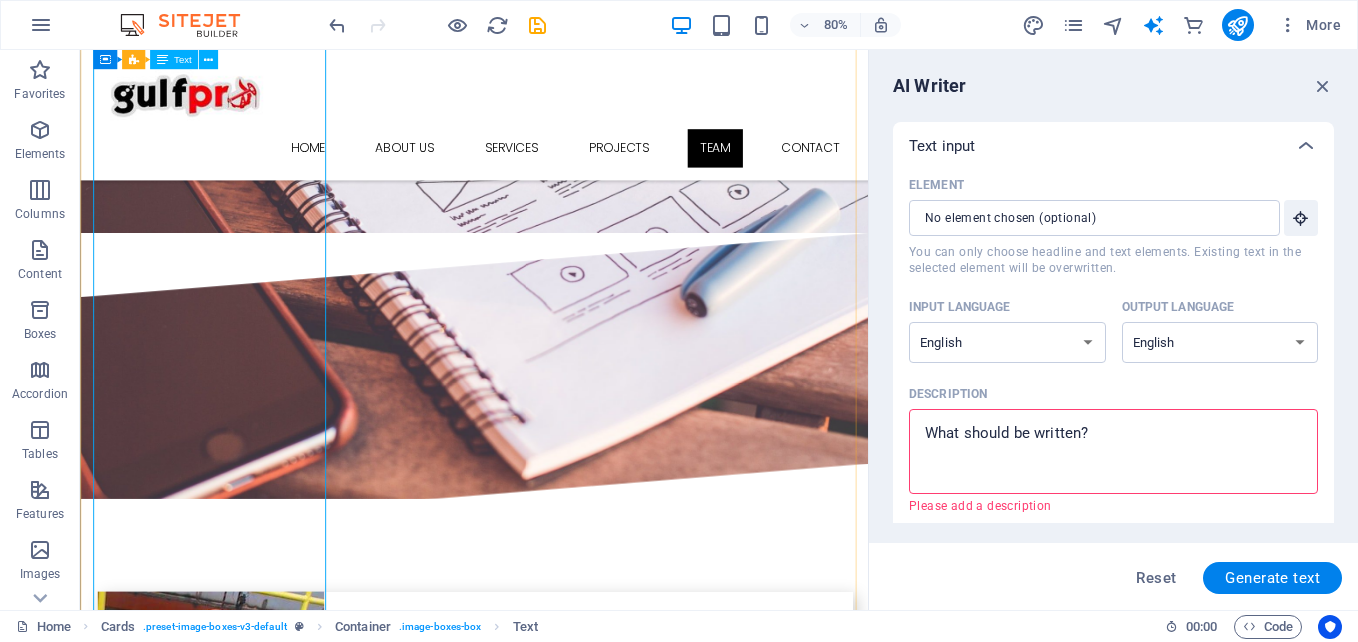 scroll, scrollTop: 7416, scrollLeft: 0, axis: vertical 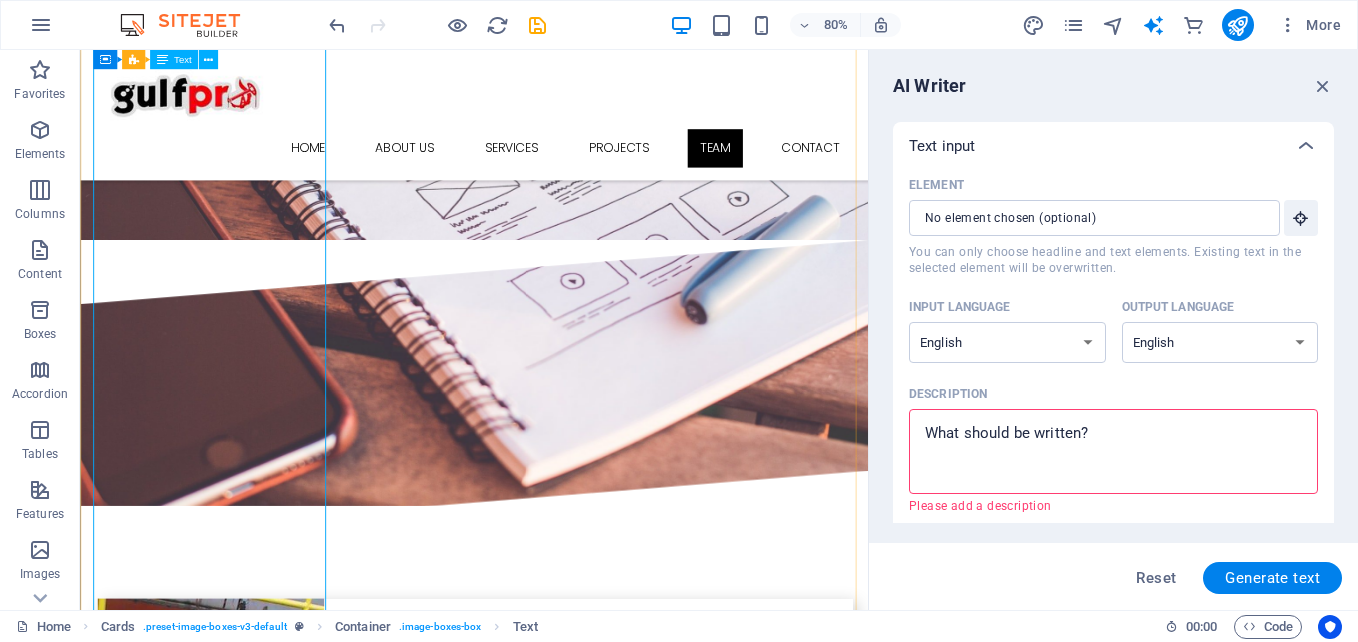 click on "Honey-Justice Amissah is a dynamic, results-driven operations leader with a solid track record in the oil and gas services sector. As the General Manager of Gulfpro Ghana Limited, he brings a rare blend of technical insight, strategic leadership, and field experience, enabling the company to deliver efficient, safe, and compliant services across Ghana’s energy and marine industries. With a strong focus on operational excellence, client satisfaction, and local content development, Honey-Justice has been instrumental in expanding Gulfpro’s reach into upstream, midstream, and offshore operations, while reinforcing its commitment to international standards and local expertise. Core Competencies      •      Oil & Gas Operations Management      •      Project Supervision & Field Coordination      •      Logistics & Marine Support Services      •      Procurement & Supply Chain Strategy      •      HSE Compliance & Risk Management      •        Notable Achievements" at bounding box center [242, 4101] 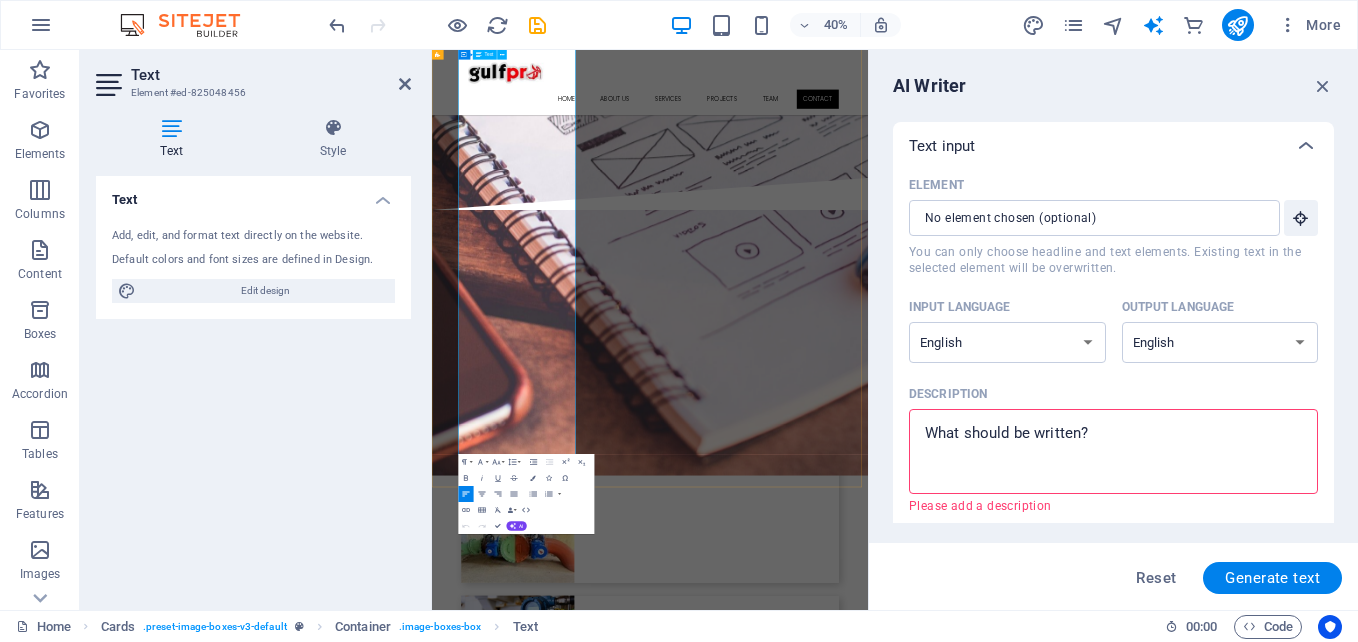 scroll, scrollTop: 8268, scrollLeft: 0, axis: vertical 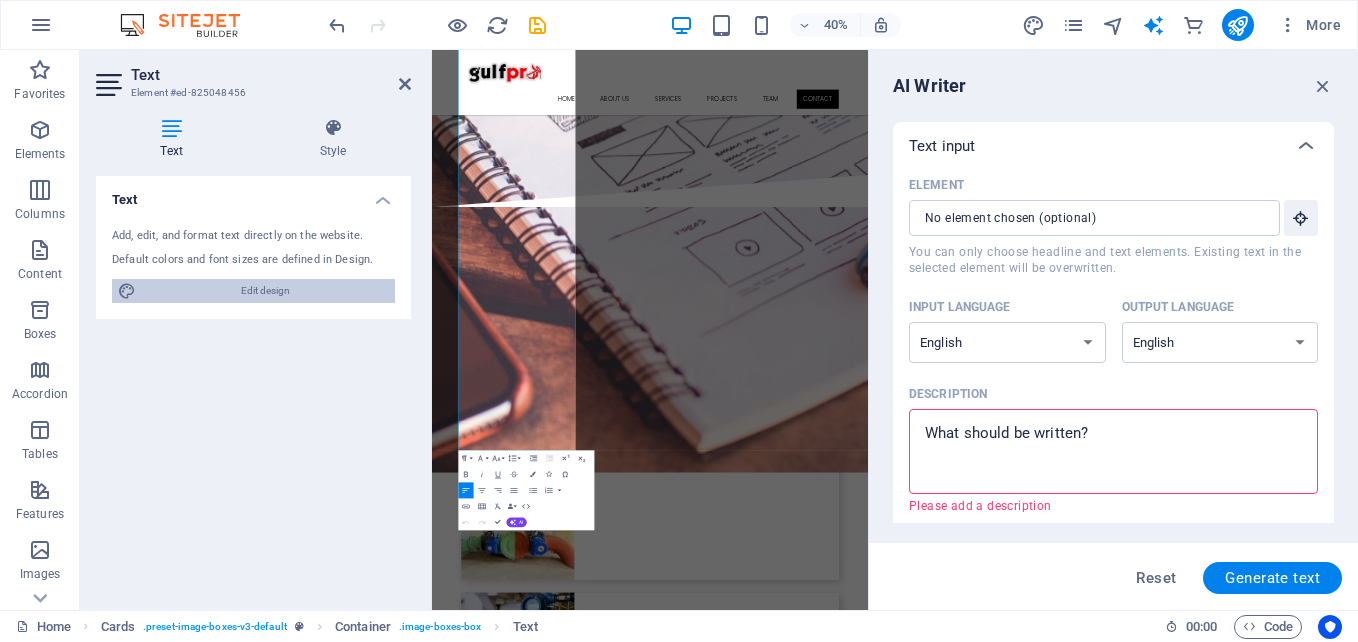 click on "Edit design" at bounding box center (265, 291) 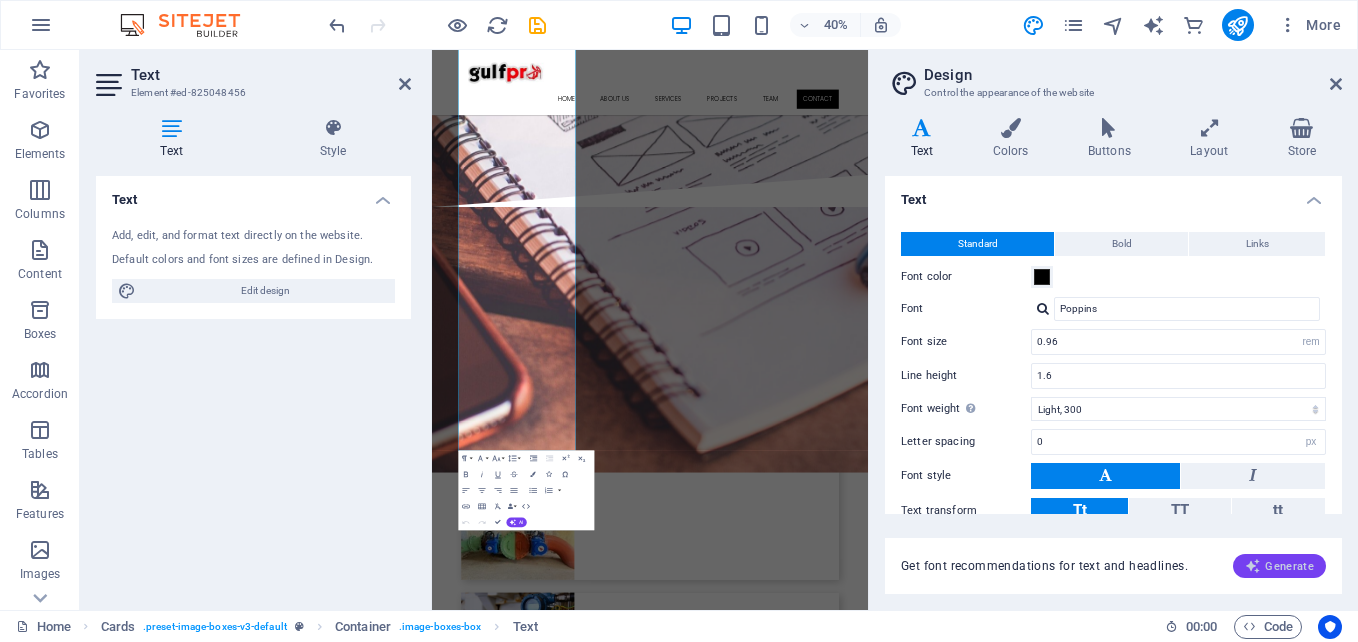 click at bounding box center (1253, 566) 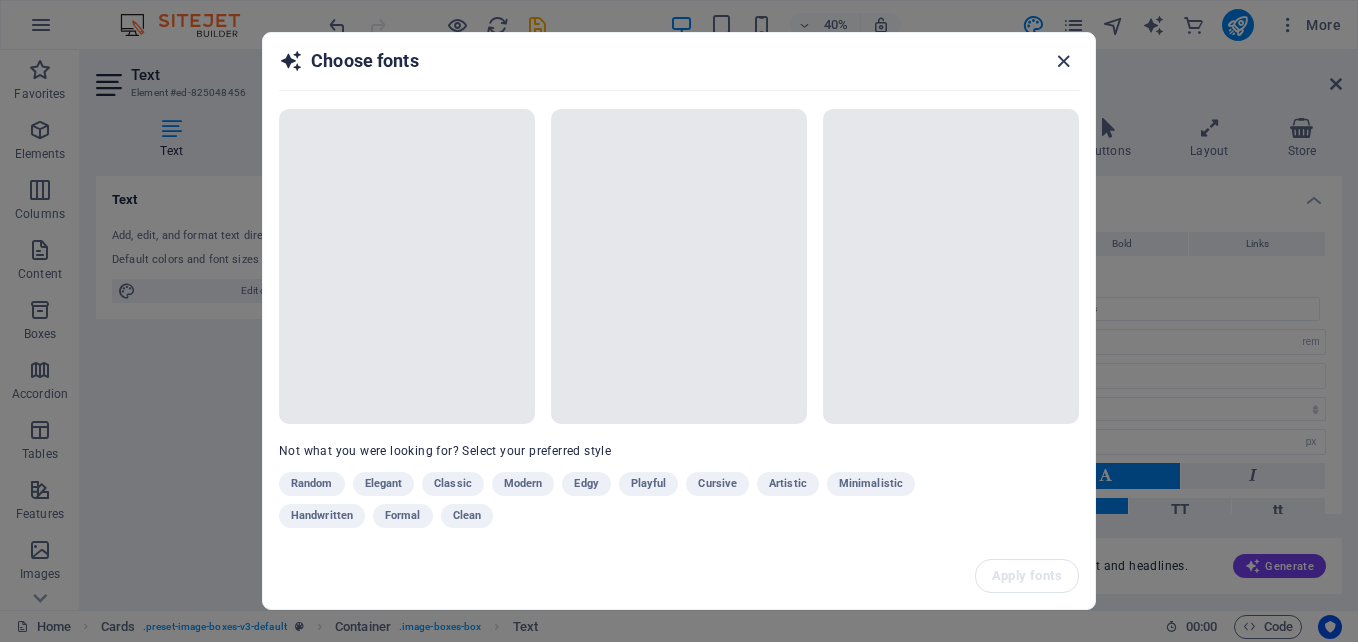 click at bounding box center (1063, 61) 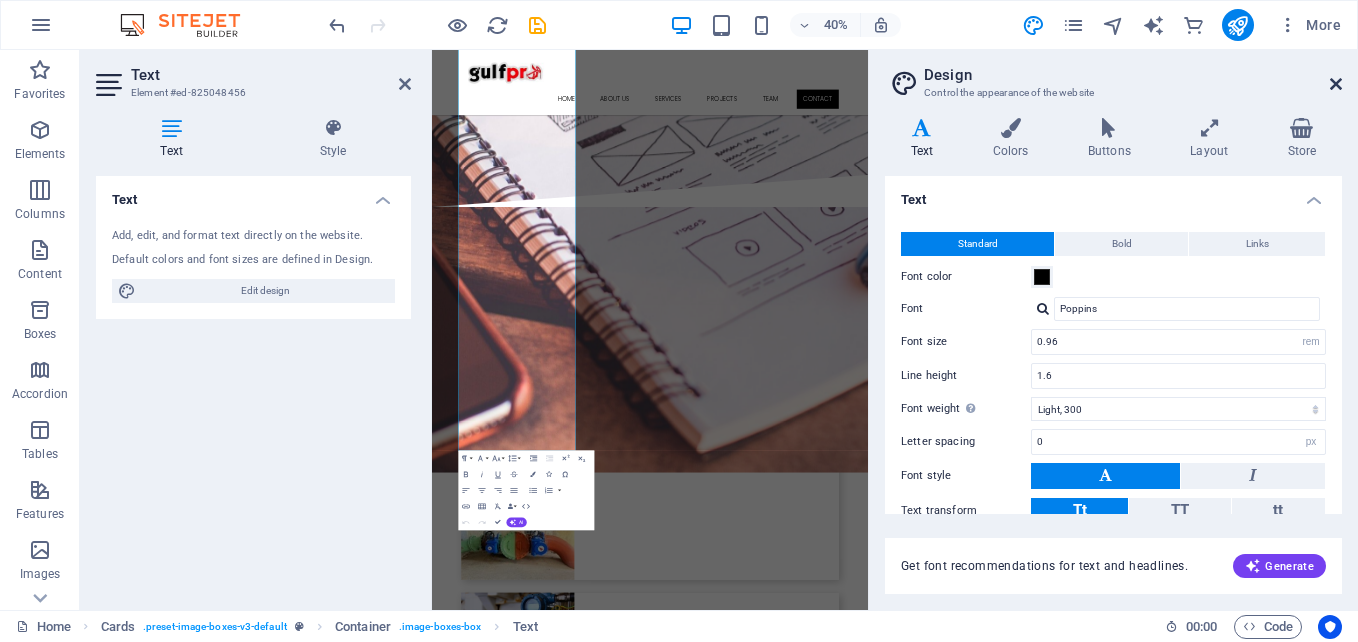 click at bounding box center [1336, 84] 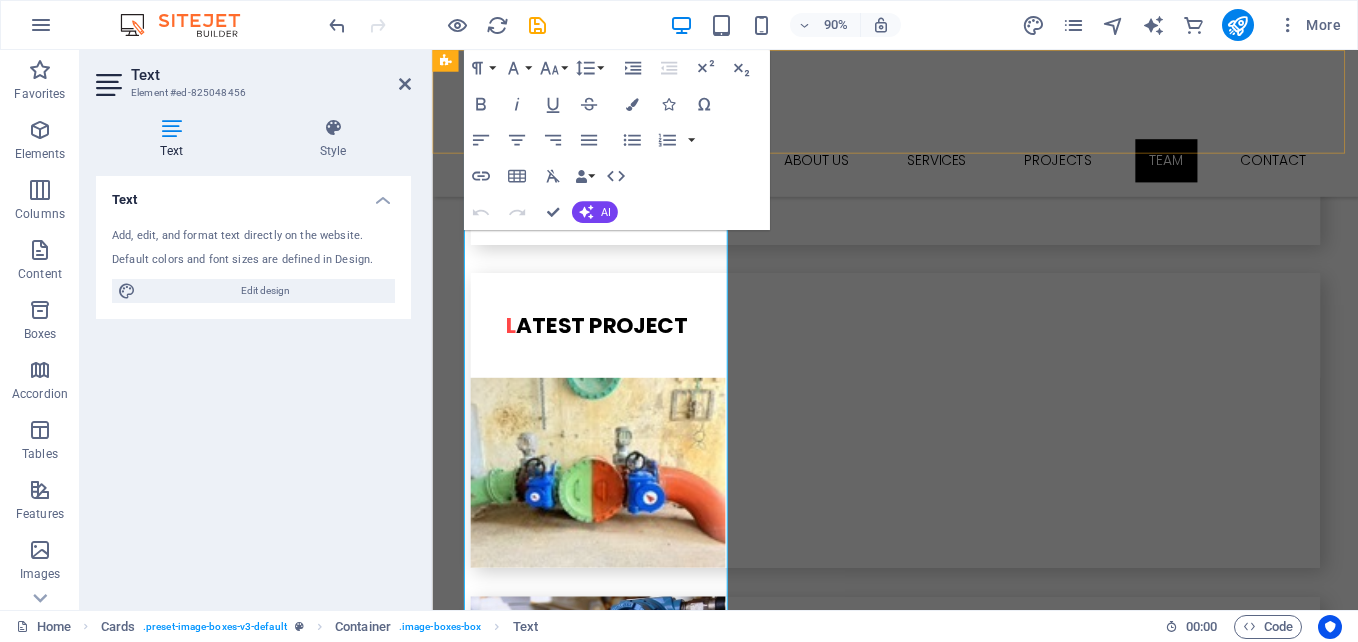 scroll, scrollTop: 7548, scrollLeft: 0, axis: vertical 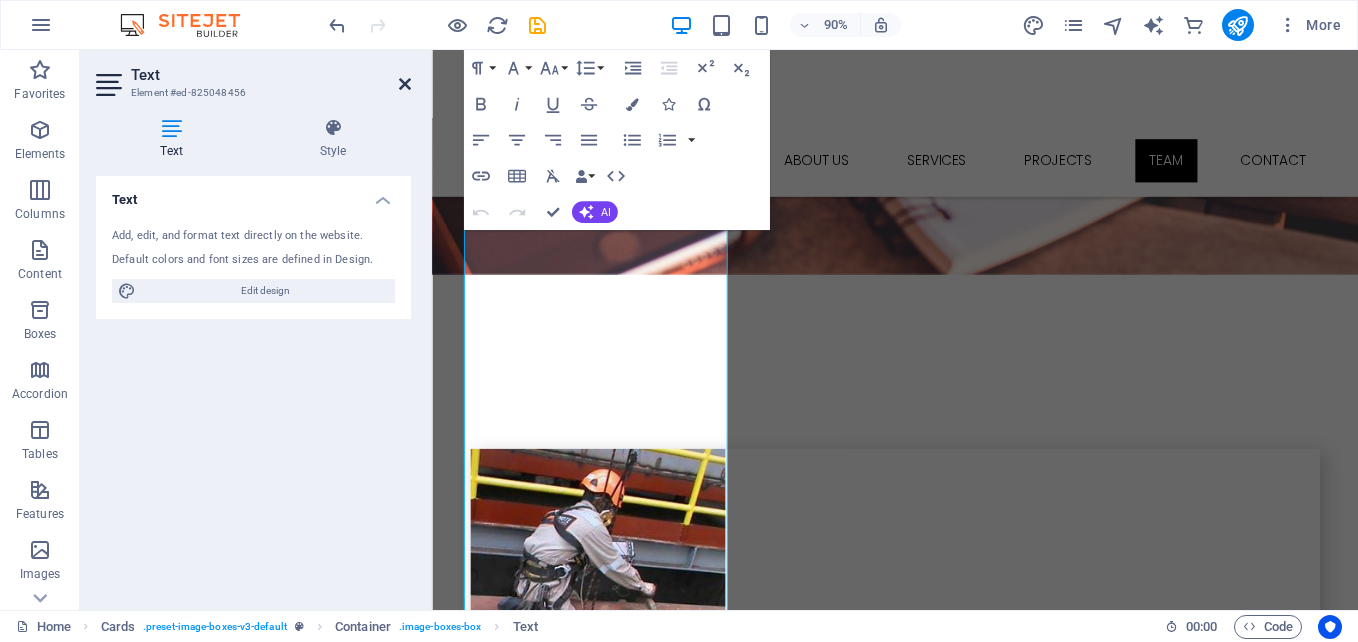 click at bounding box center (405, 84) 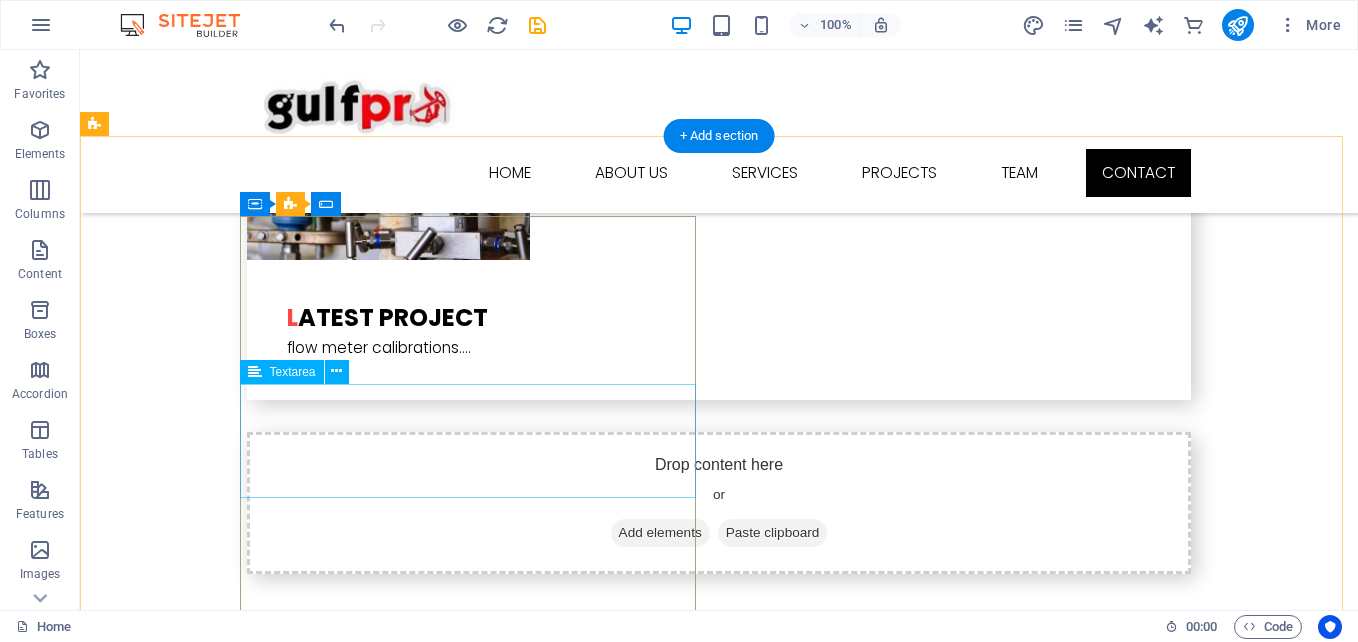 scroll, scrollTop: 8915, scrollLeft: 0, axis: vertical 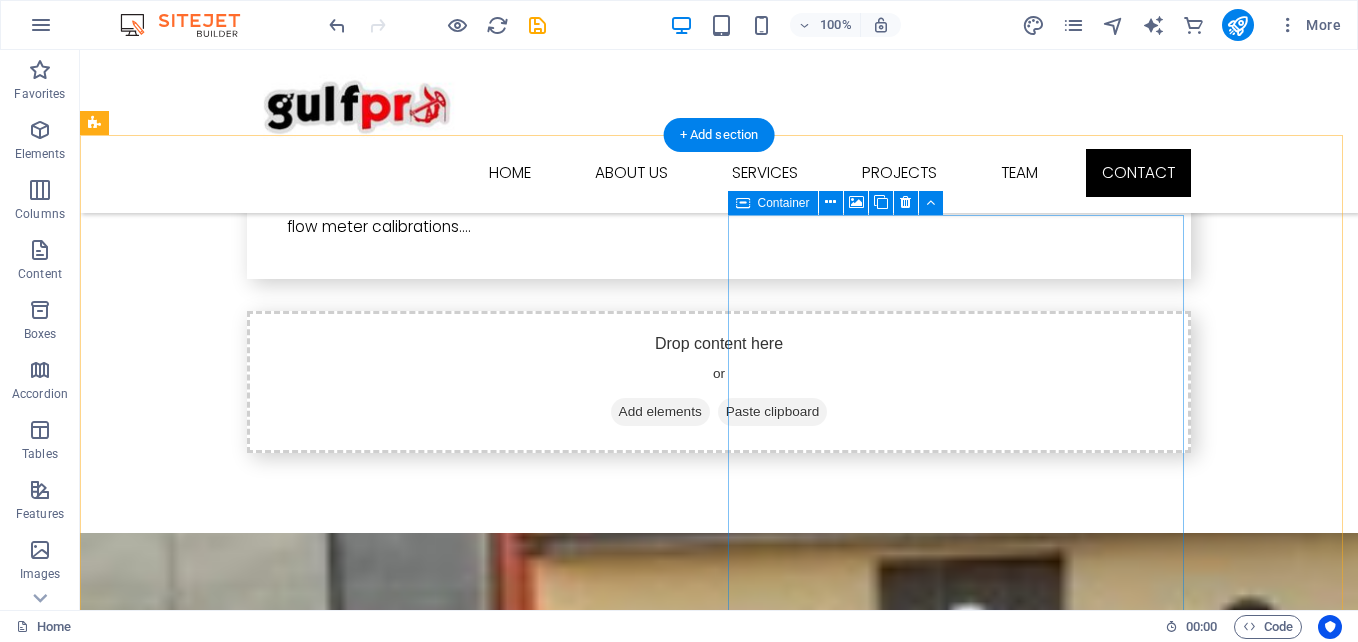 click on "Drop content here or  Add elements  Paste clipboard" at bounding box center (324, 6657) 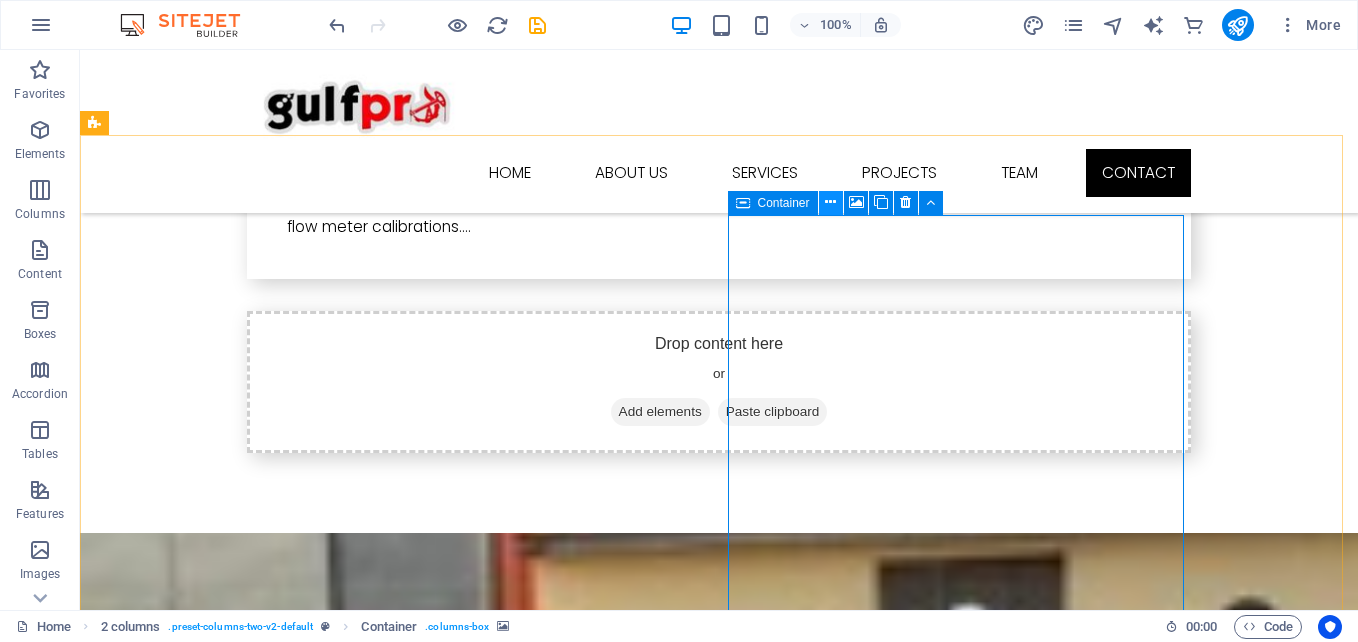click at bounding box center (830, 202) 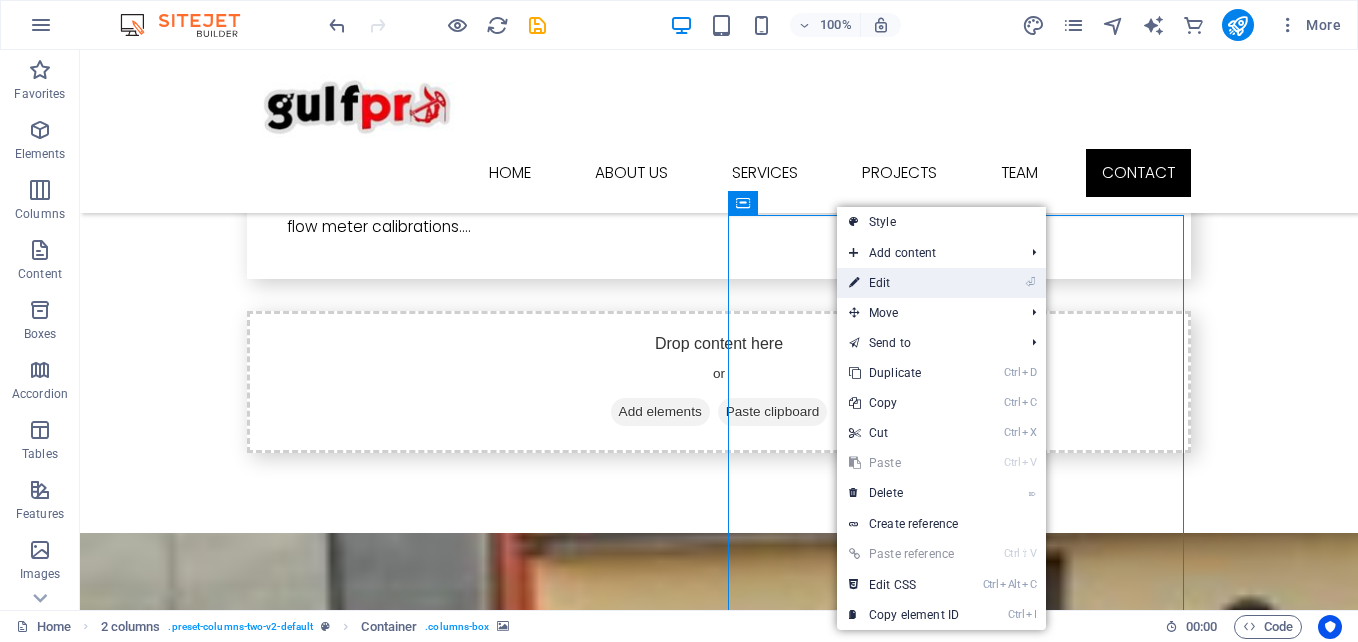 click on "⏎  Edit" at bounding box center [904, 283] 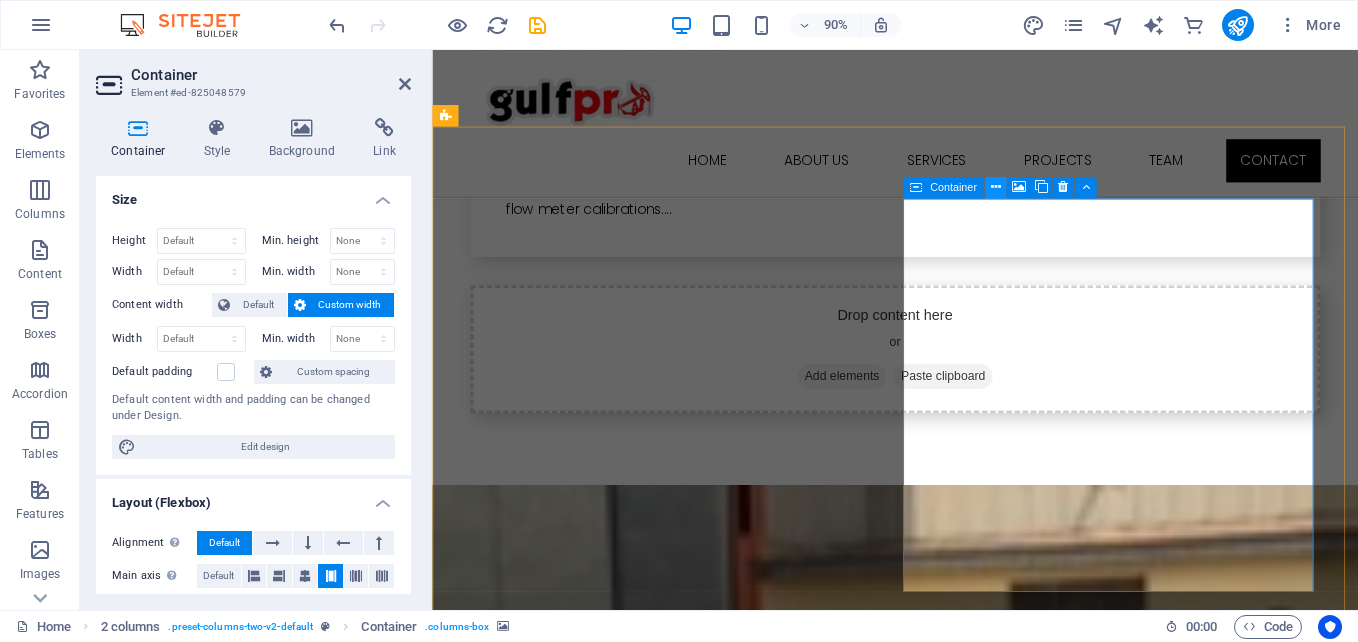 click at bounding box center [995, 187] 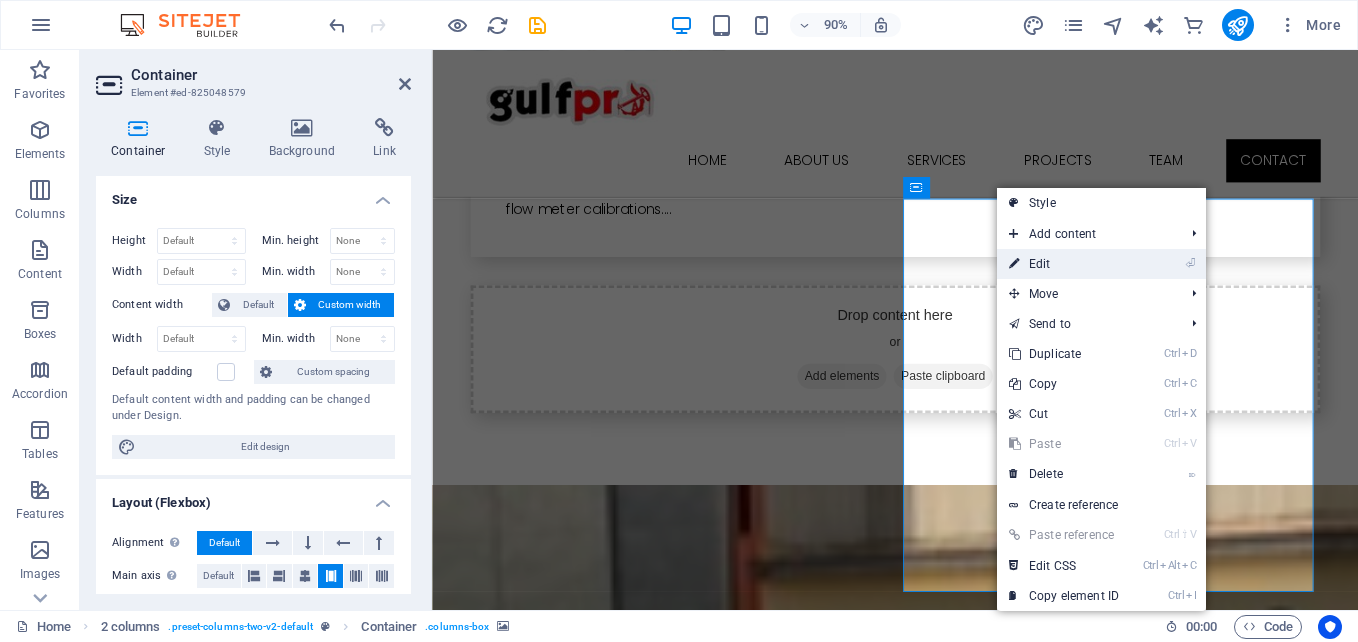 click on "⏎  Edit" at bounding box center (1064, 264) 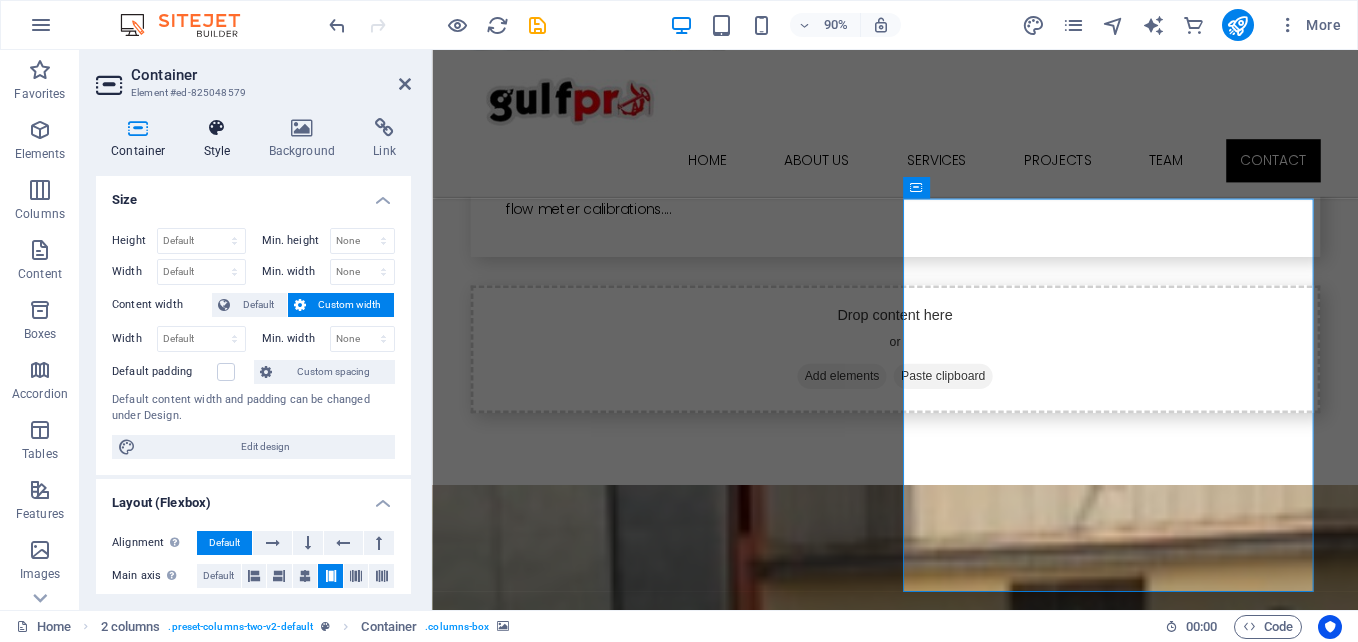 click at bounding box center (217, 128) 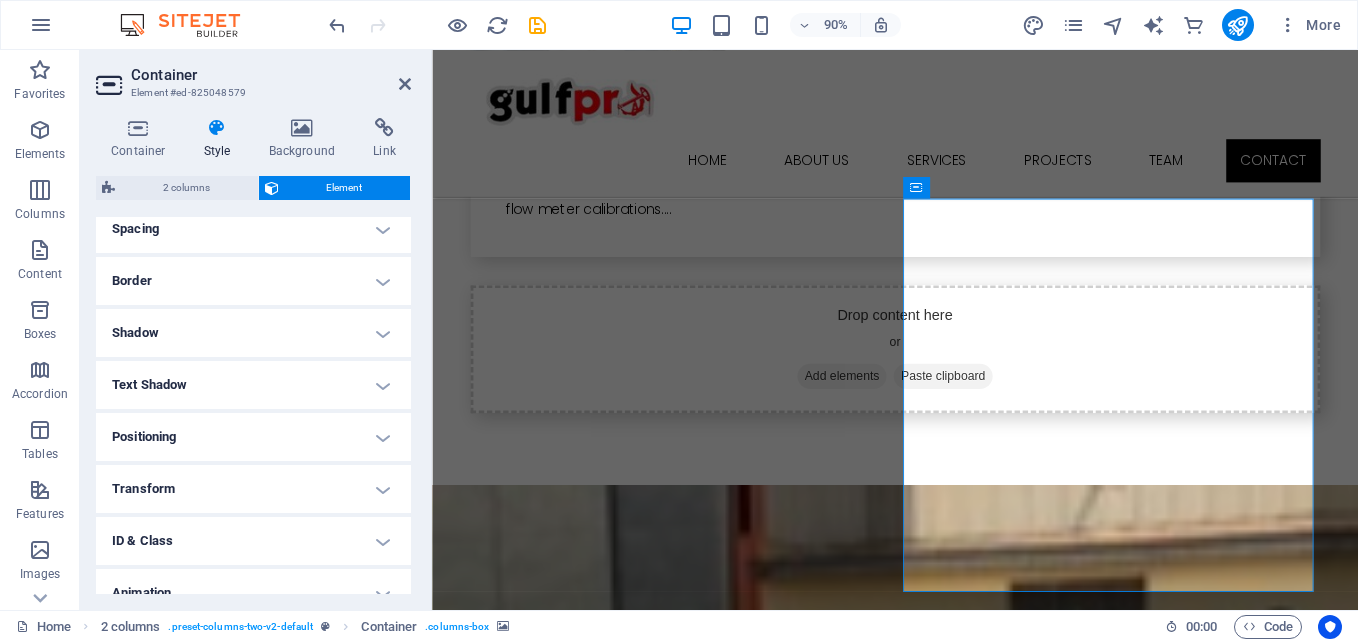 scroll, scrollTop: 468, scrollLeft: 0, axis: vertical 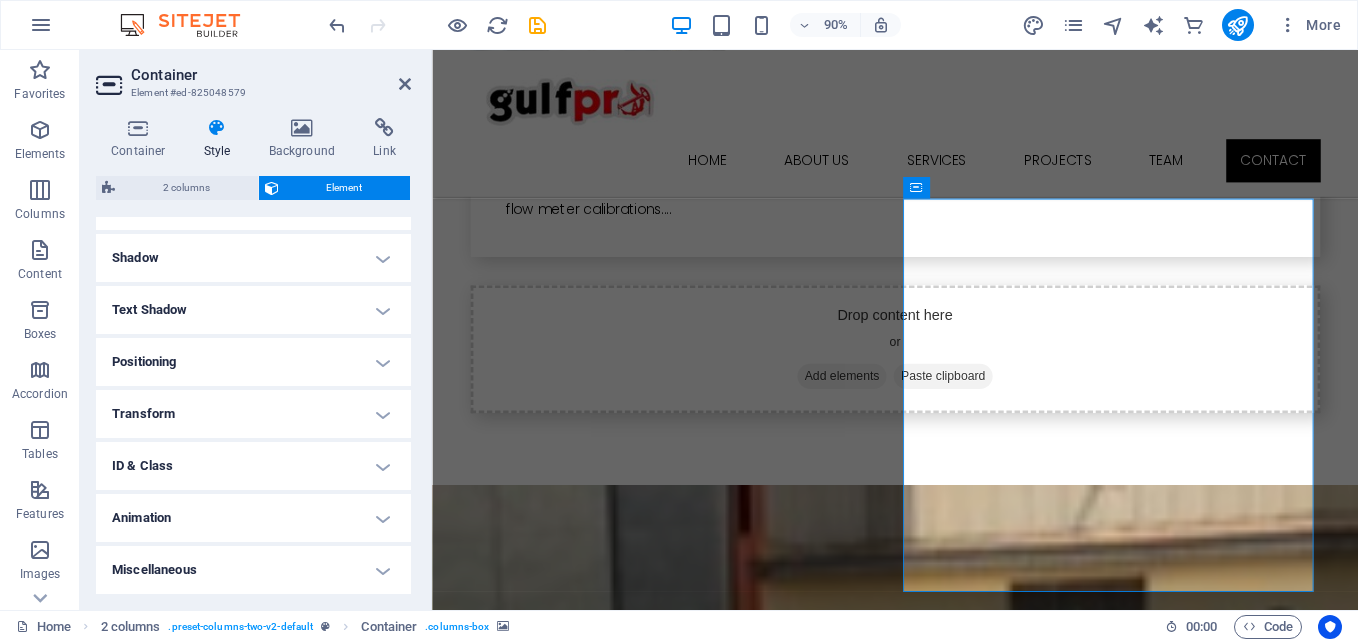 click on "Animation" at bounding box center [253, 518] 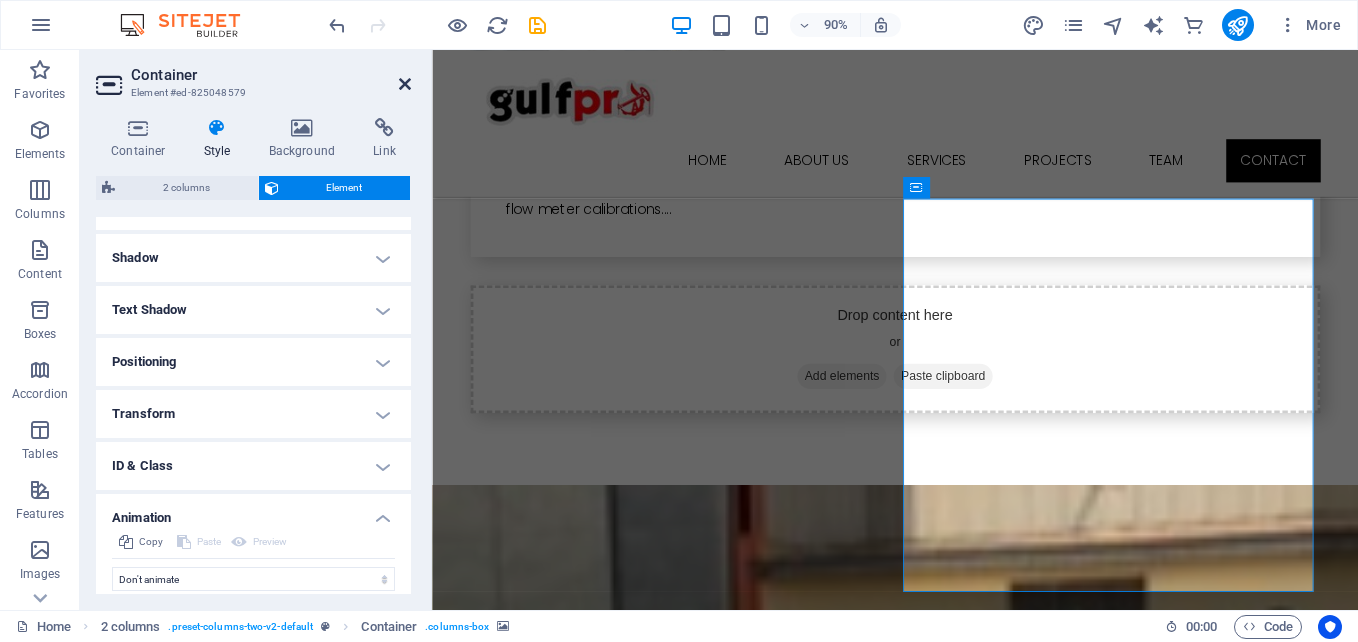 click at bounding box center (405, 84) 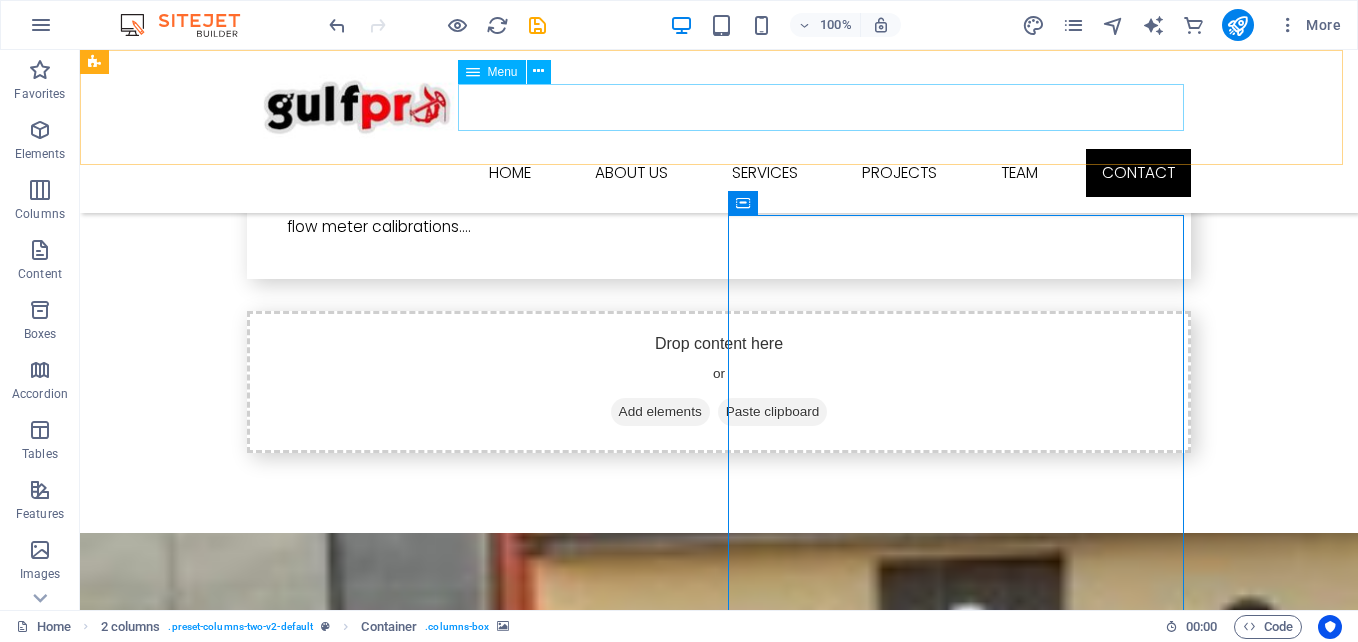 click on "Home About us Services Projects Team Contact" at bounding box center (719, 172) 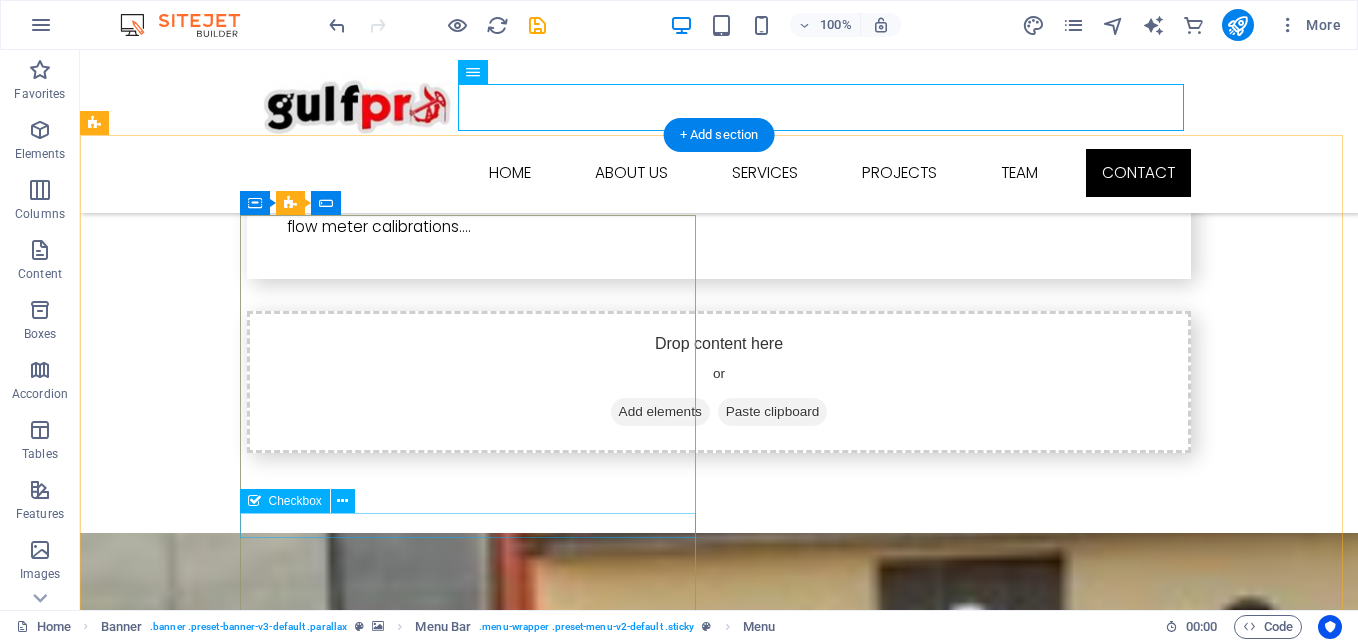 click on "I have read and understand the privacy policy." at bounding box center [324, 6006] 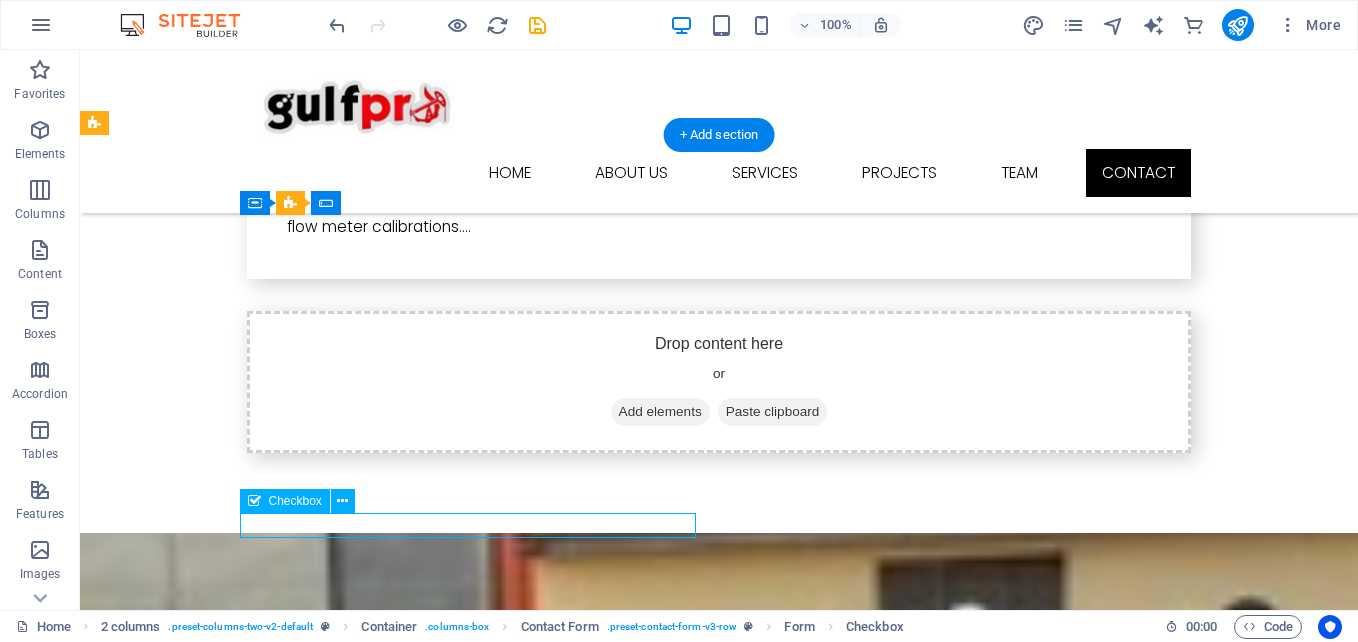click on "I have read and understand the privacy policy." at bounding box center (324, 6006) 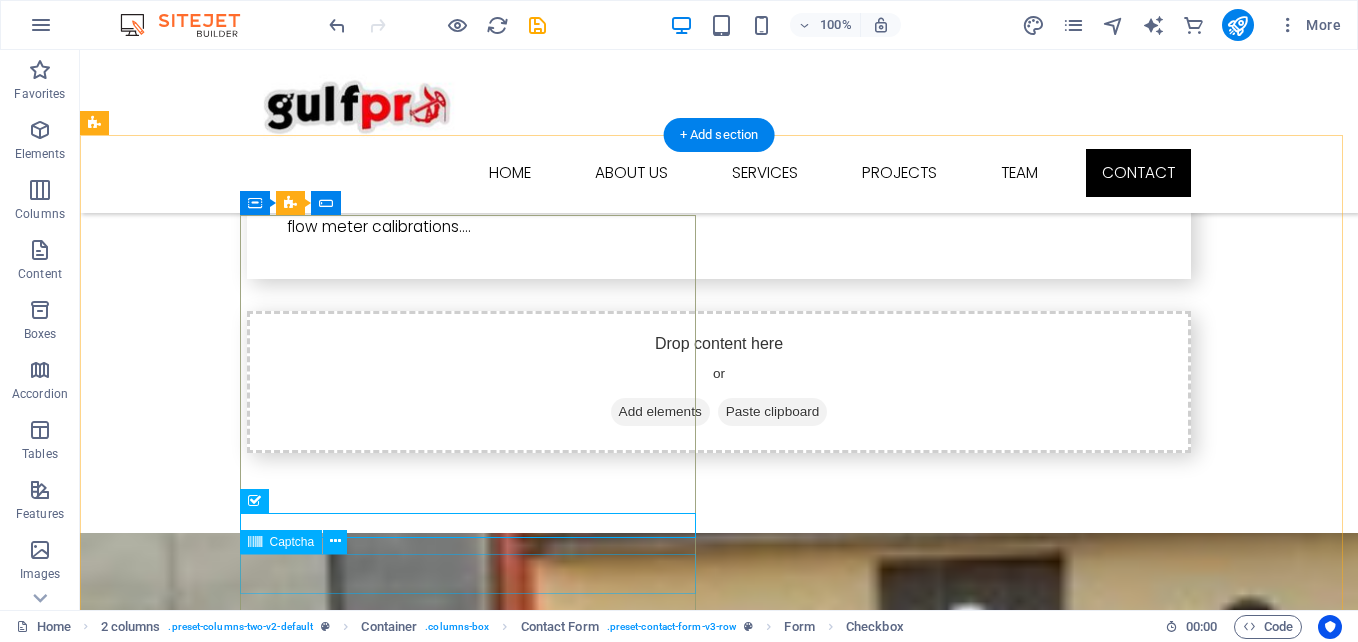 click on "Unreadable? Load new" at bounding box center (324, 6054) 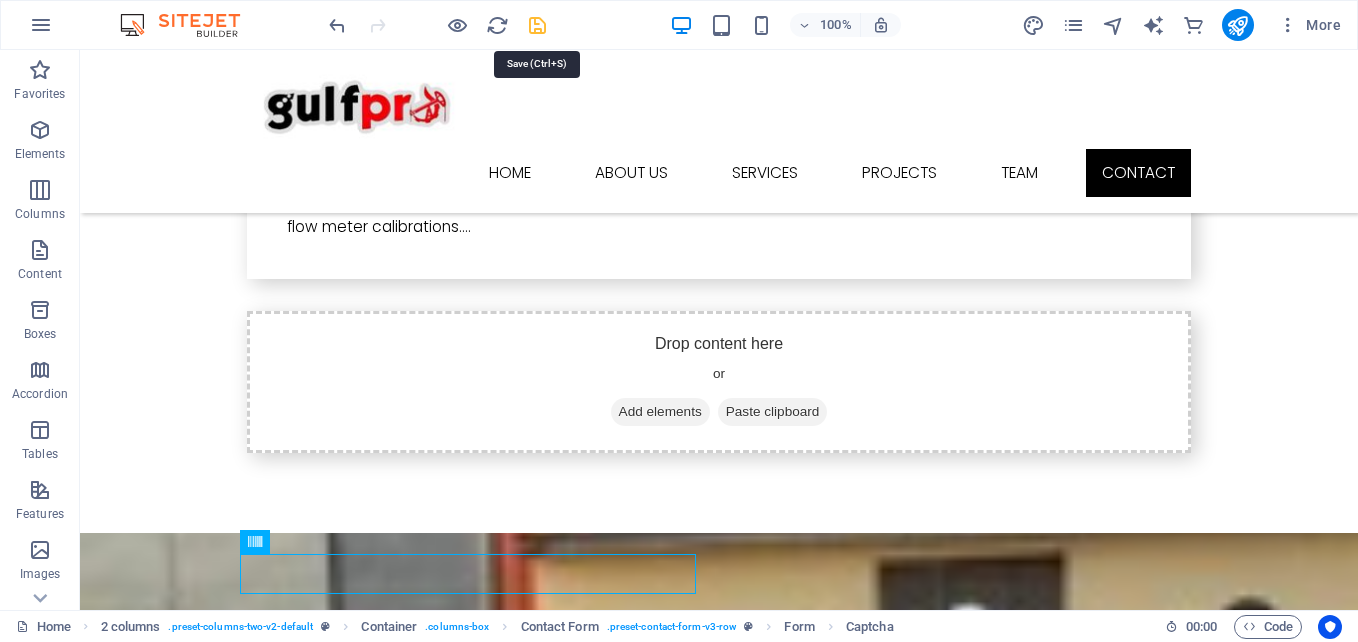 click at bounding box center [537, 25] 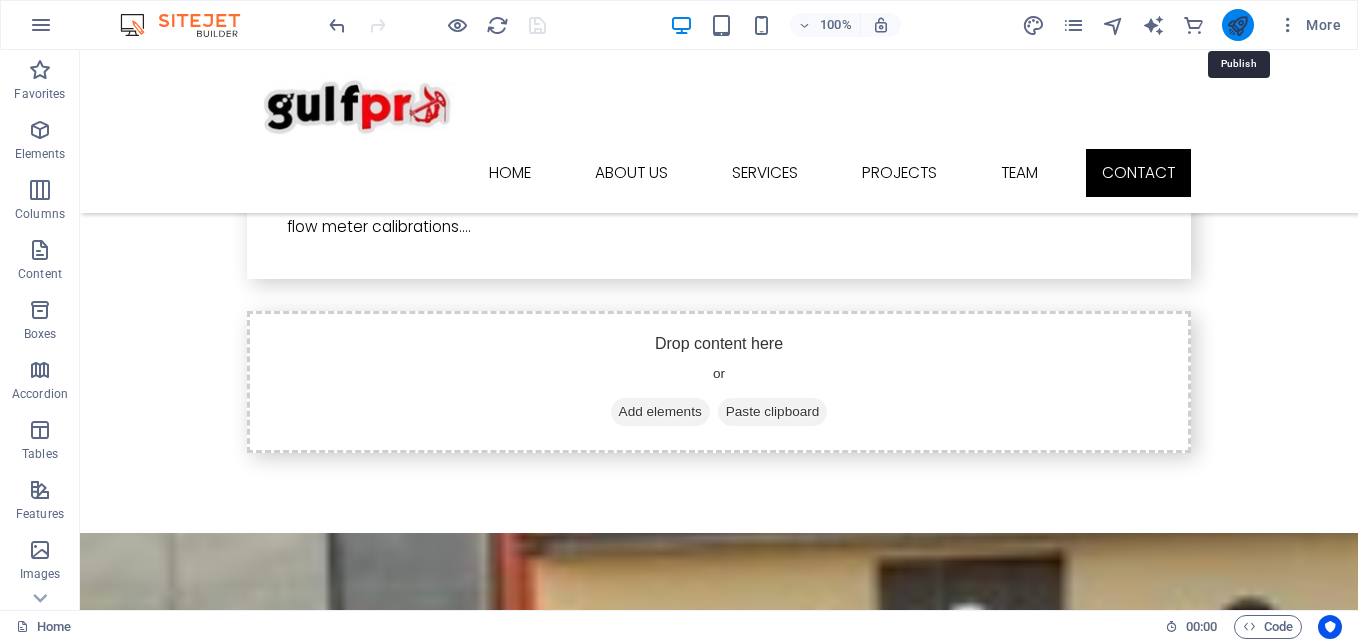 click at bounding box center (1237, 25) 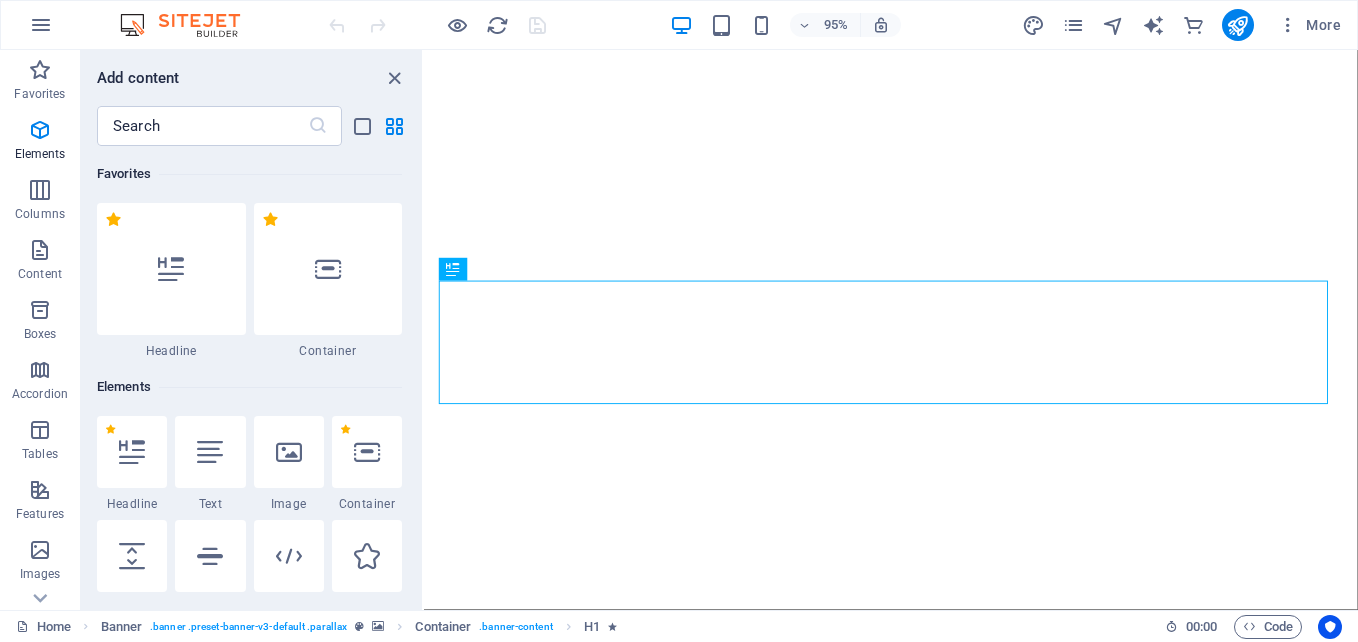 click on "Favorites" at bounding box center (39, 94) 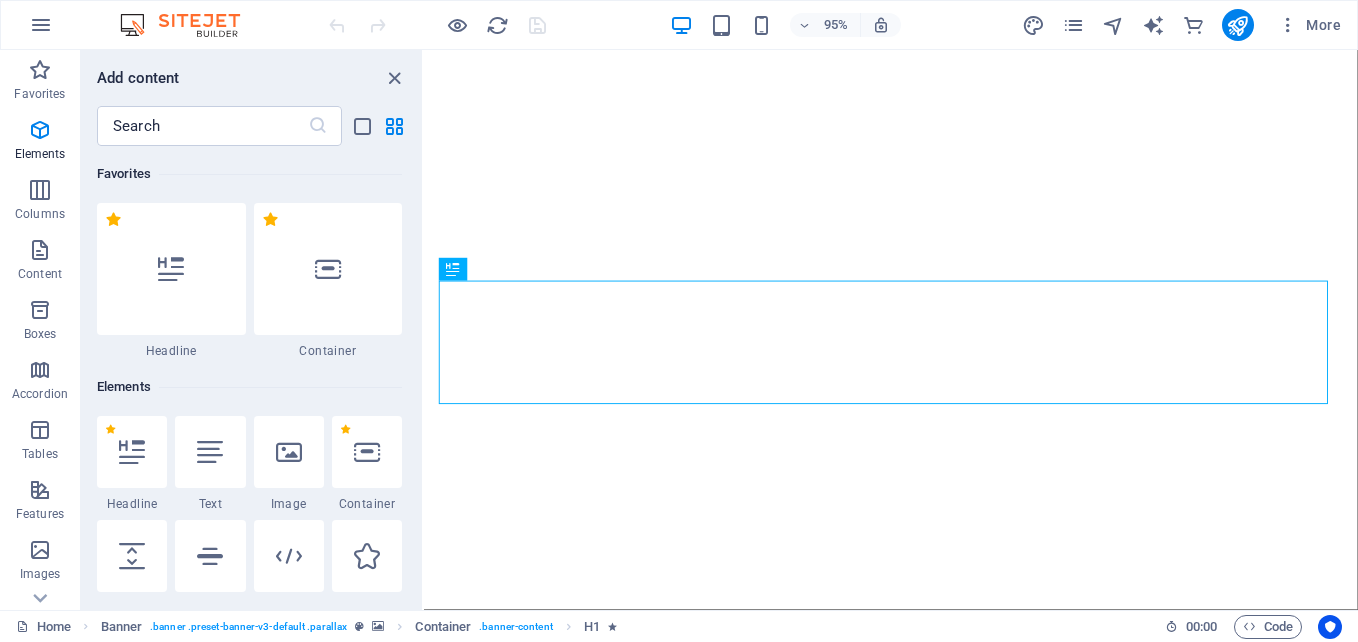 scroll, scrollTop: 206, scrollLeft: 0, axis: vertical 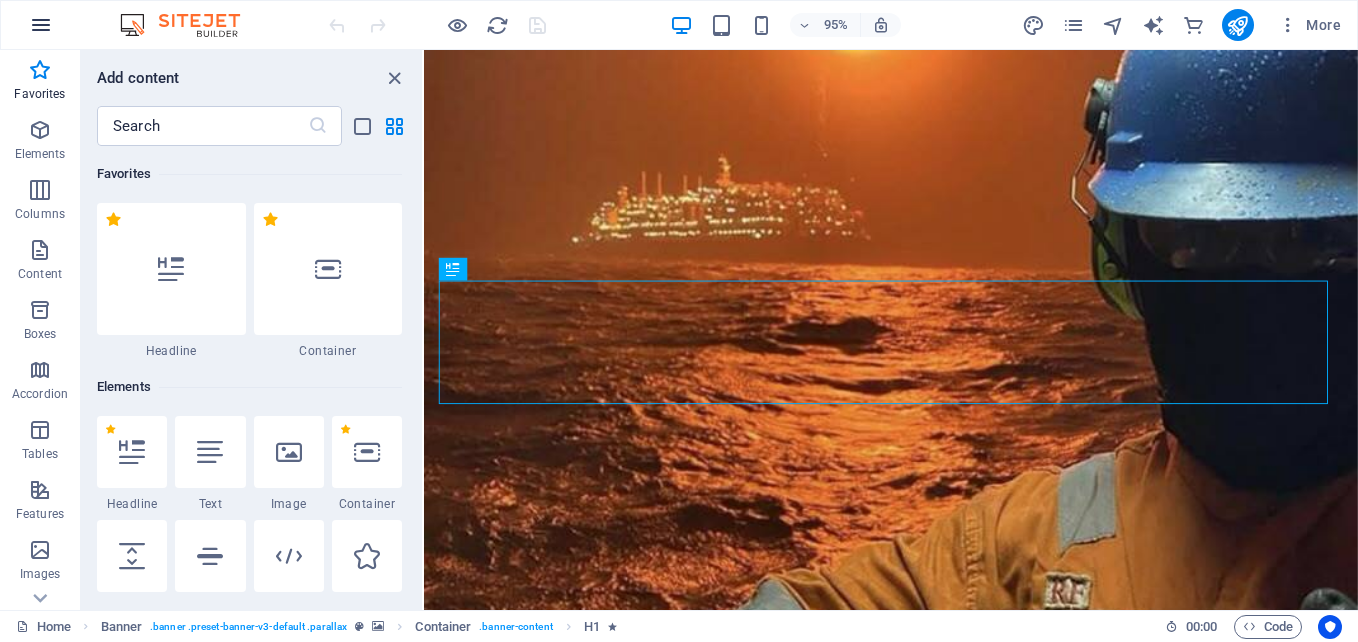 click at bounding box center (41, 25) 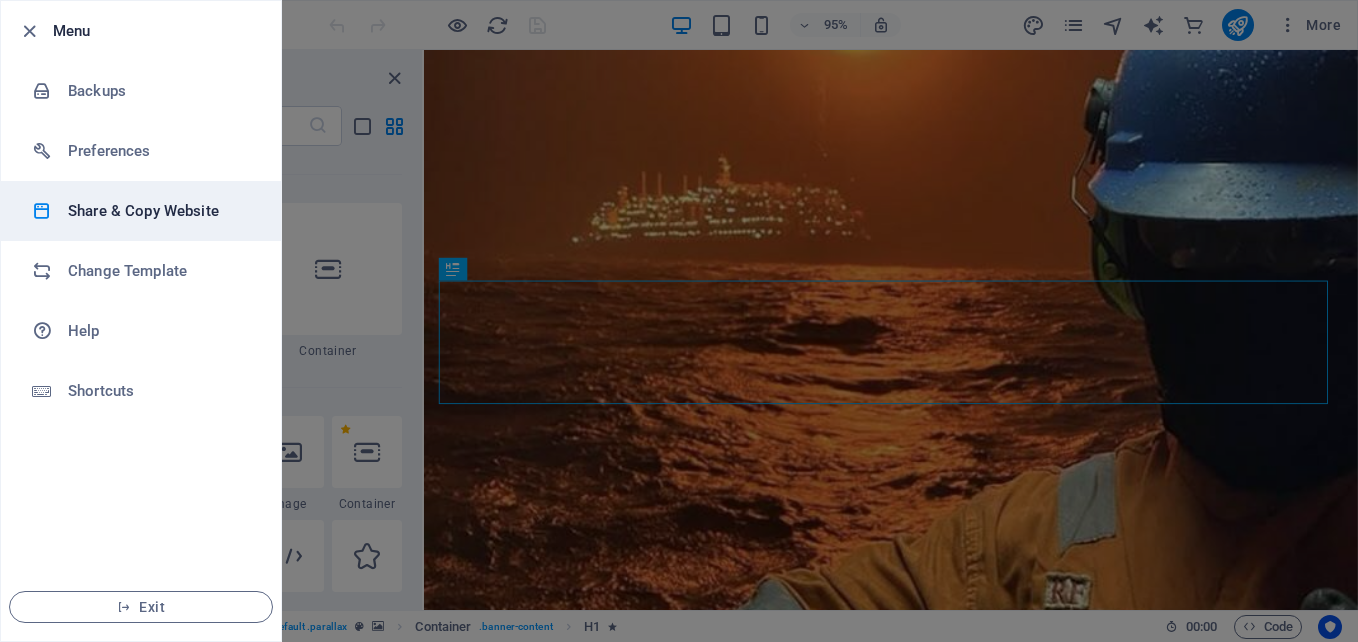 click on "Share & Copy Website" at bounding box center (160, 211) 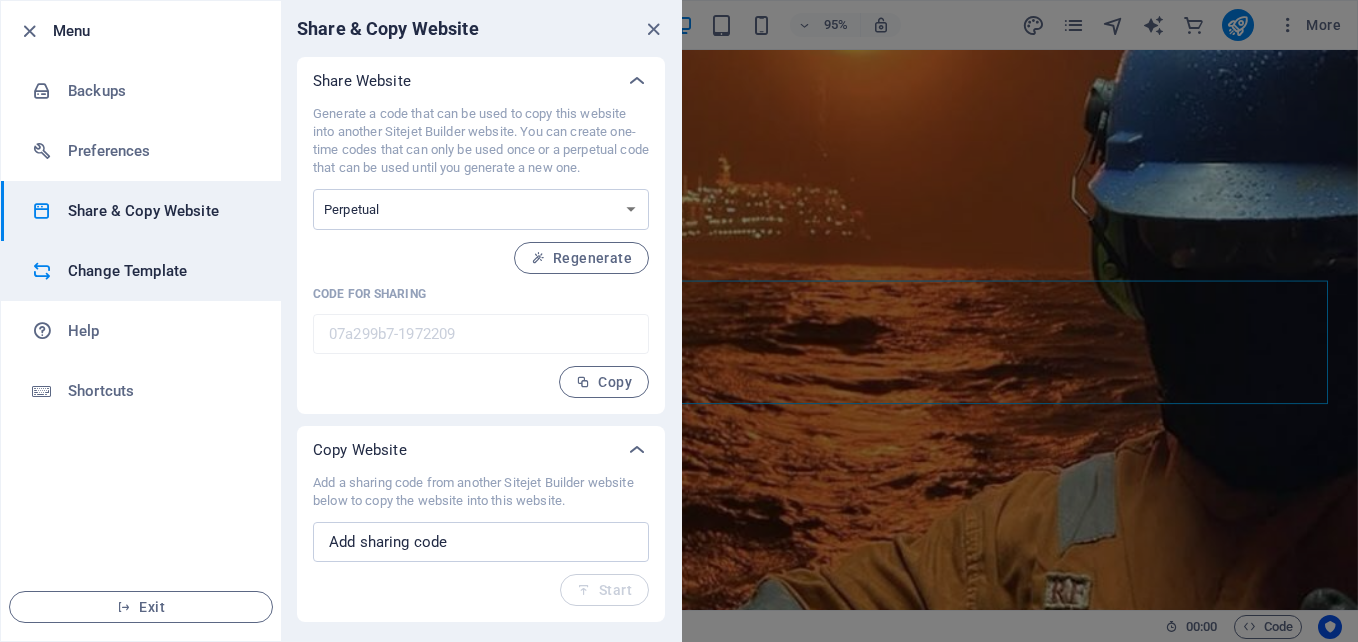 click on "Change Template" at bounding box center [160, 271] 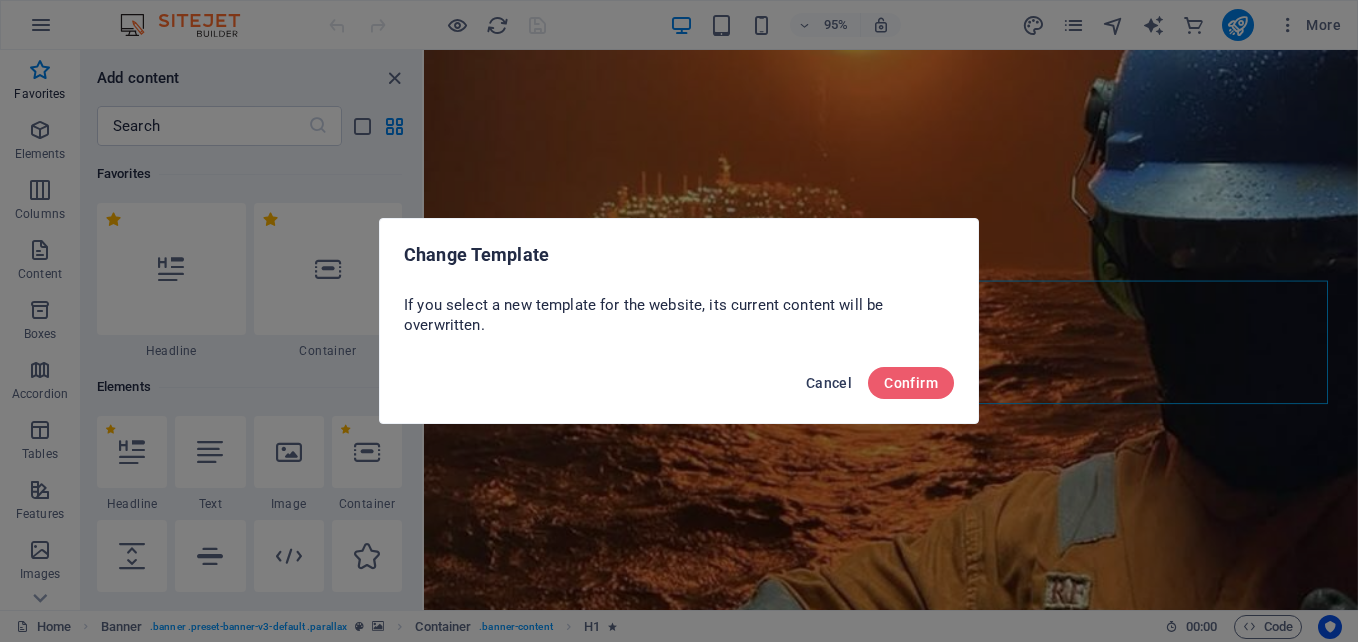 click on "Cancel" at bounding box center (829, 383) 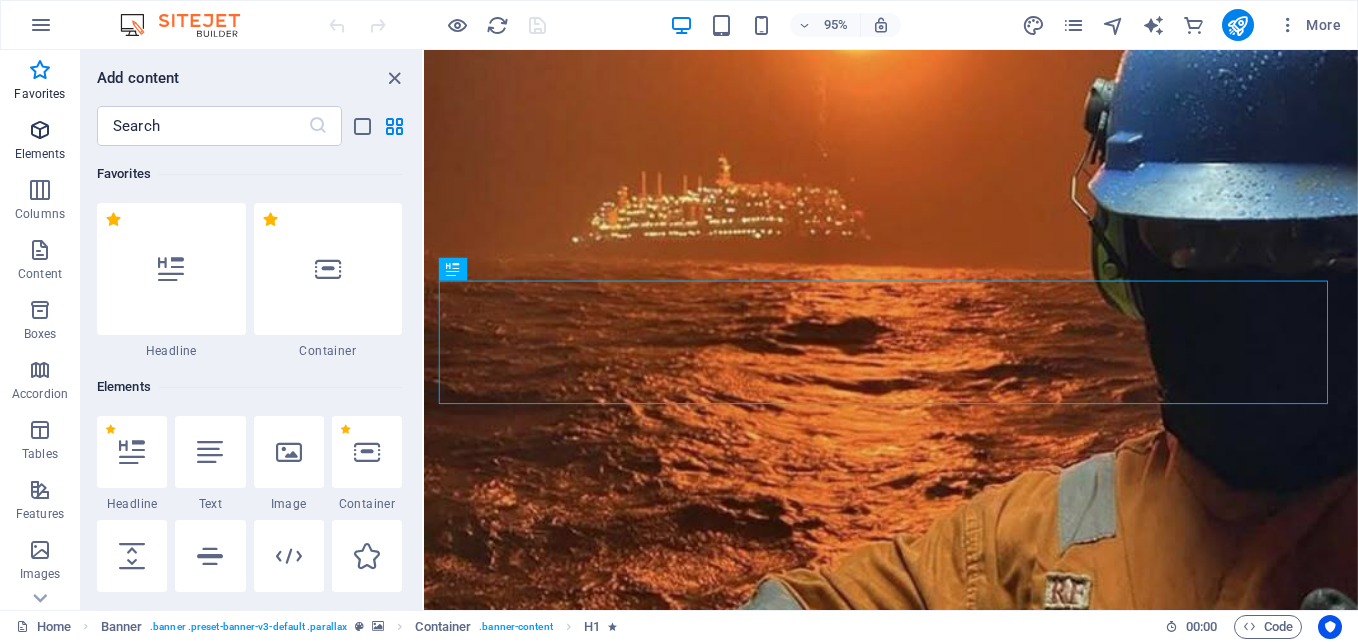 click on "Elements" at bounding box center (40, 154) 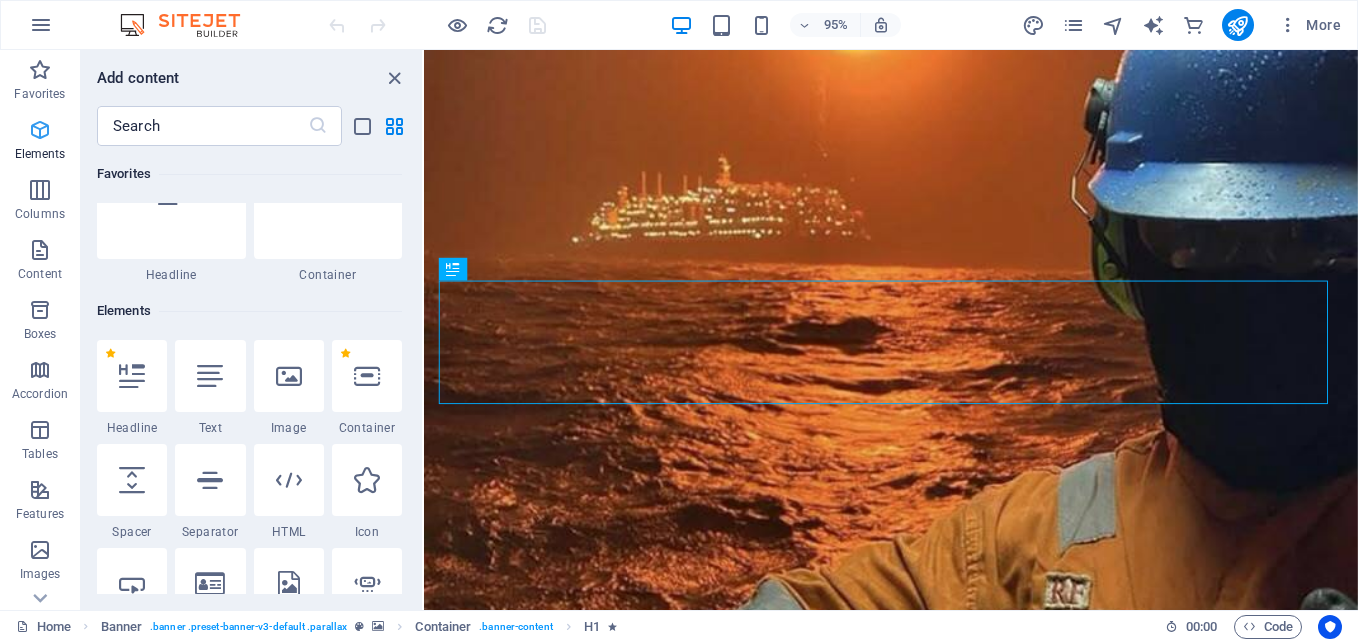 scroll, scrollTop: 213, scrollLeft: 0, axis: vertical 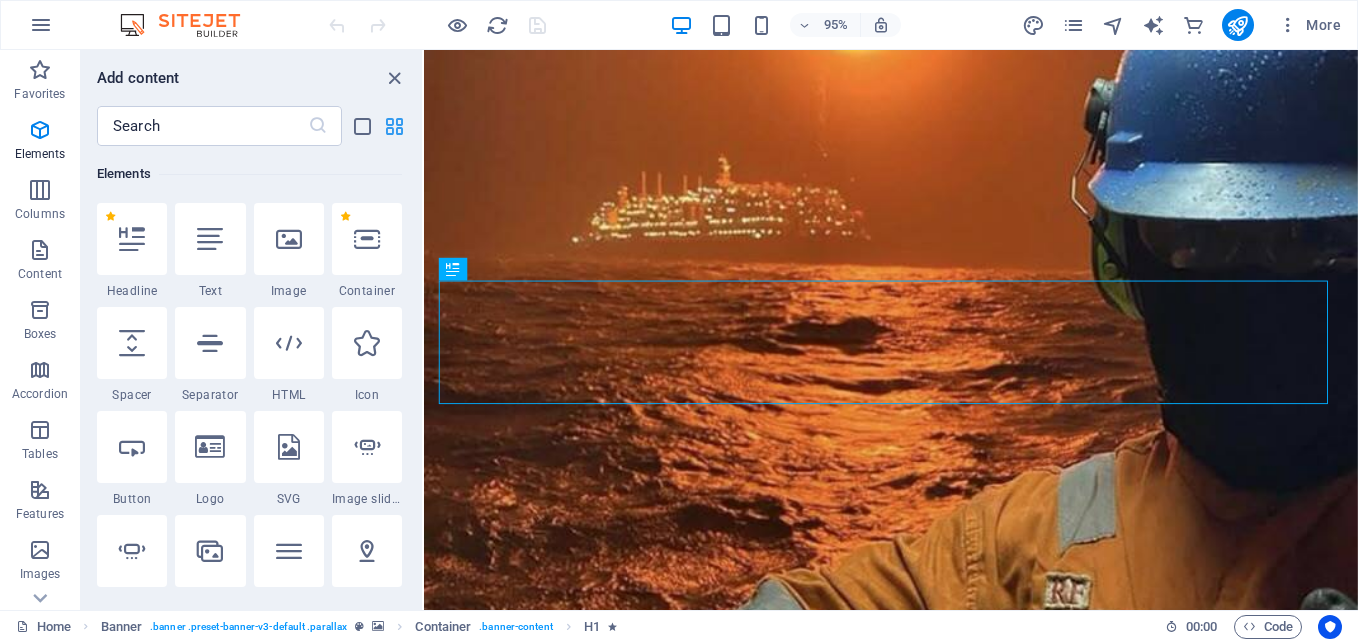 click at bounding box center [394, 126] 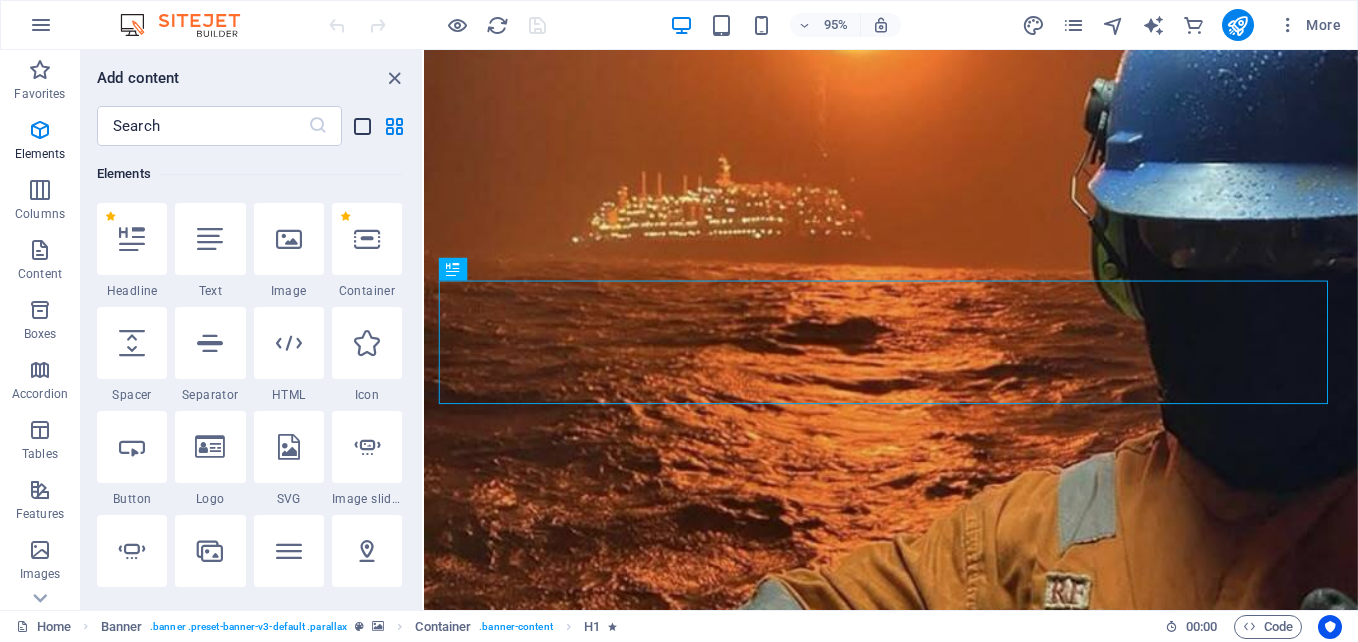 click at bounding box center [362, 126] 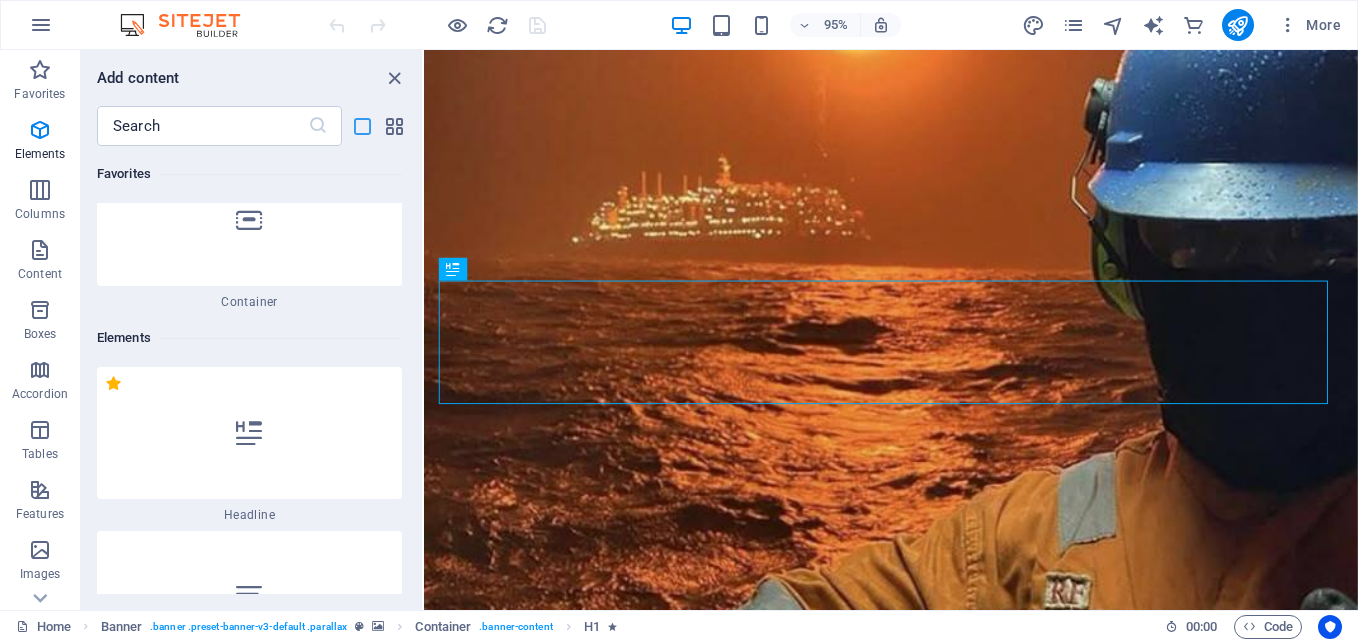 scroll, scrollTop: 377, scrollLeft: 0, axis: vertical 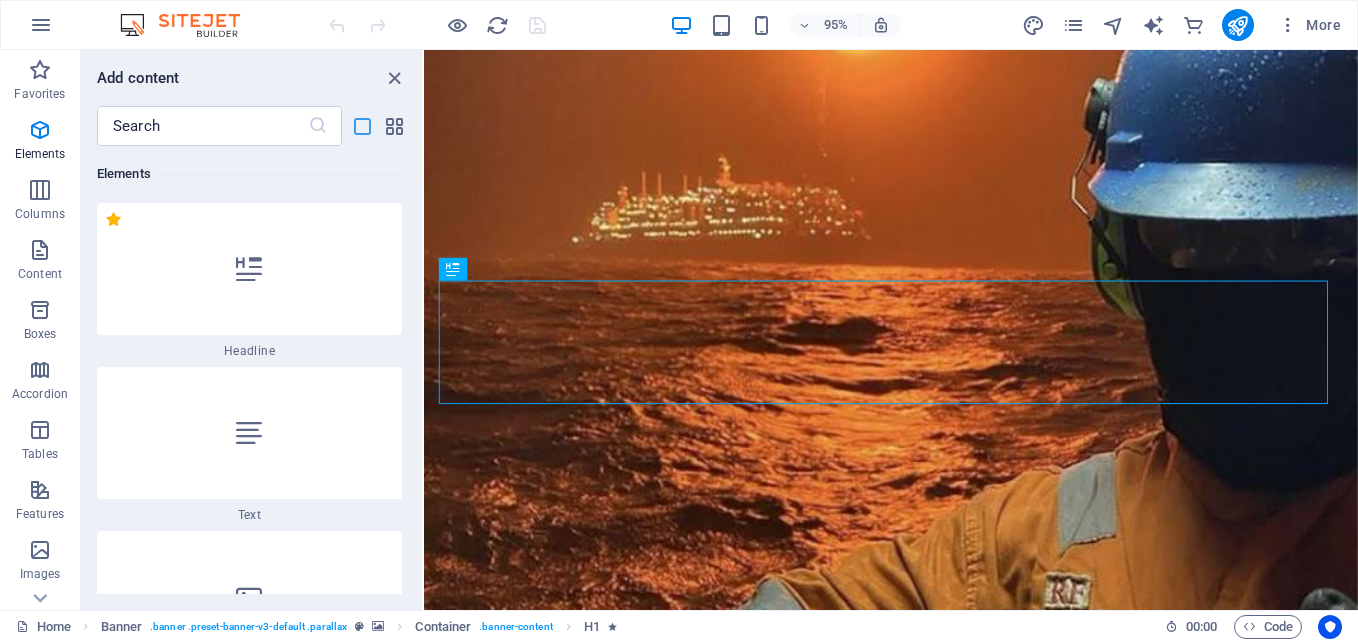 click at bounding box center [362, 126] 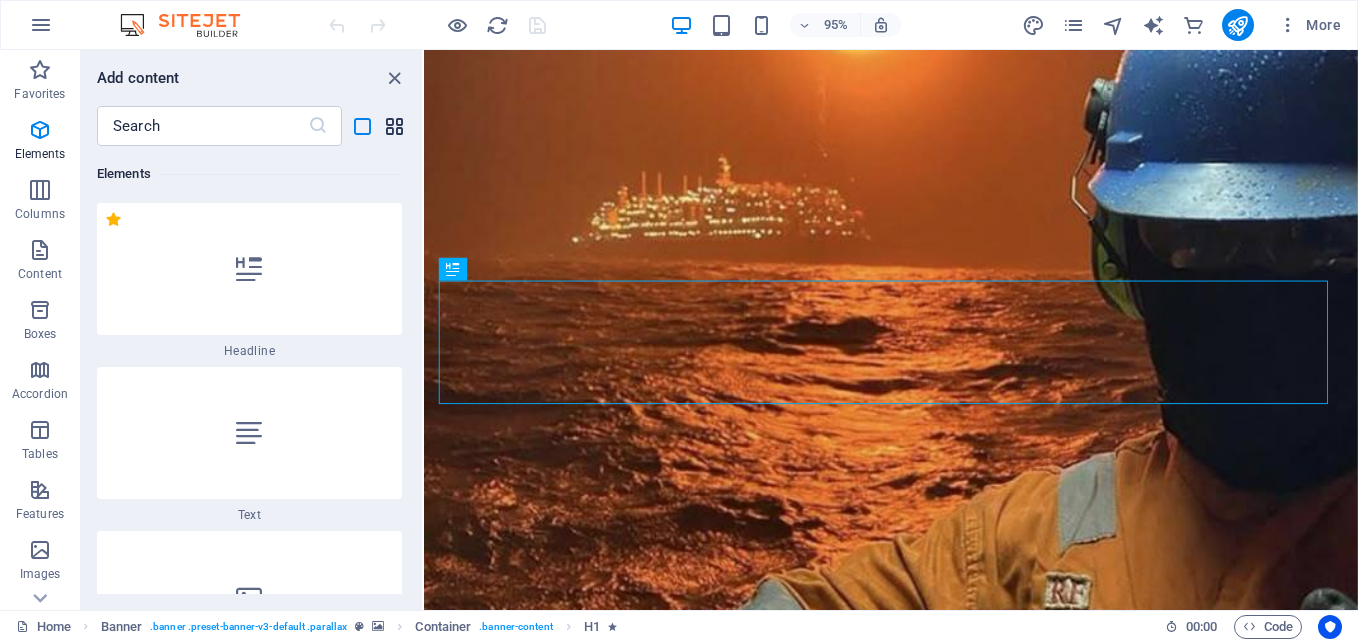 click at bounding box center (394, 126) 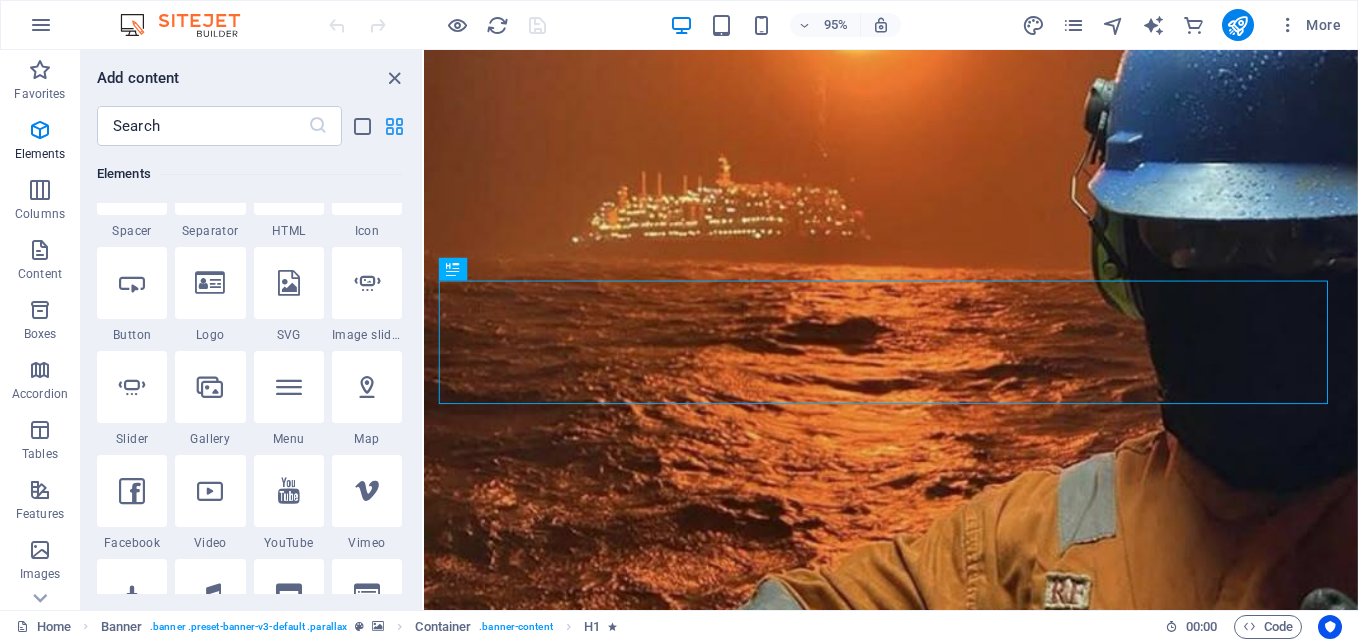 scroll, scrollTop: 213, scrollLeft: 0, axis: vertical 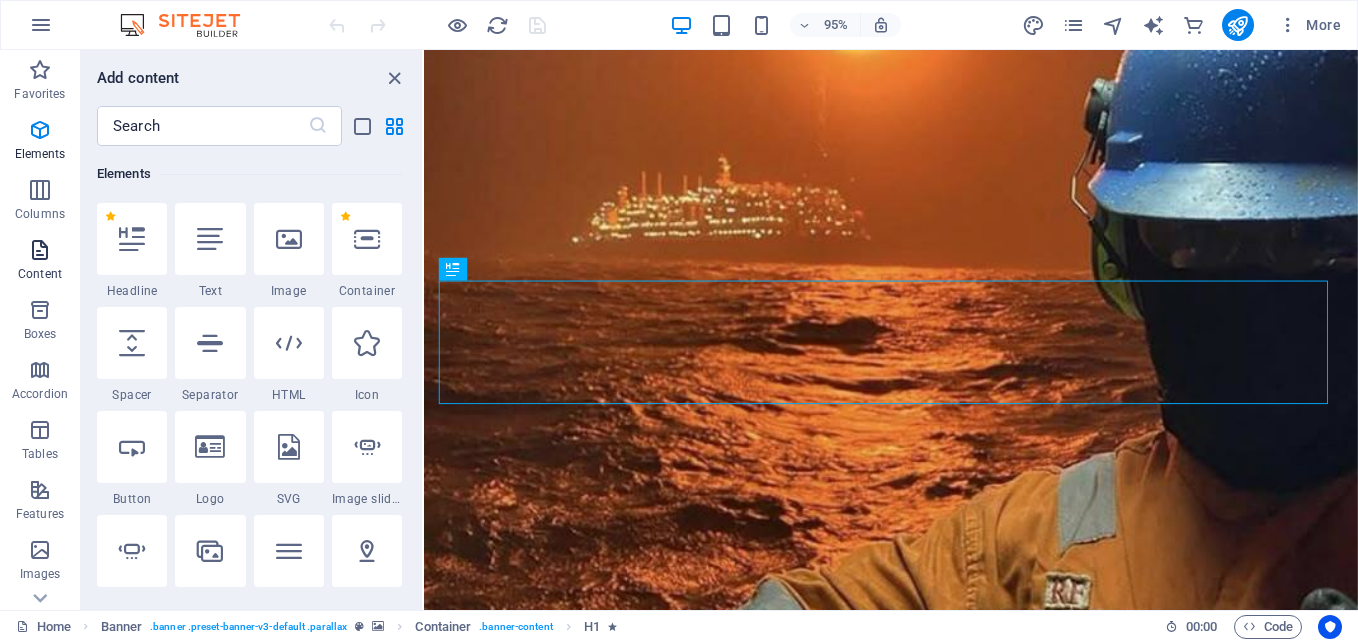 click on "Content" at bounding box center [40, 274] 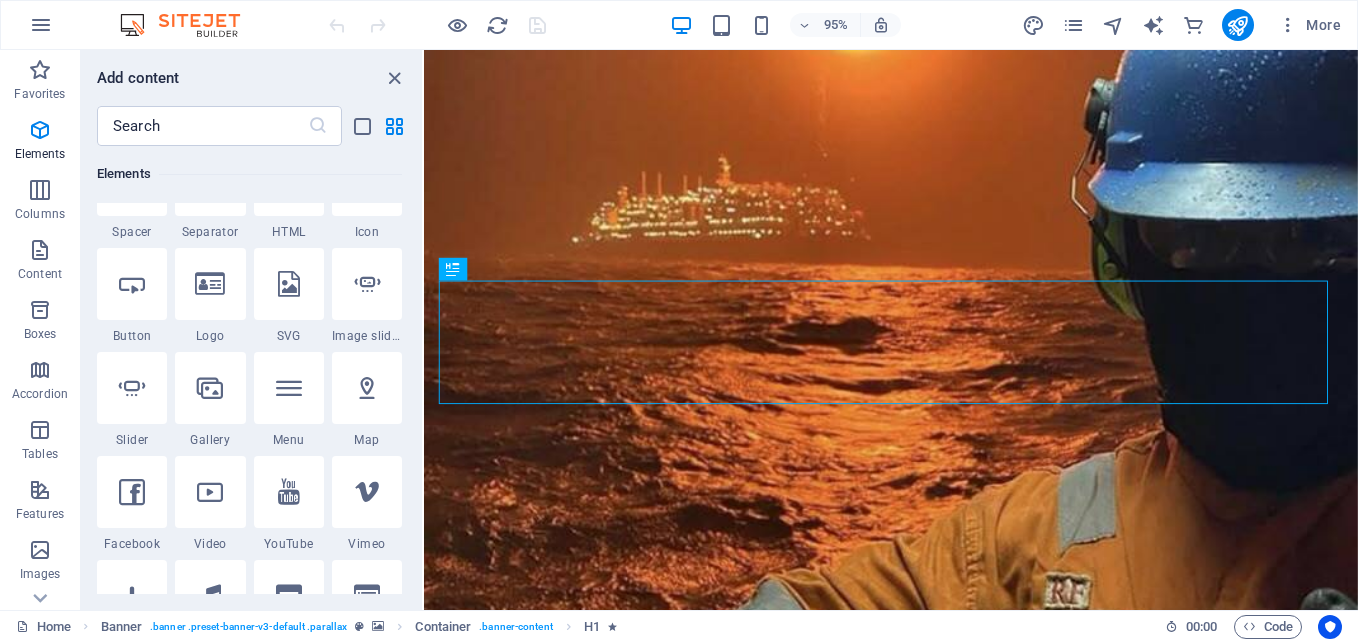 scroll, scrollTop: 0, scrollLeft: 0, axis: both 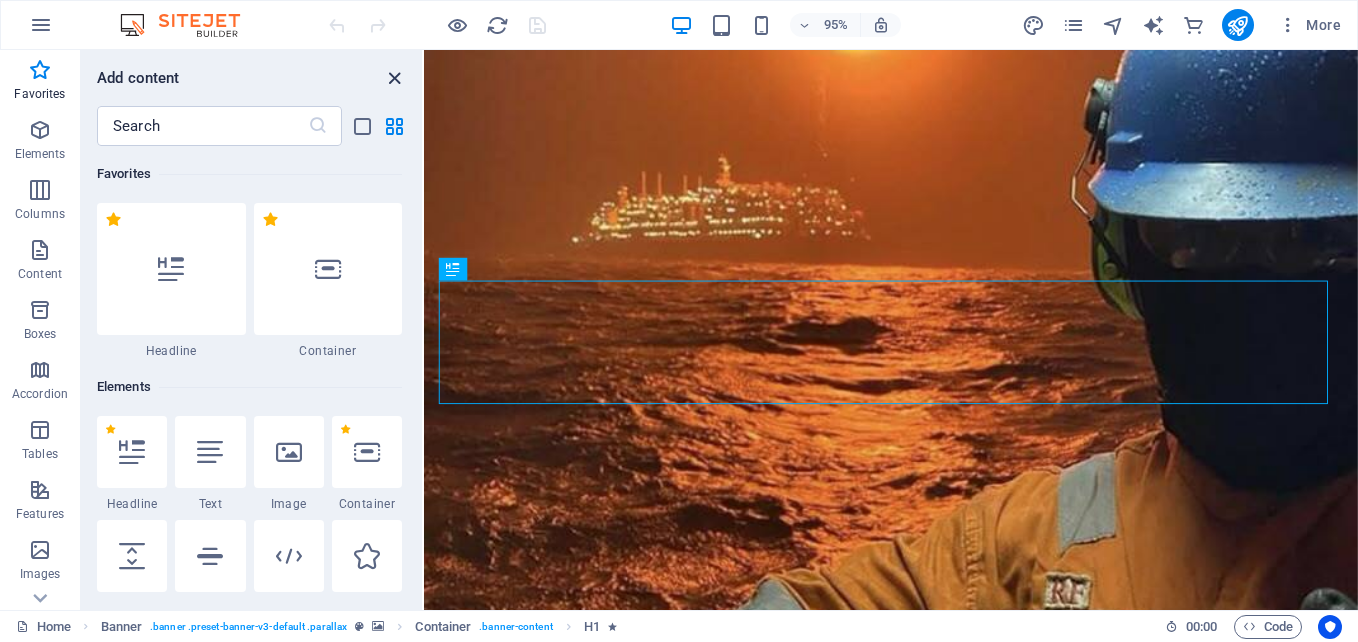 click at bounding box center (394, 78) 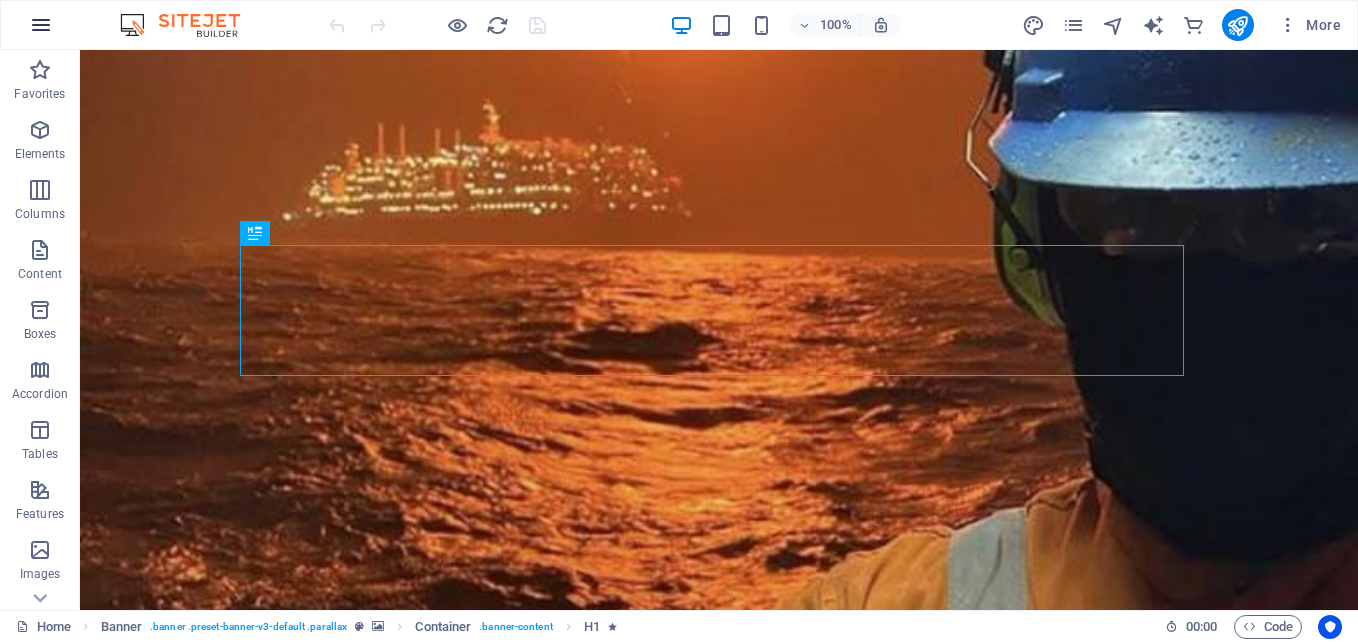 click at bounding box center [41, 25] 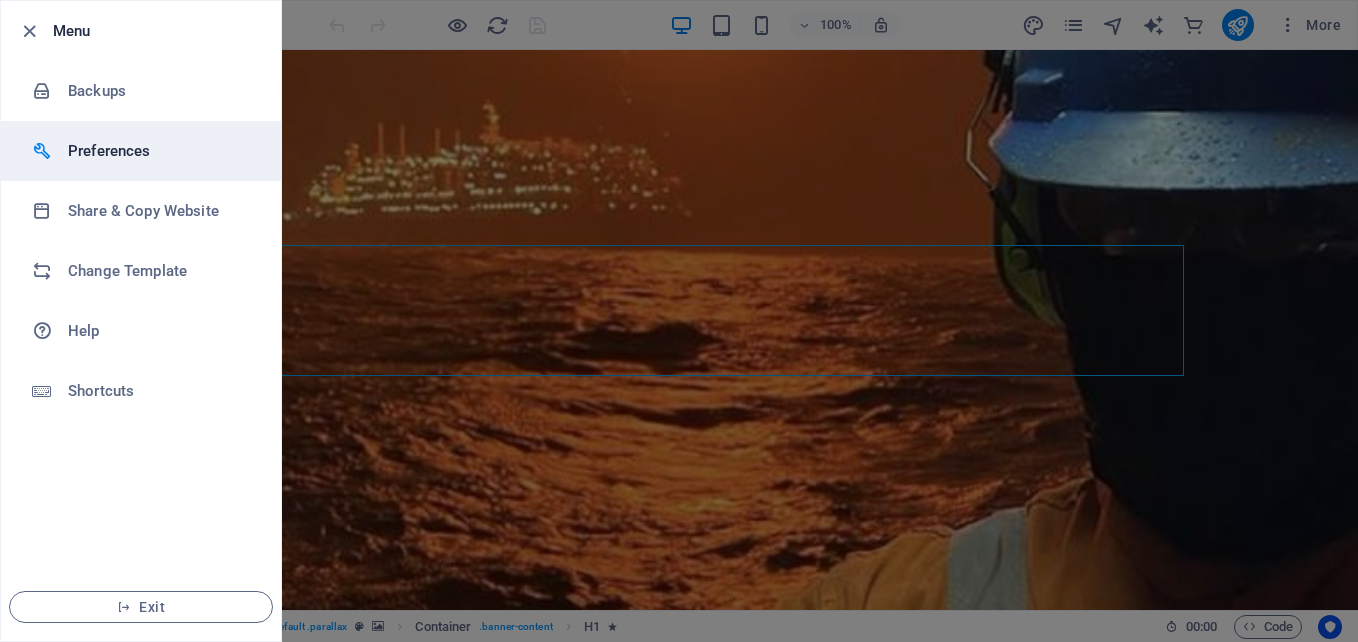 click on "Preferences" at bounding box center [160, 151] 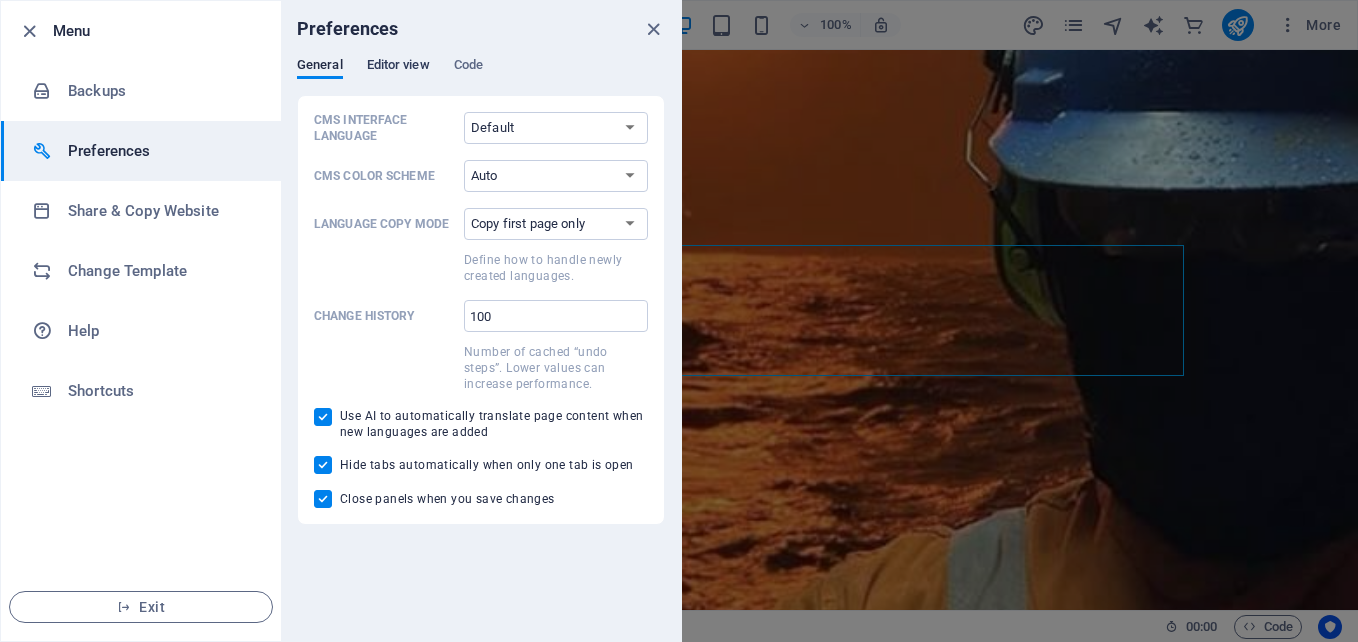 click on "Editor view" at bounding box center (398, 67) 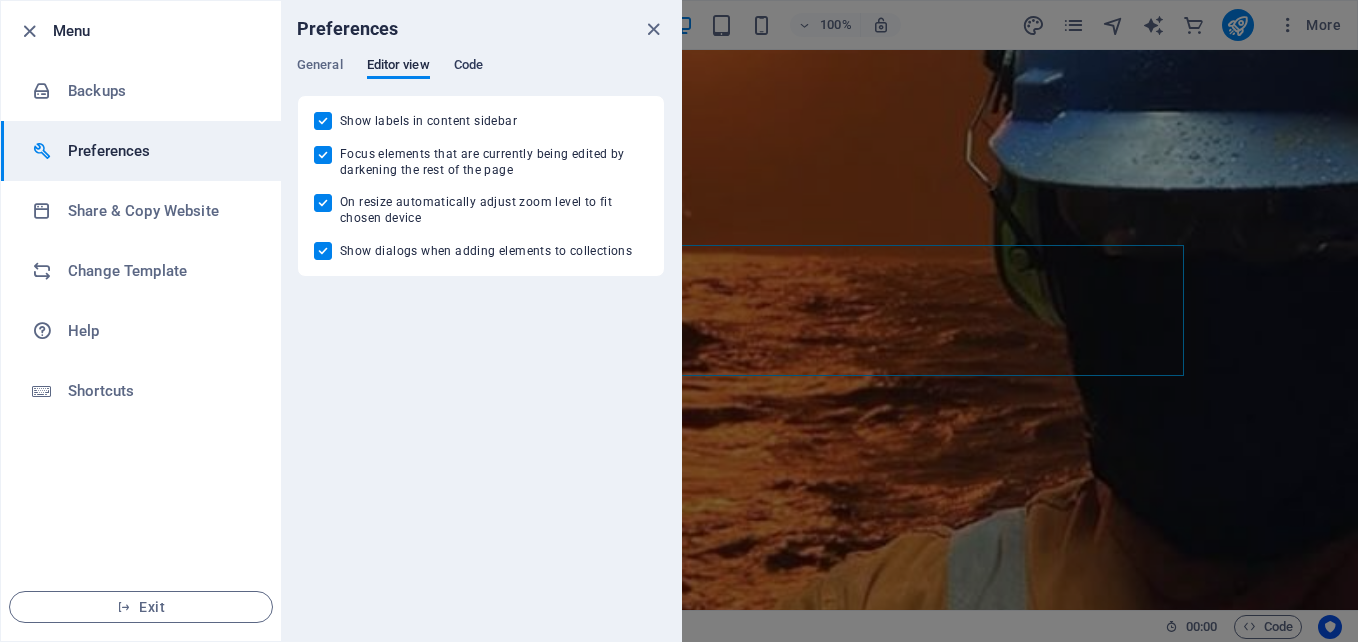 click on "Code" at bounding box center (468, 67) 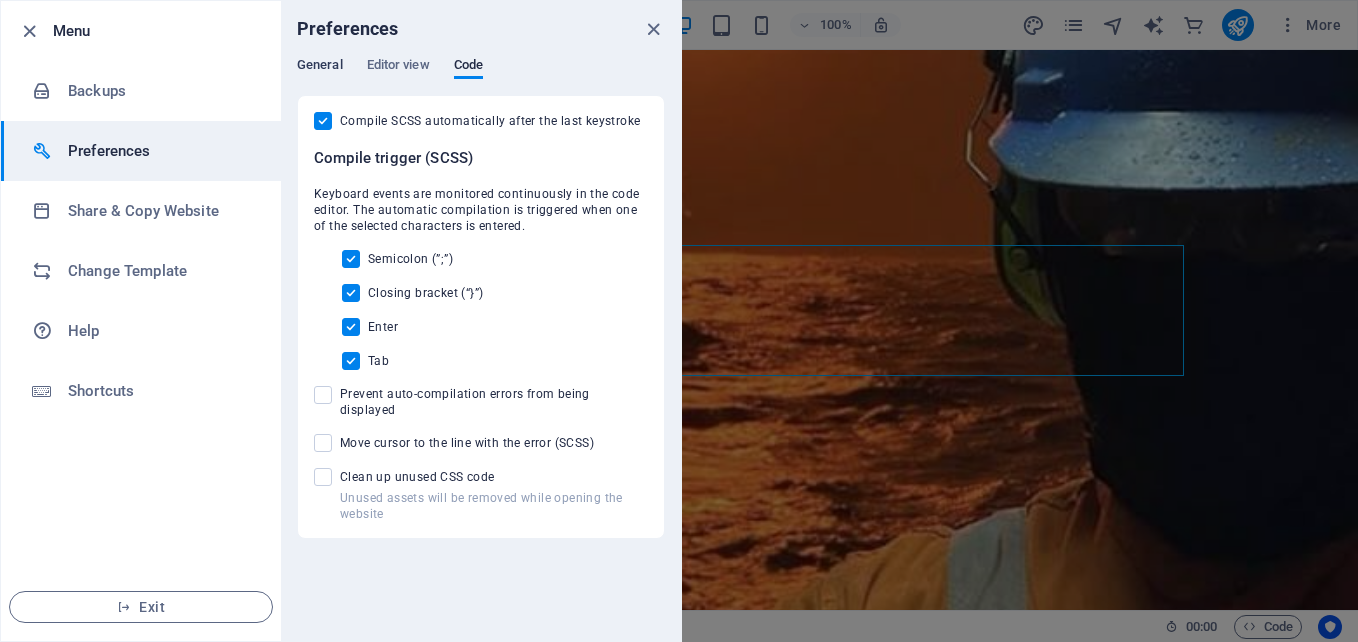 click on "General" at bounding box center (320, 67) 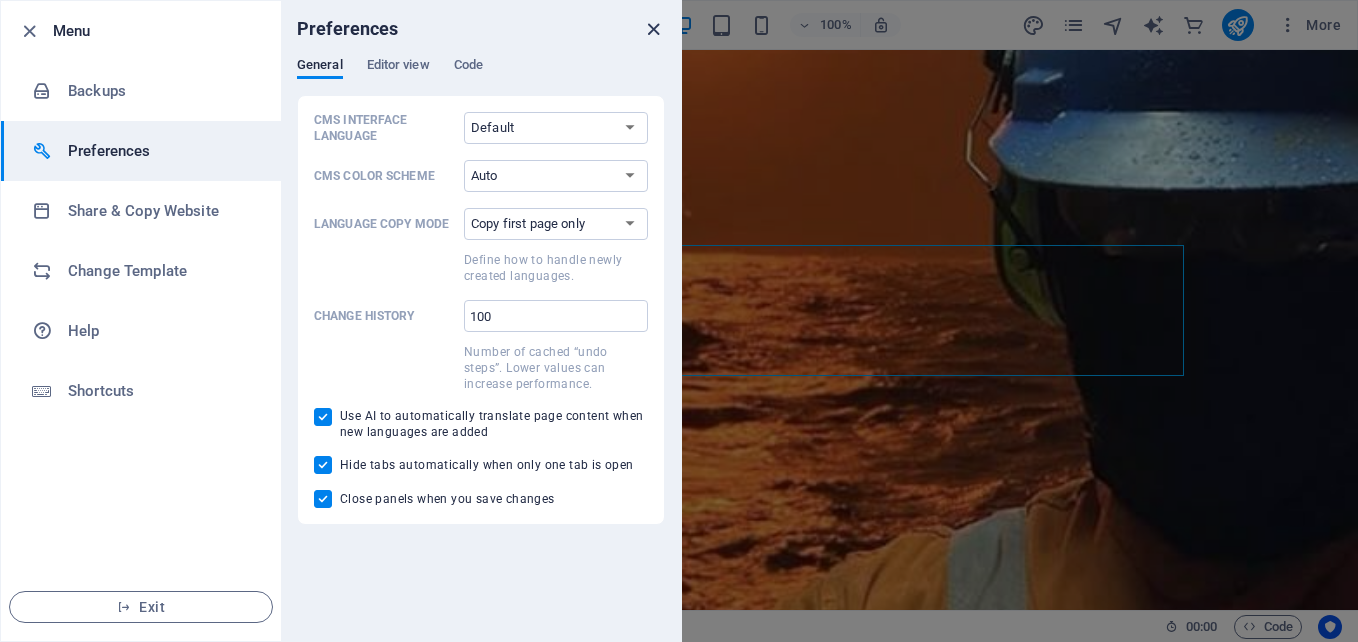click at bounding box center (653, 29) 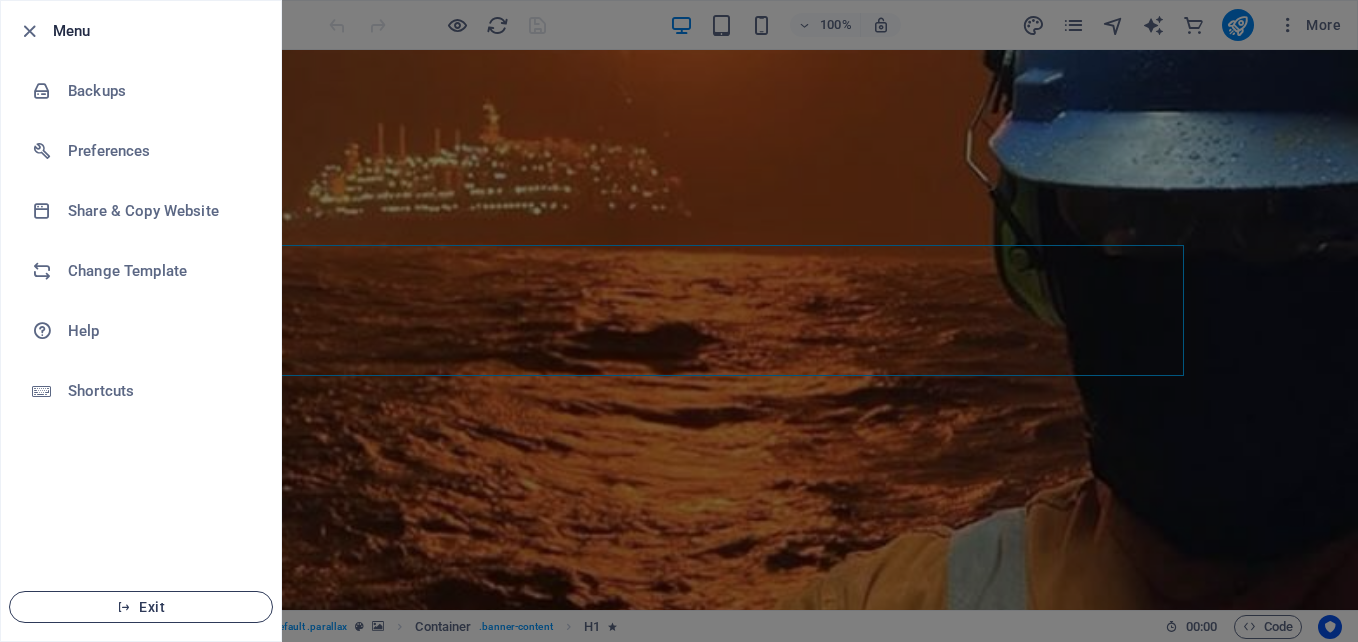 click on "Exit" at bounding box center [141, 607] 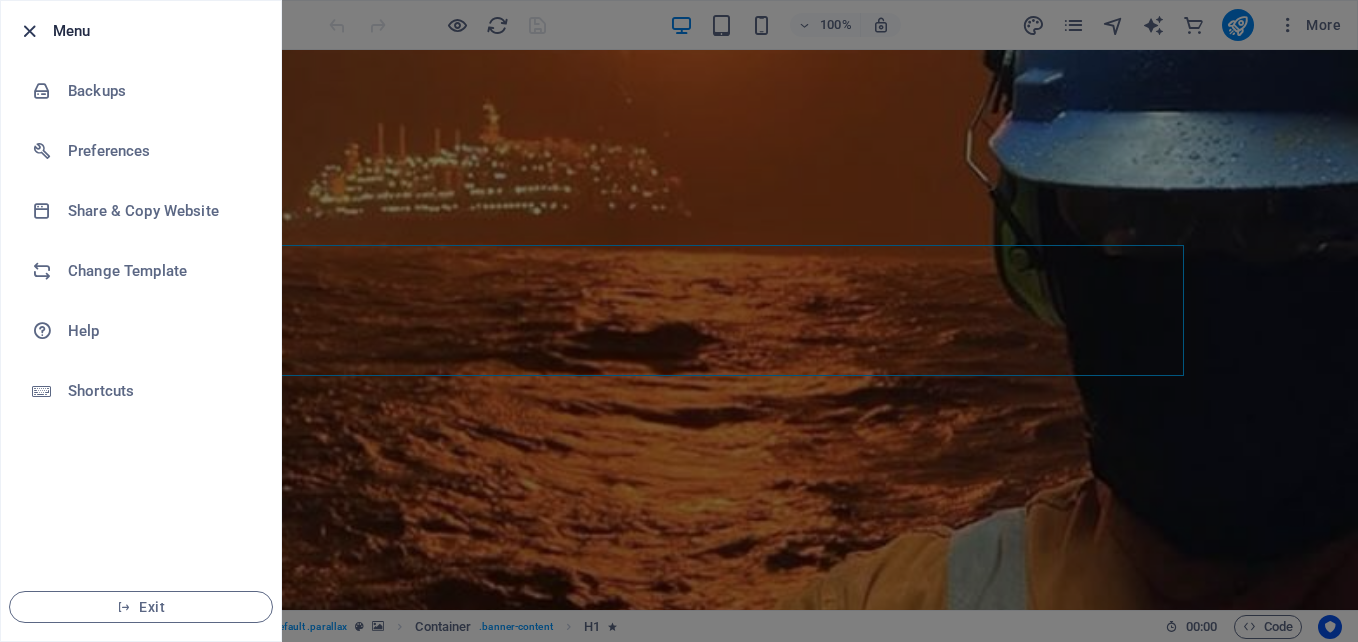 click at bounding box center (29, 31) 